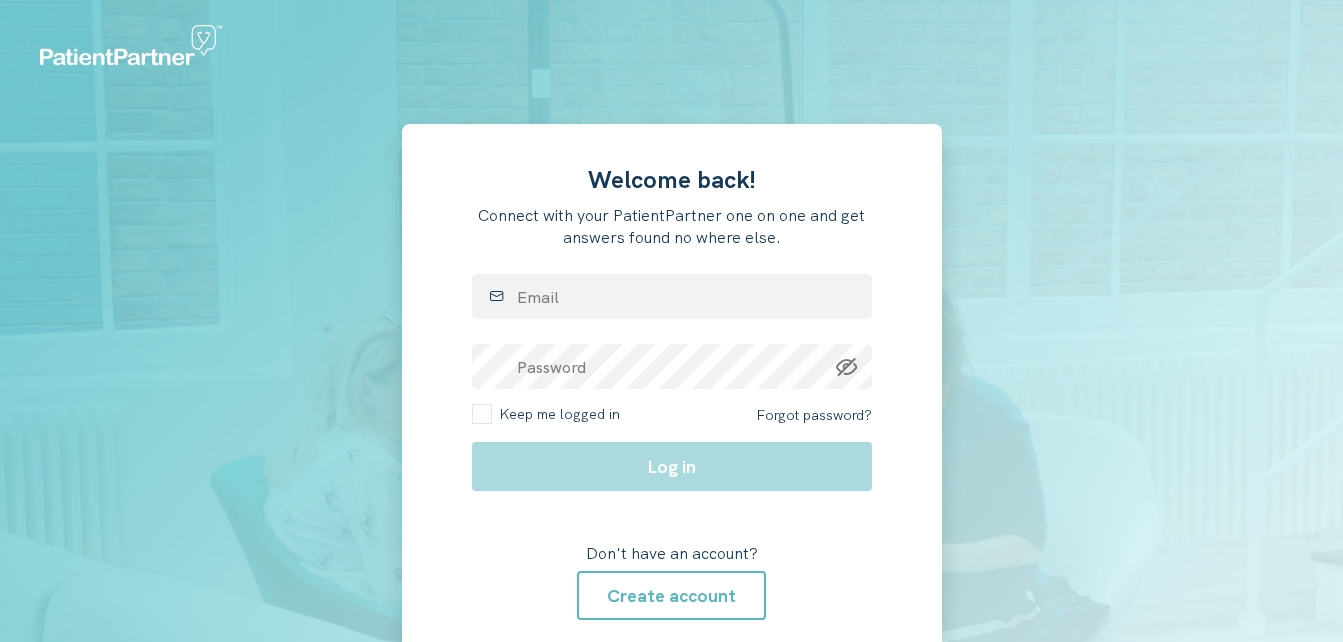 scroll, scrollTop: 0, scrollLeft: 0, axis: both 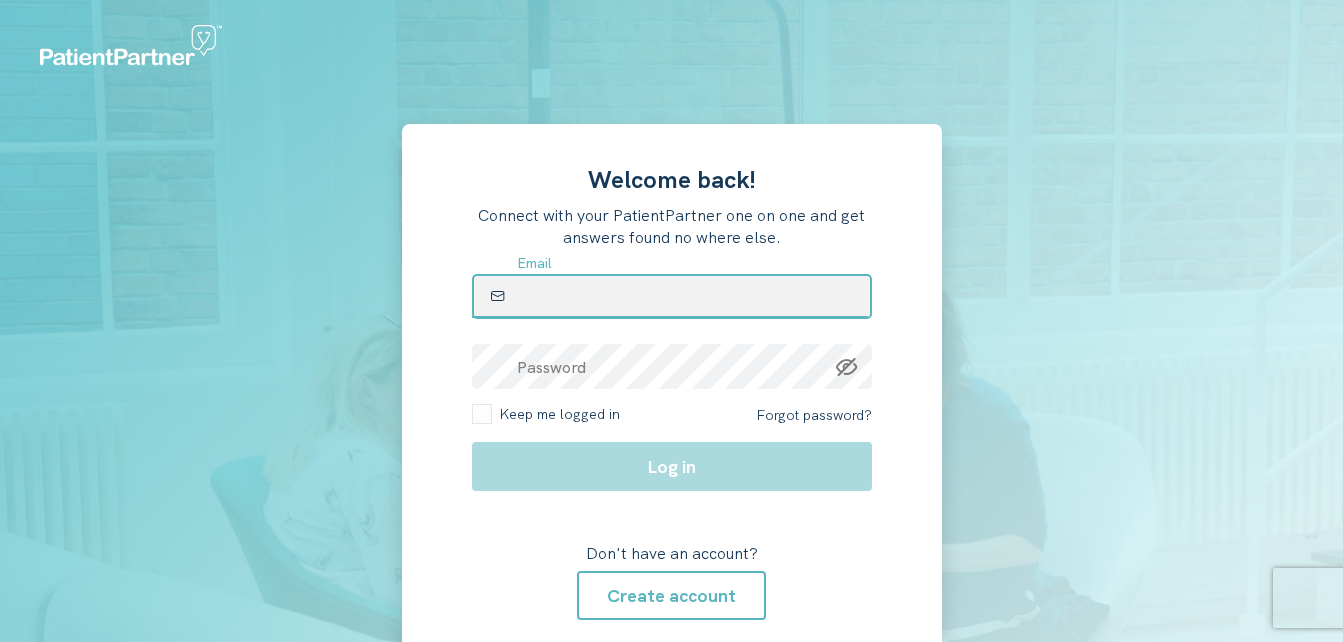 click at bounding box center [672, 296] 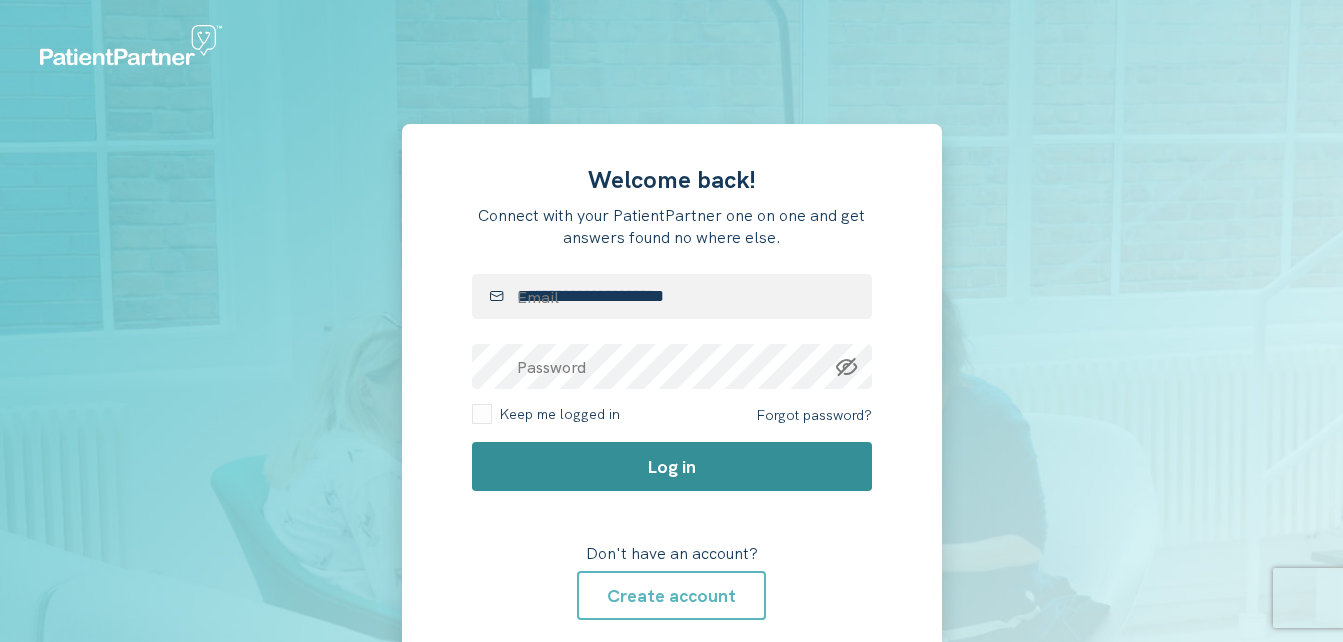 click on "Log in" 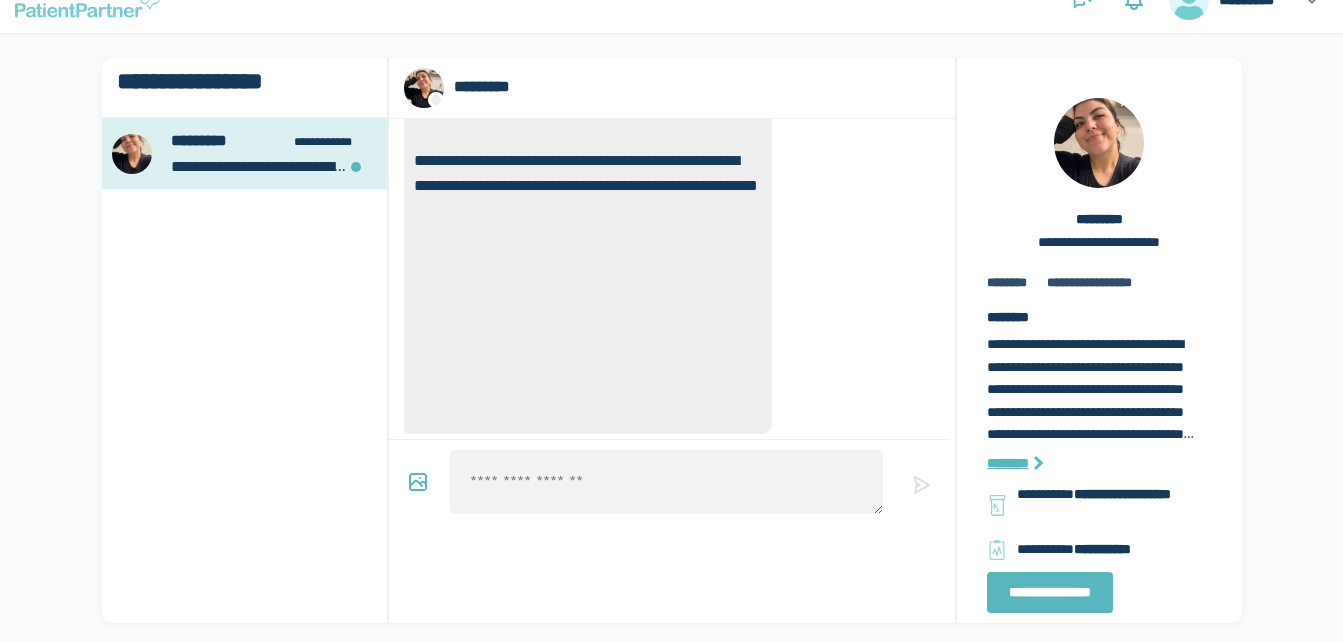 scroll, scrollTop: 45, scrollLeft: 0, axis: vertical 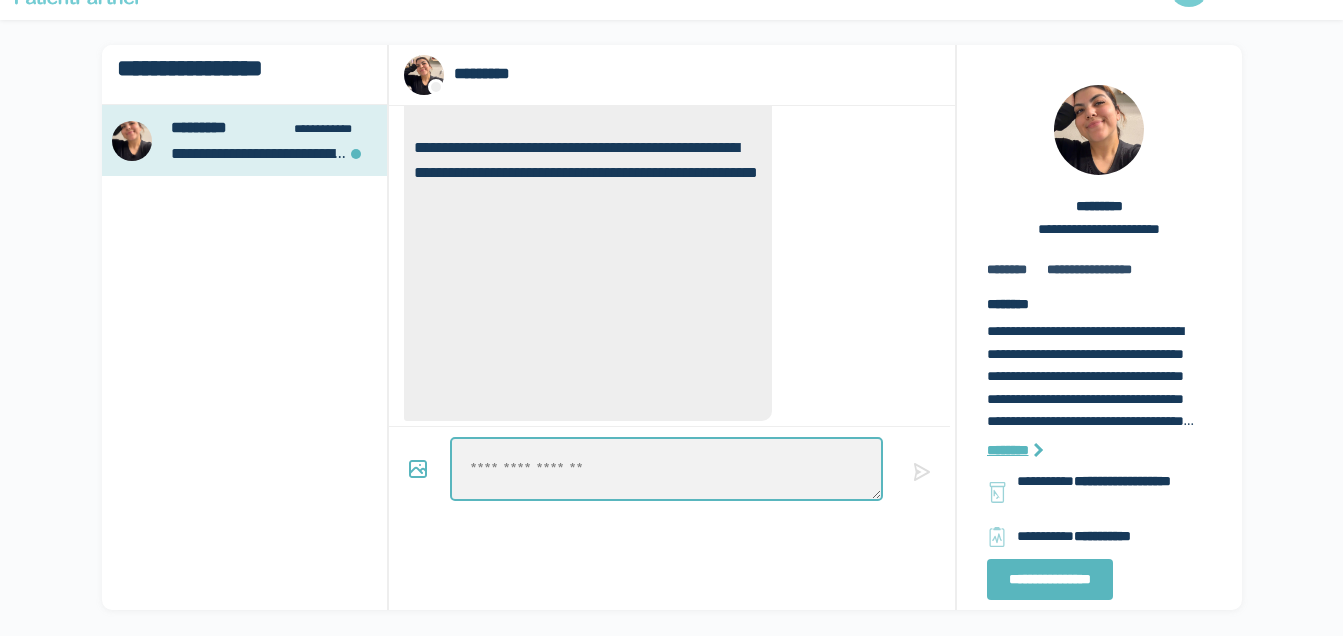click at bounding box center (666, 469) 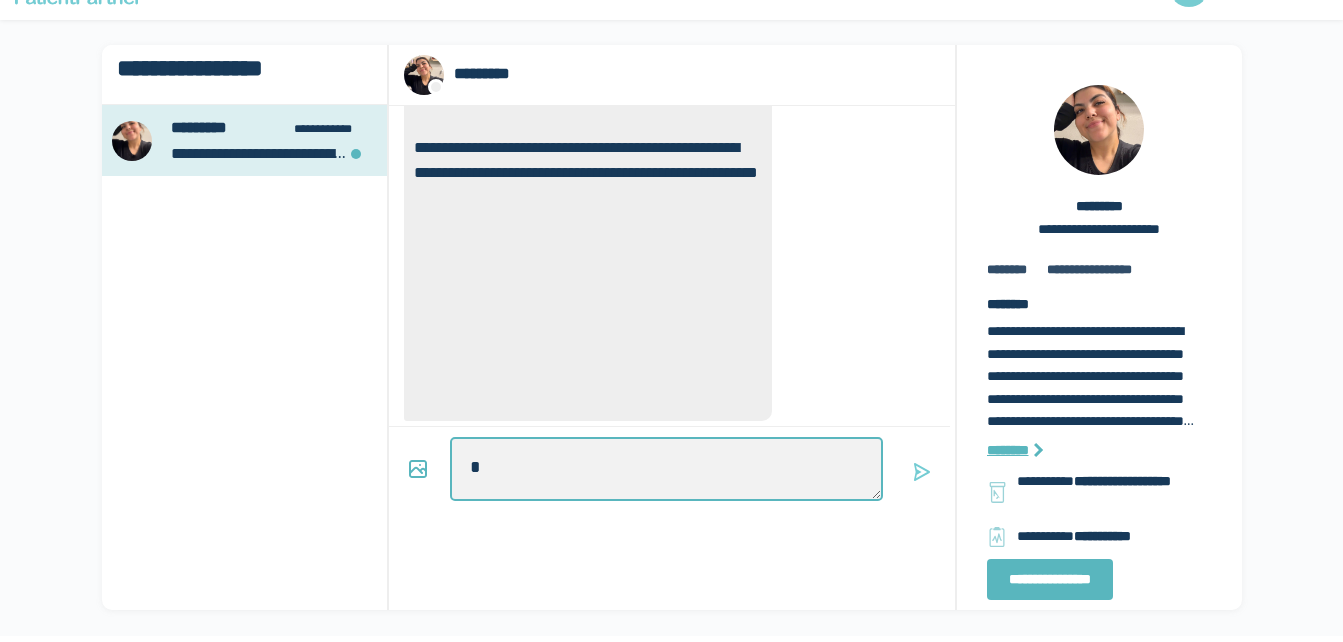 type on "*" 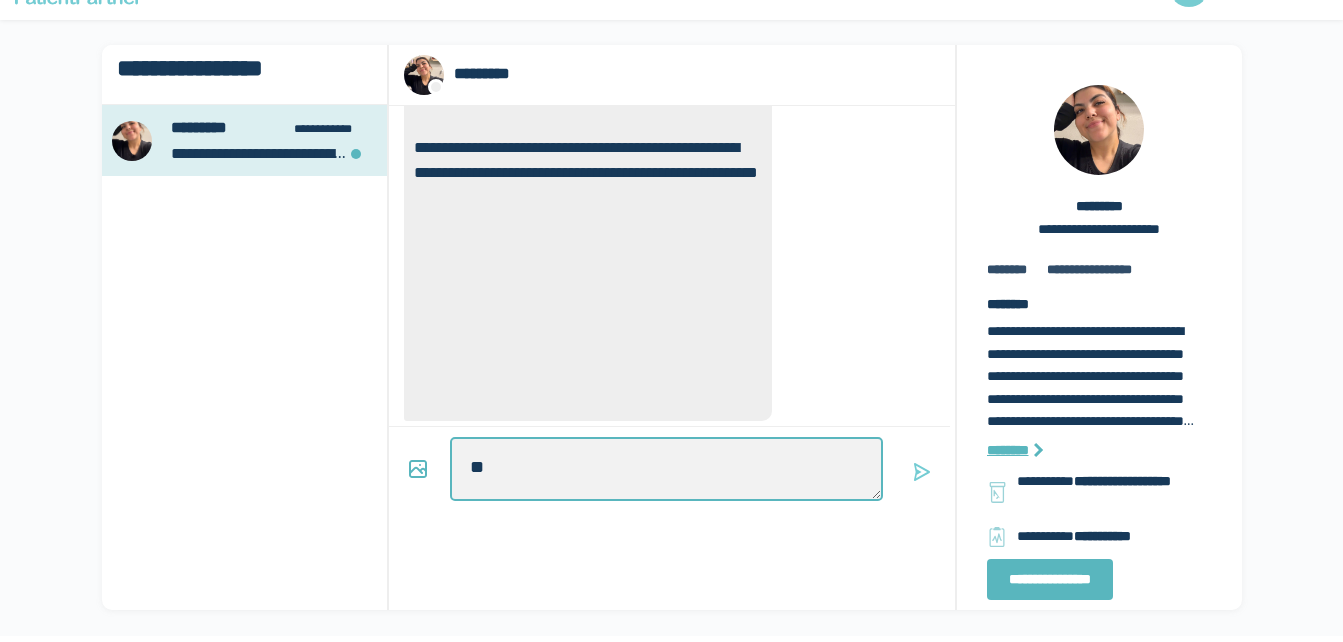 type on "*" 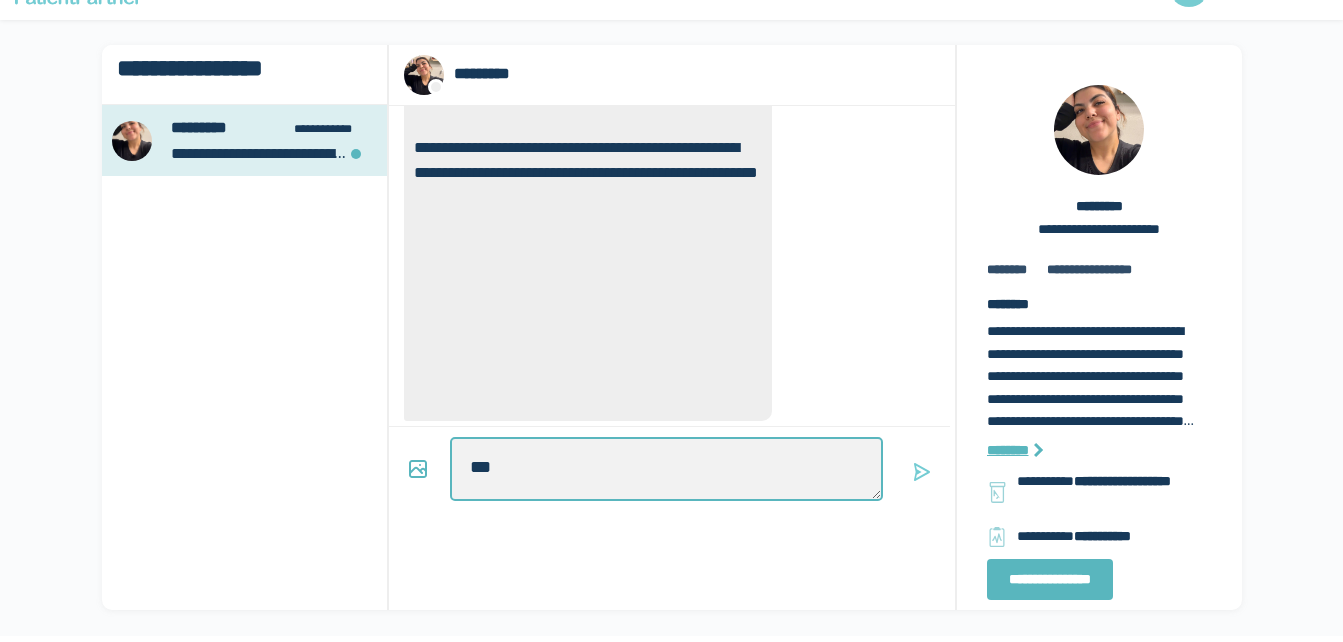 type on "*" 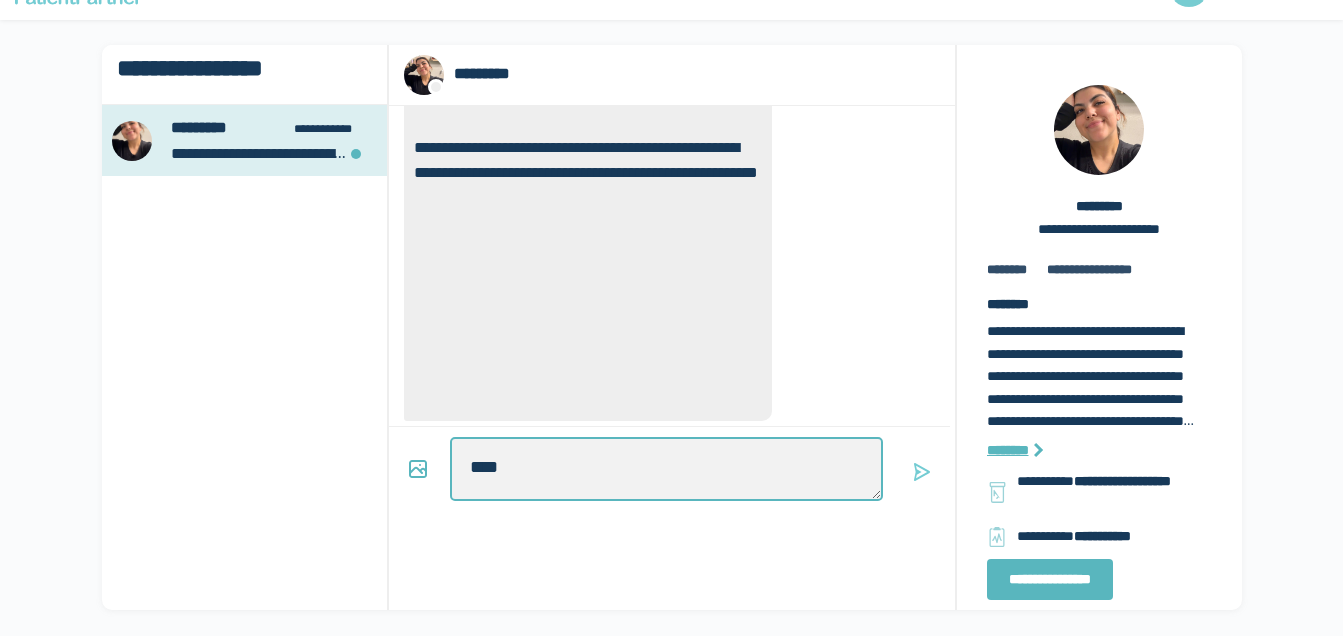type on "*" 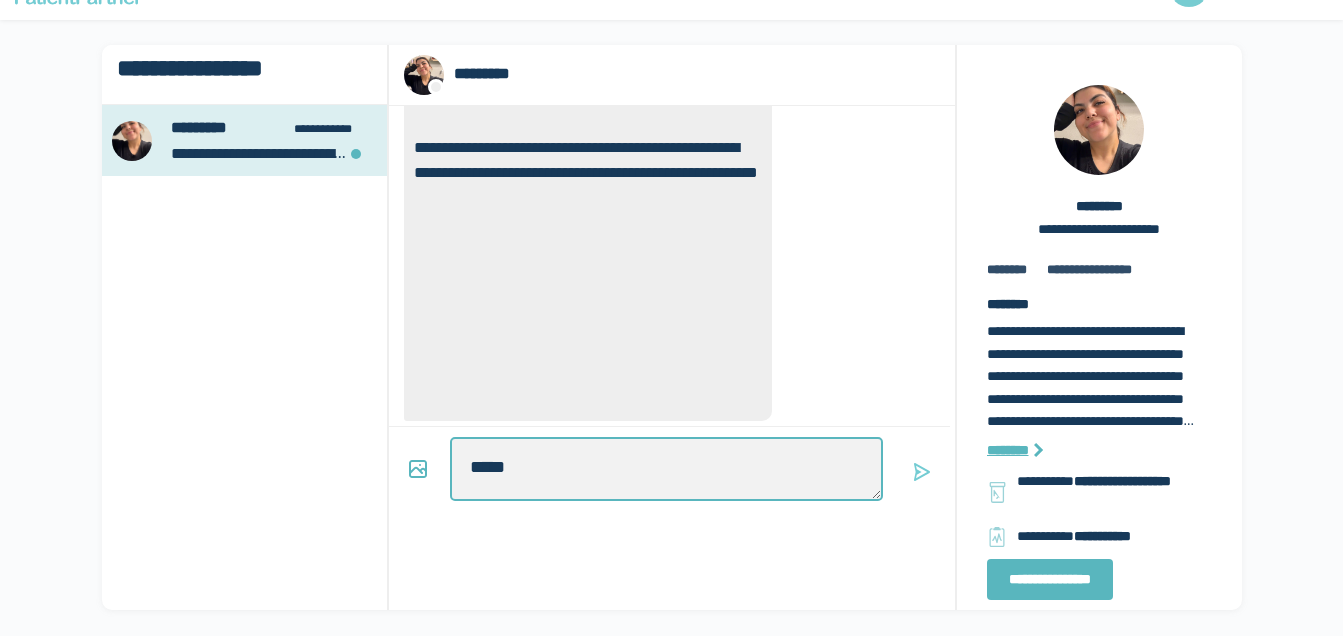 type on "*" 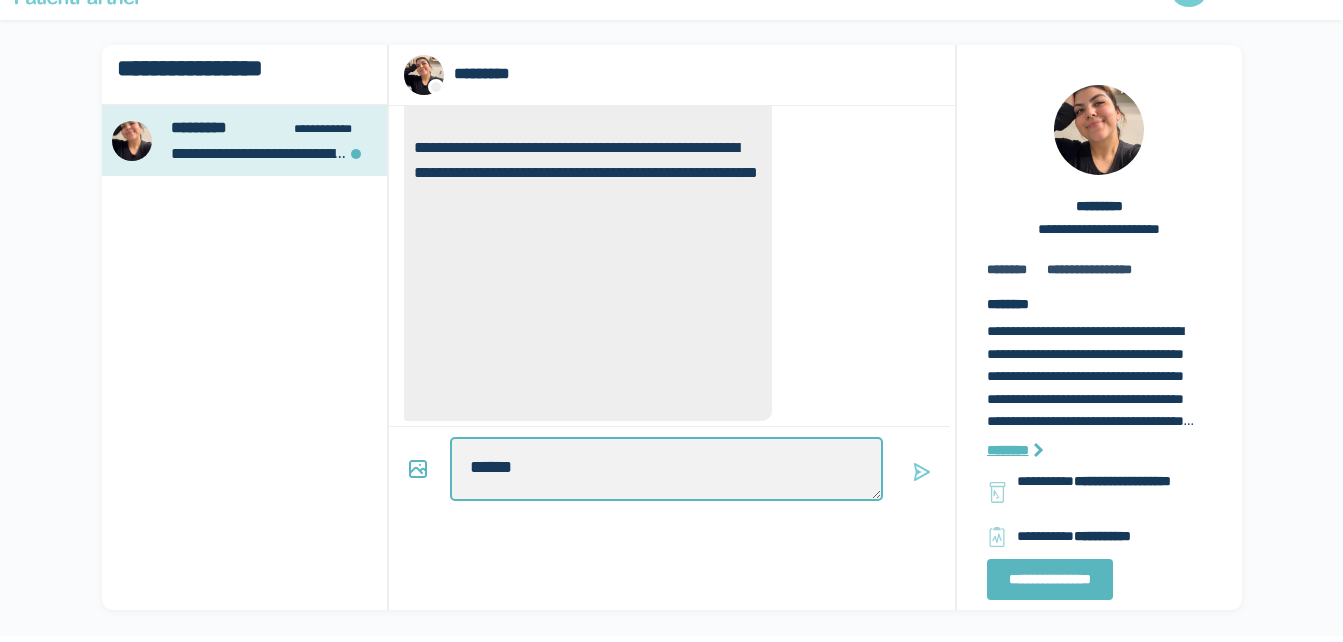 type on "*******" 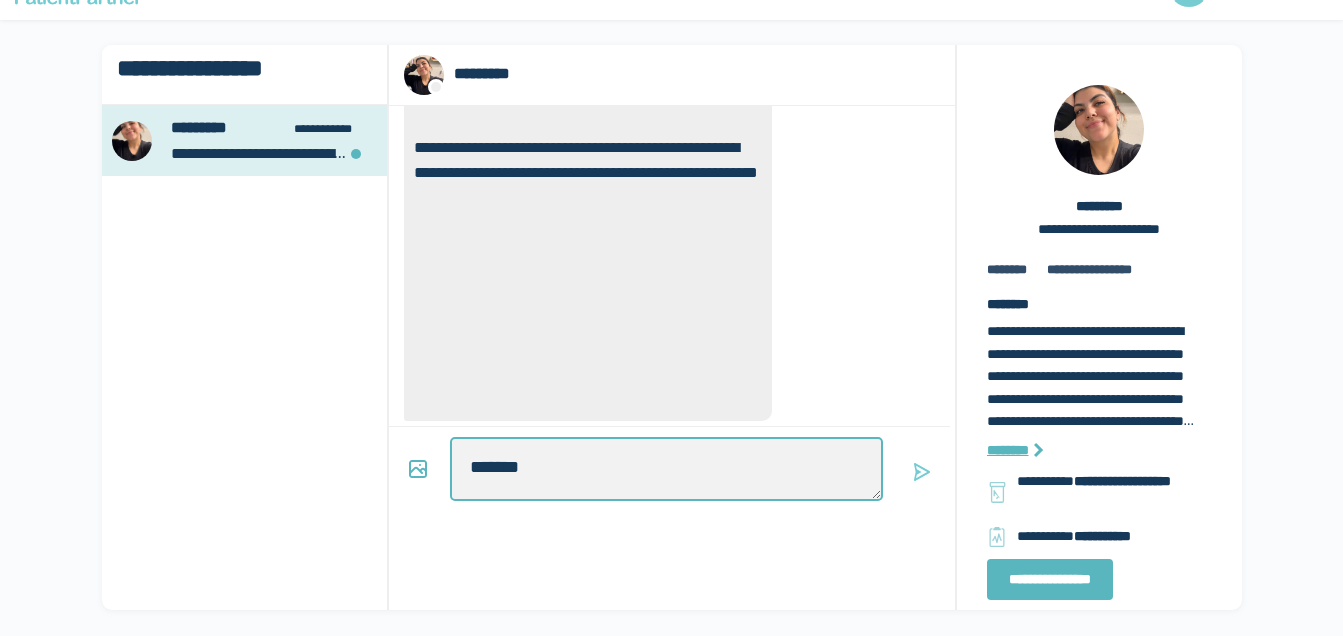 type on "*" 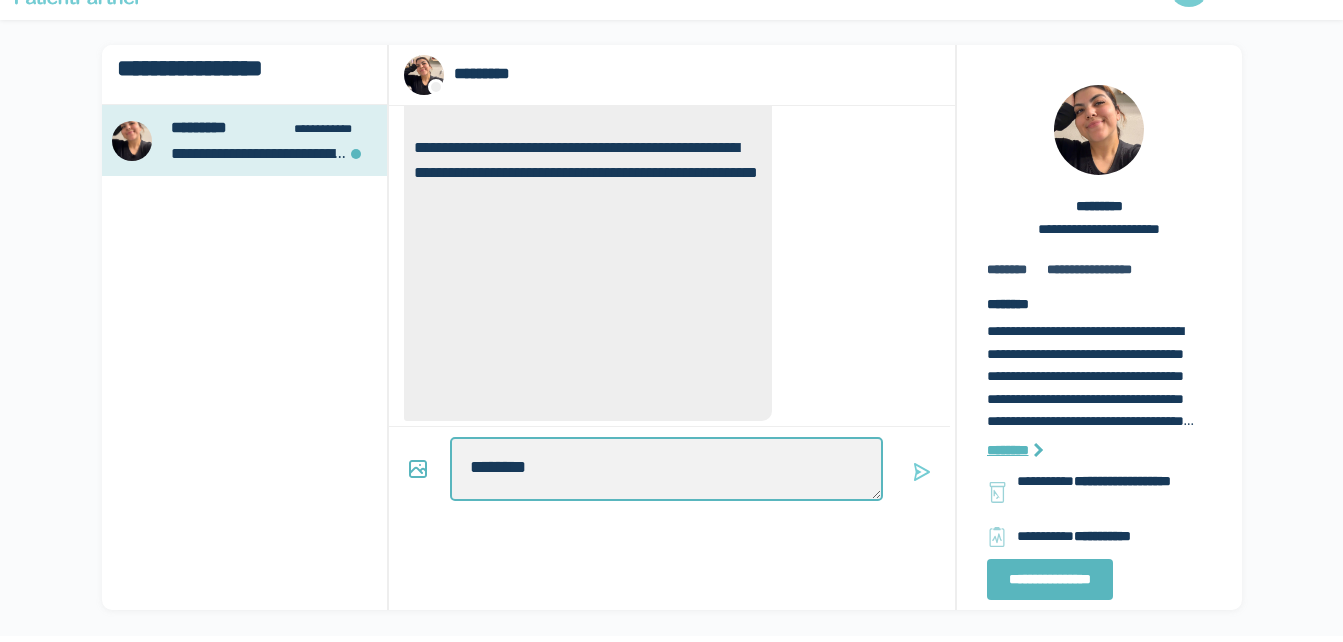 type on "*" 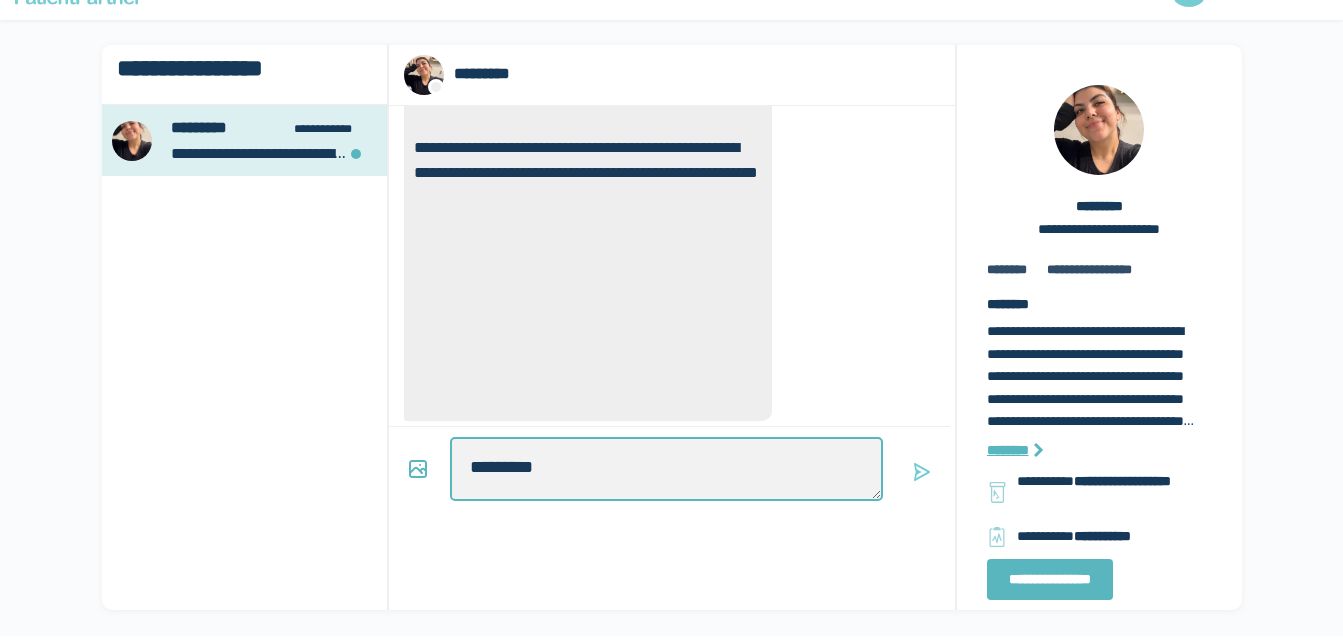 type on "*" 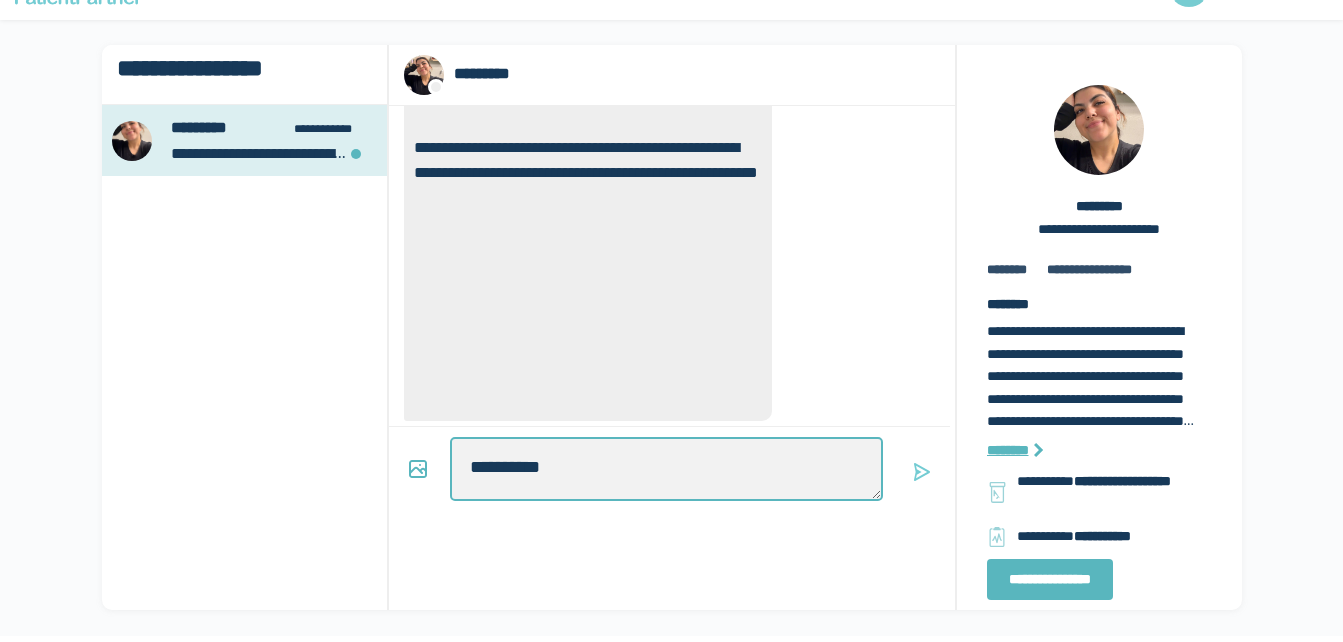 type on "*" 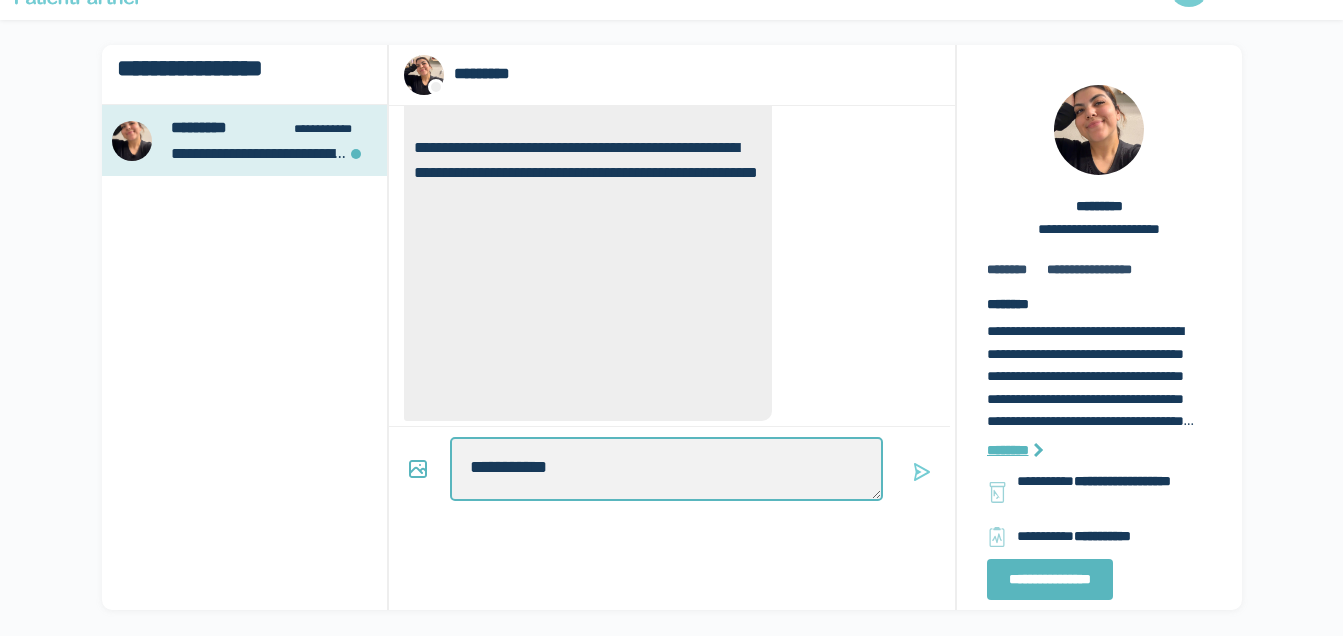 type on "*" 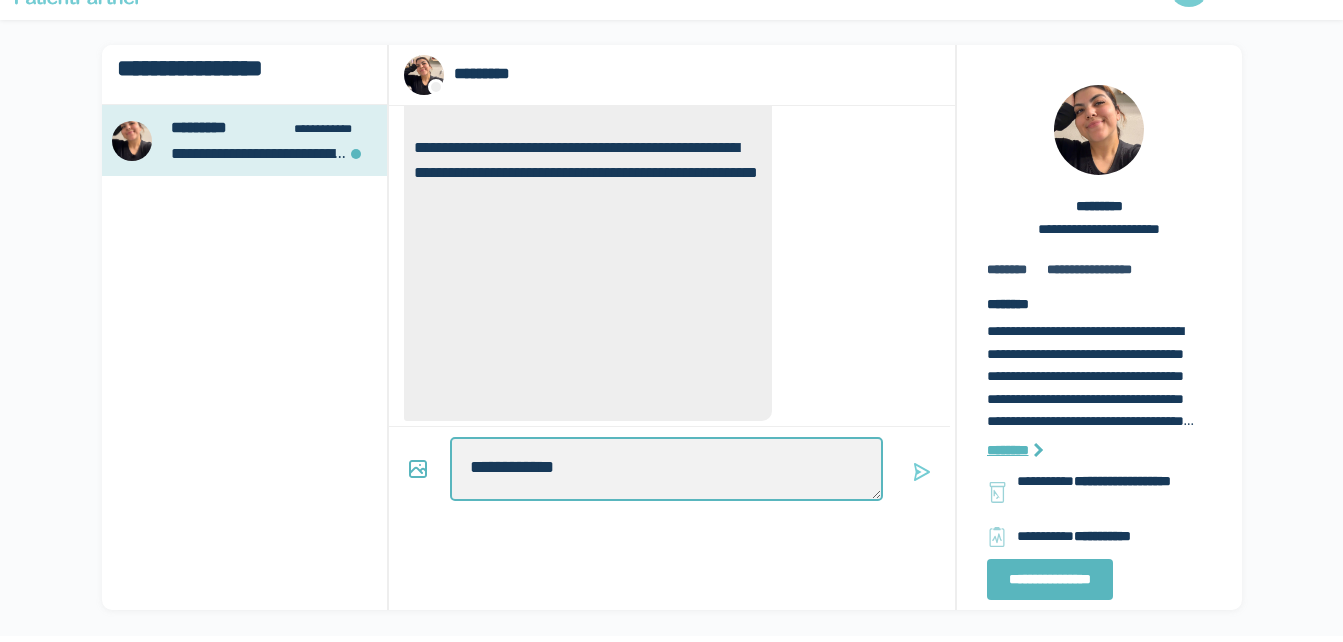 type on "*" 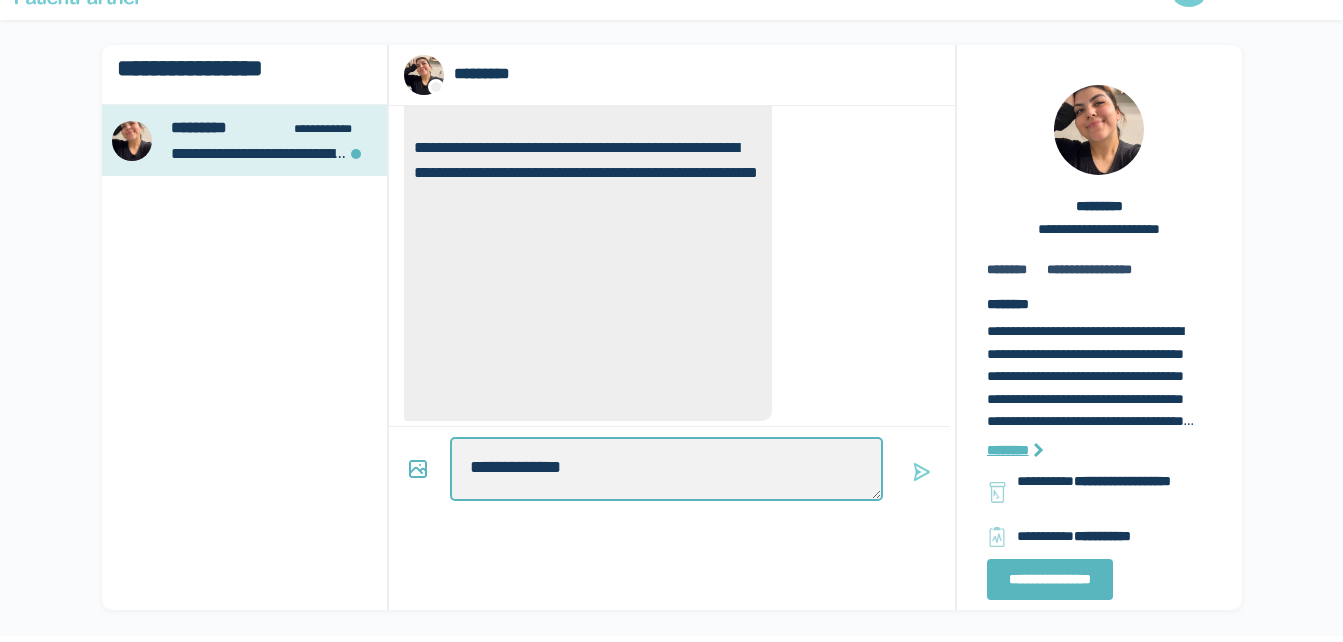 type on "*" 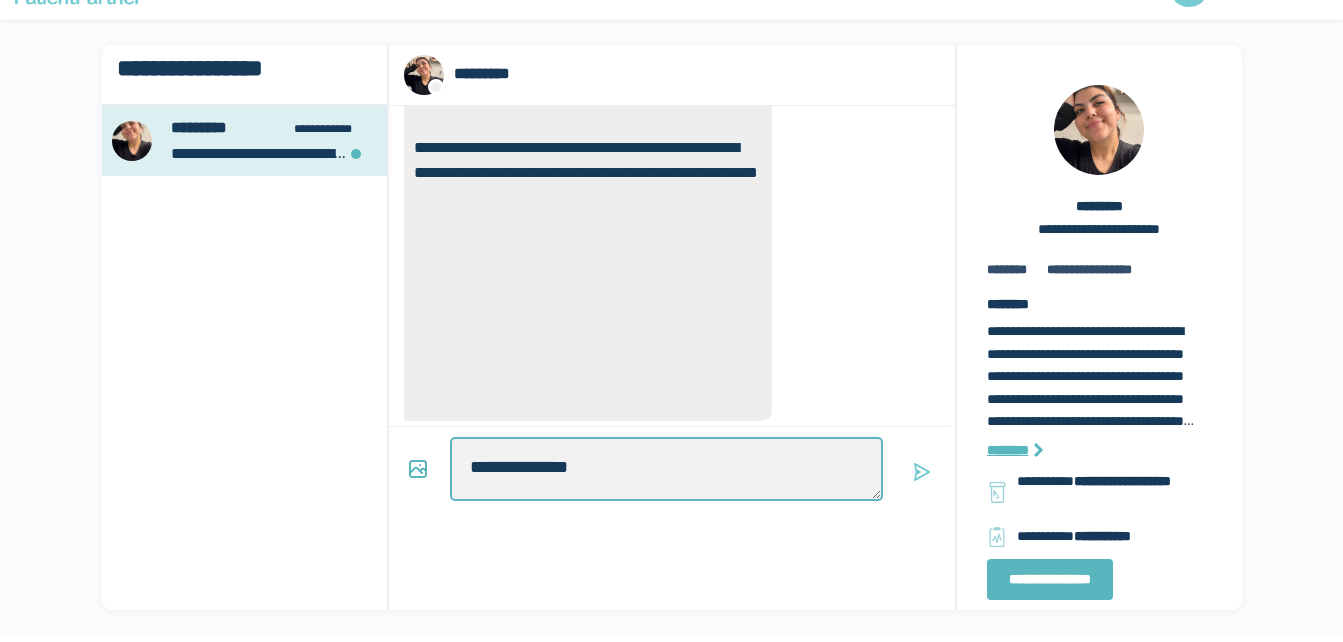 type on "*" 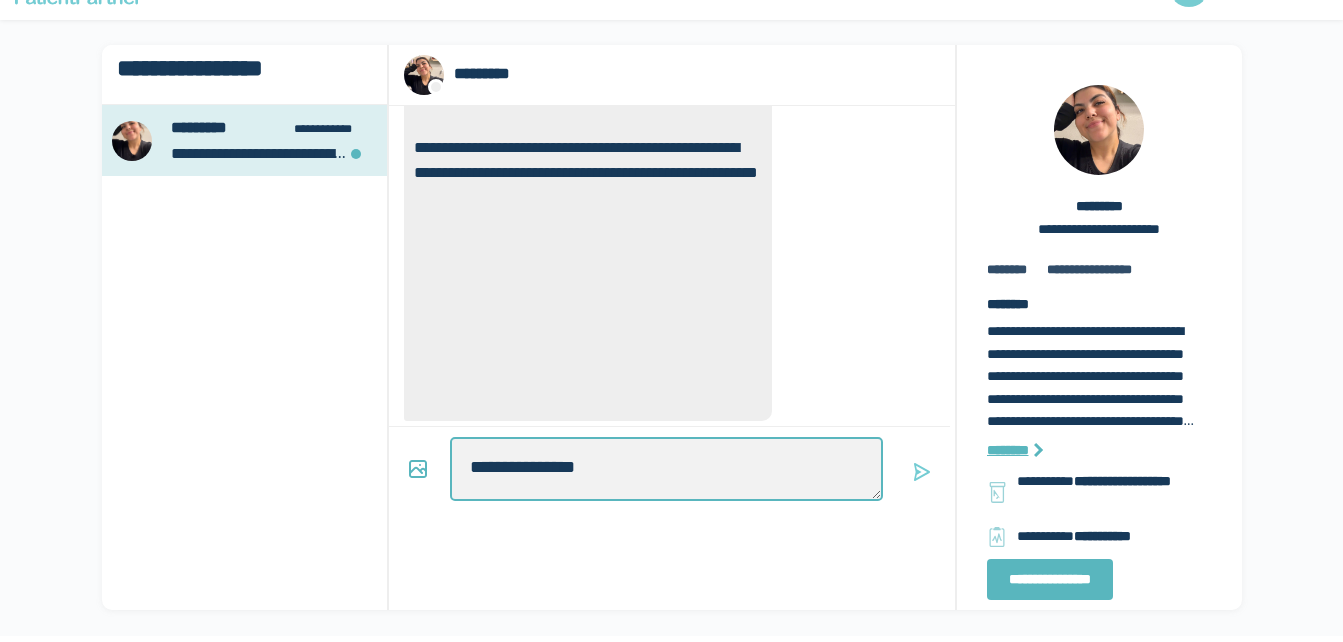 type on "*" 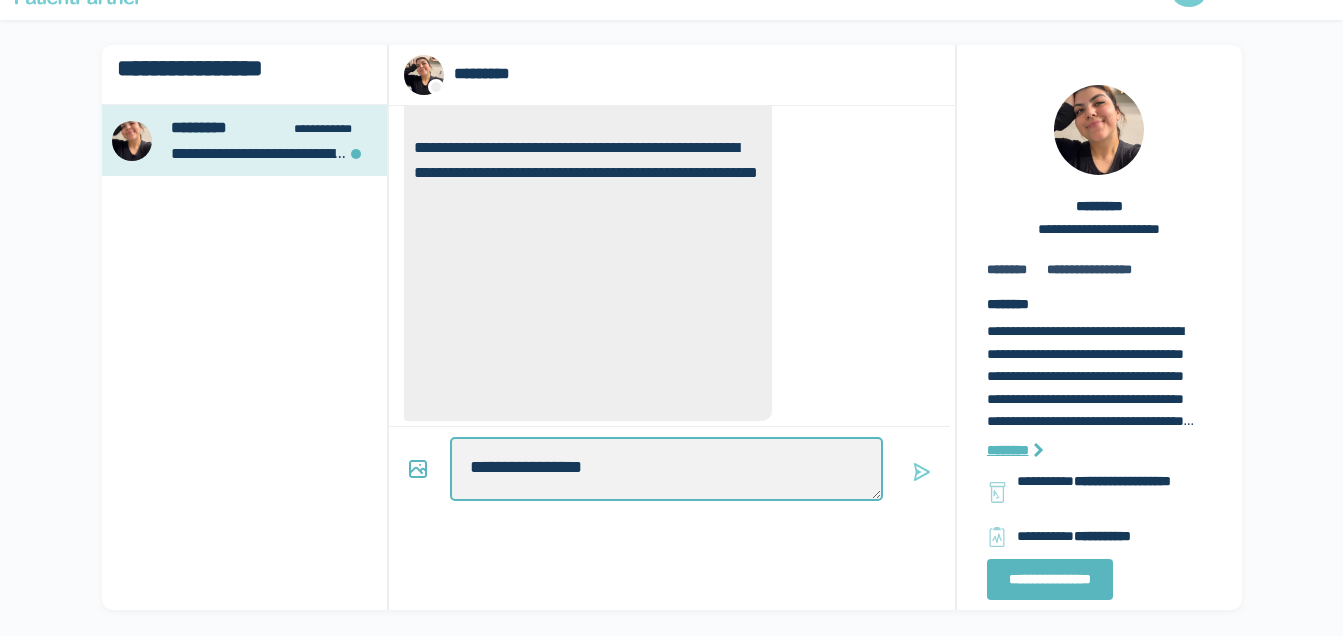 type on "*" 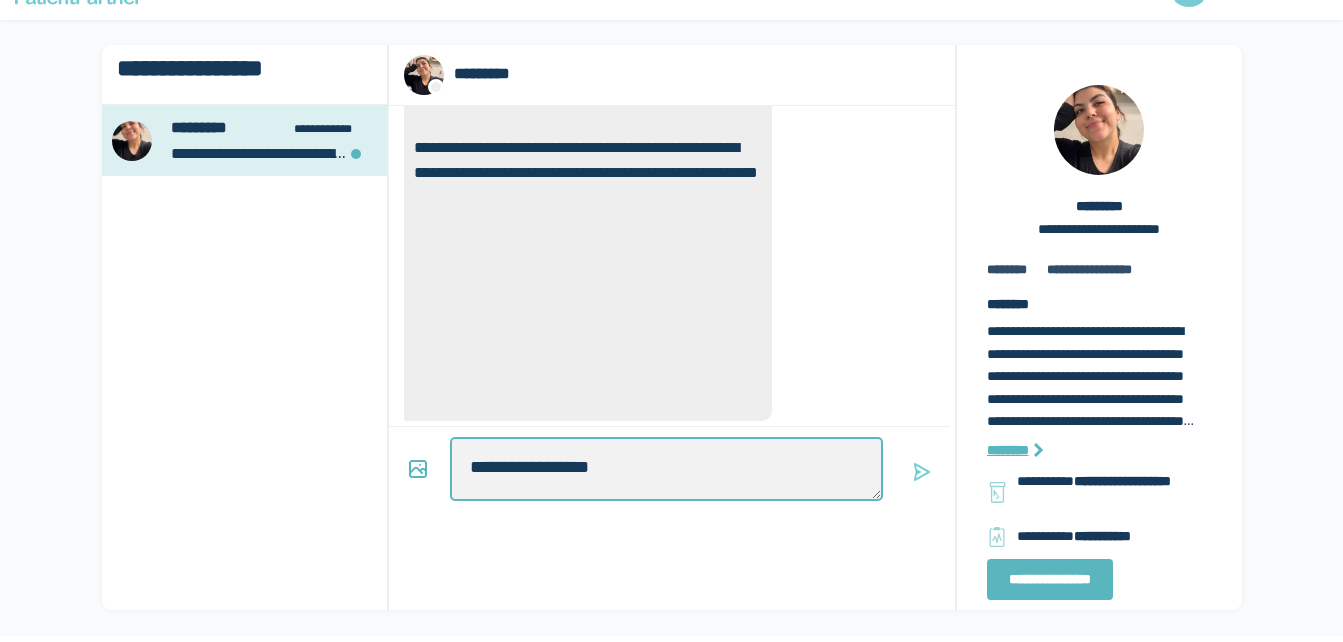 type on "*" 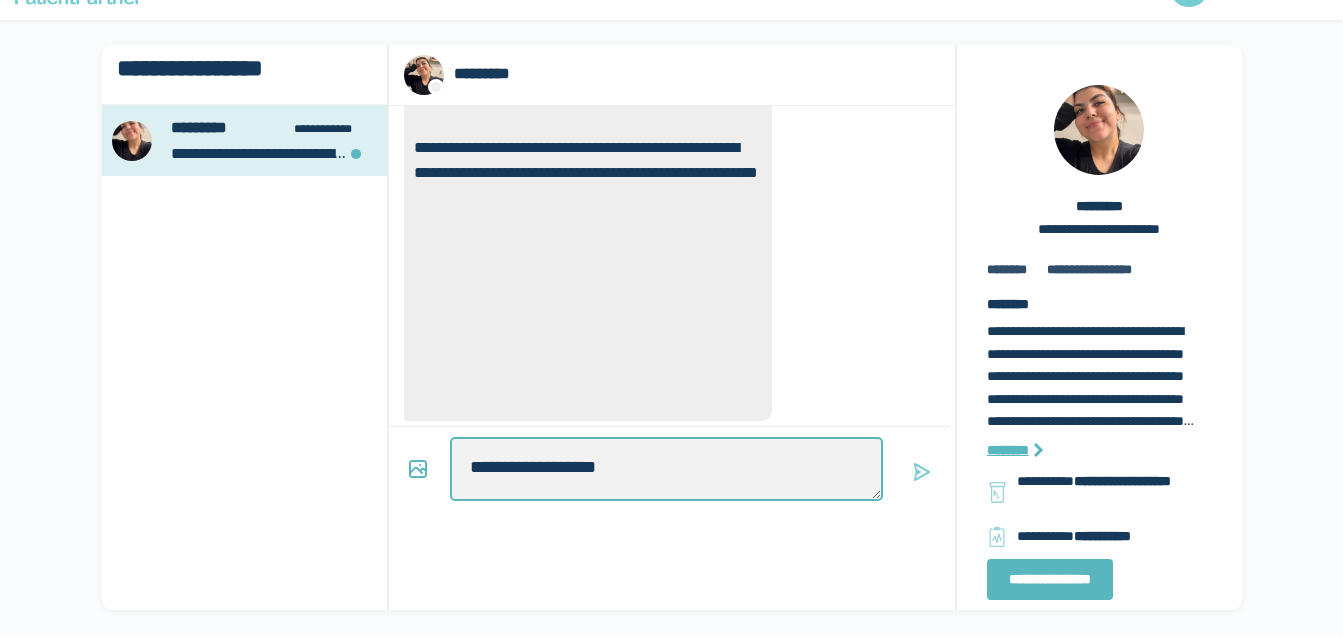 type on "*" 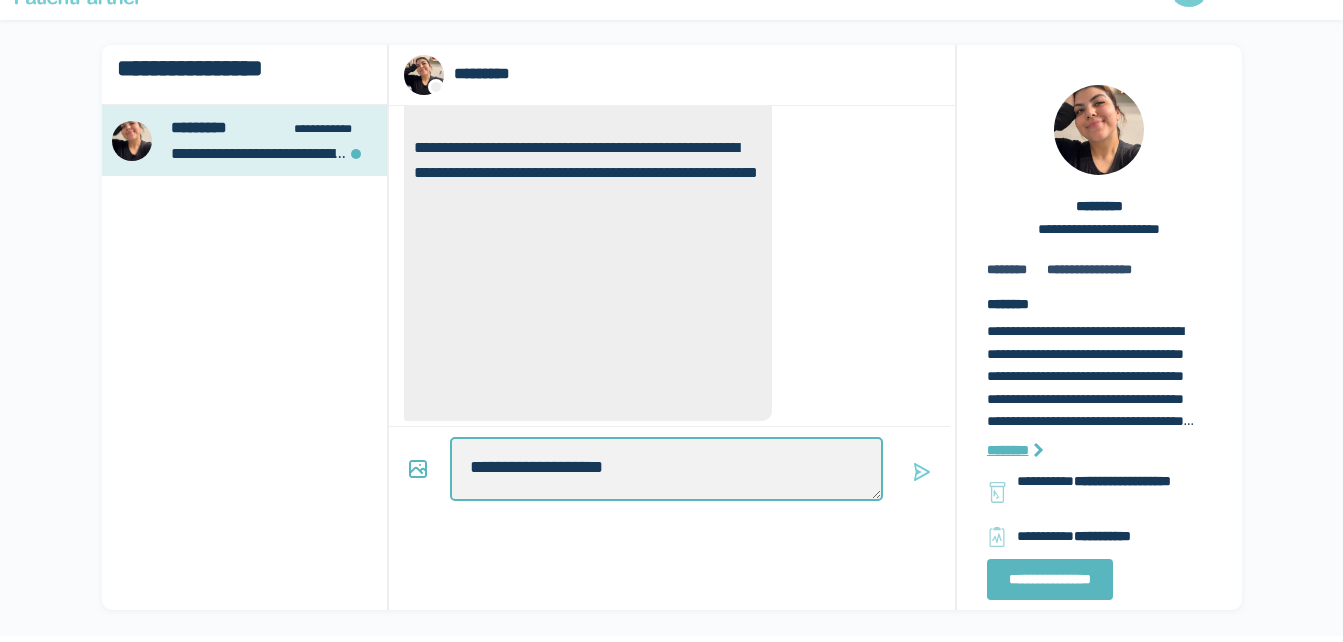 type on "*" 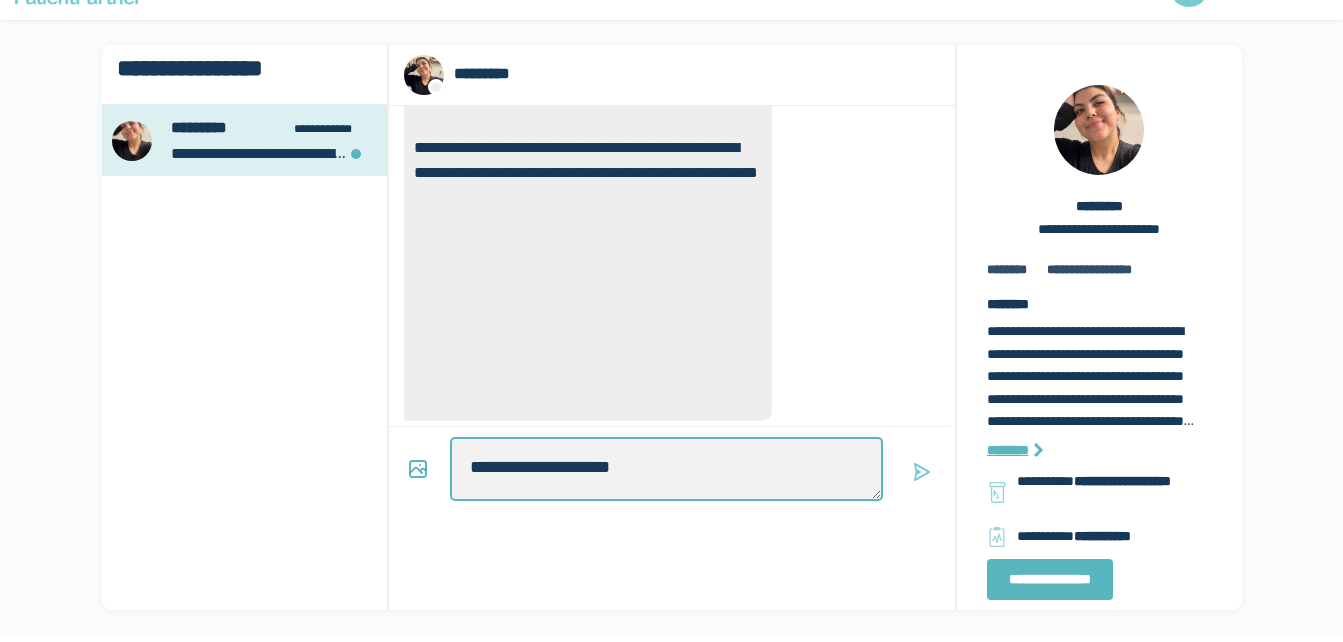 type on "*" 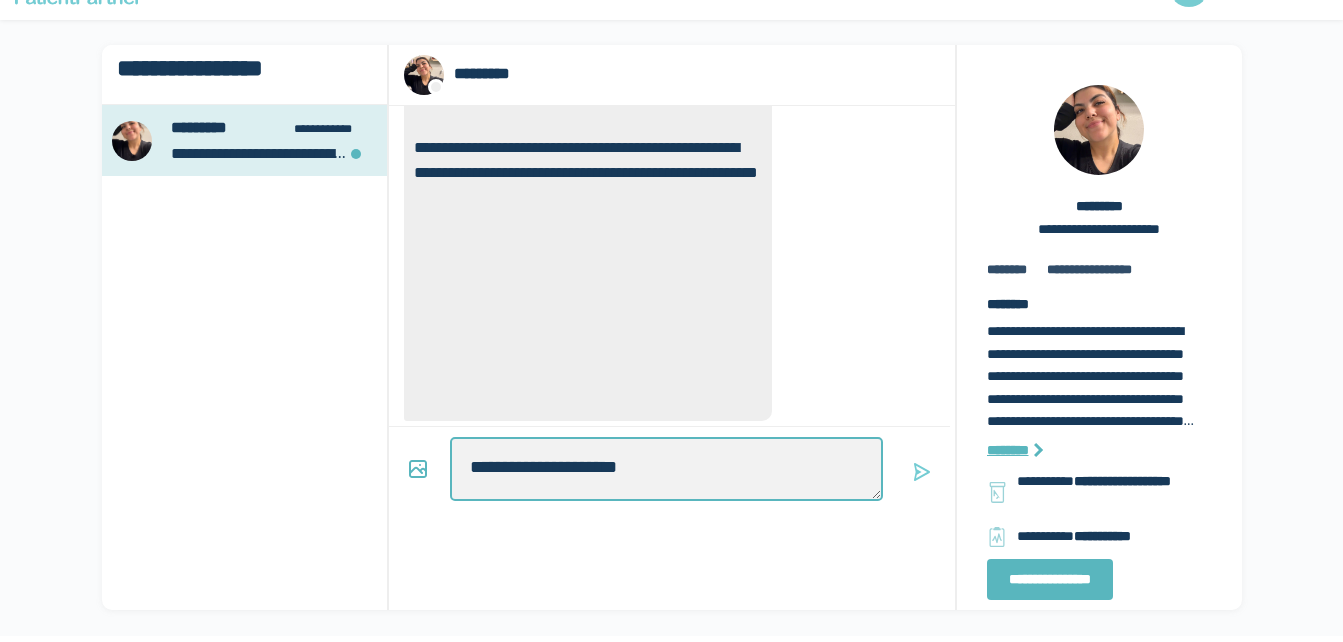 type on "*" 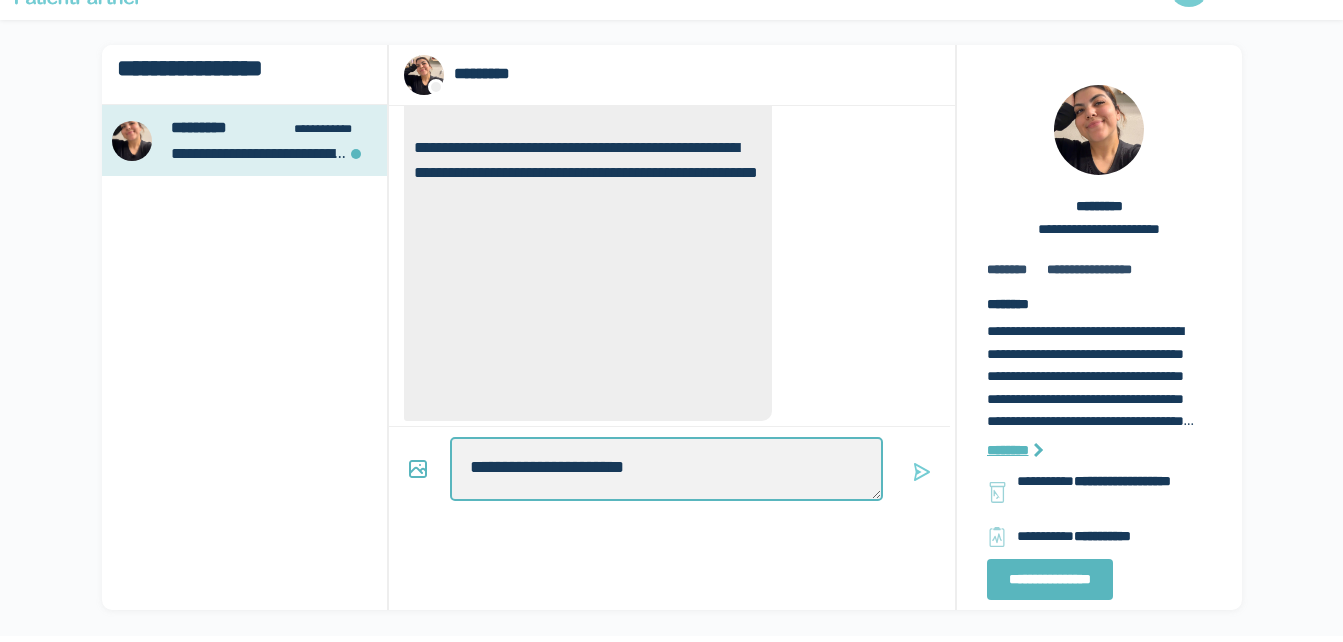 type on "*" 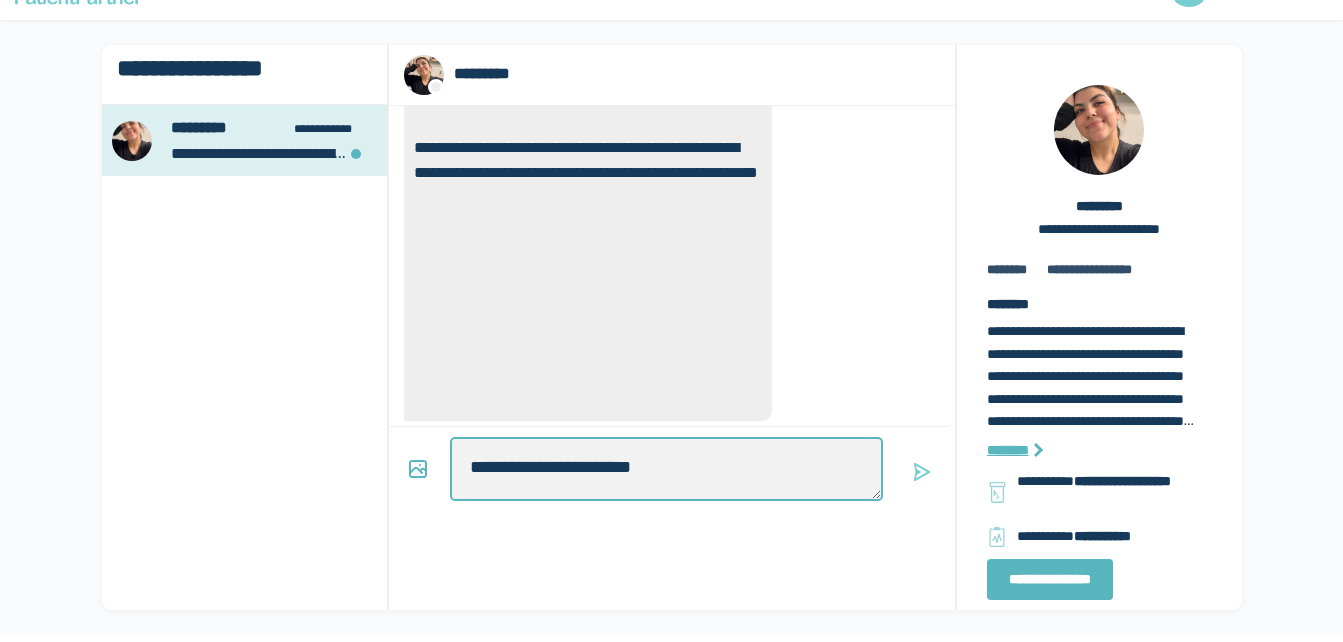 type on "*" 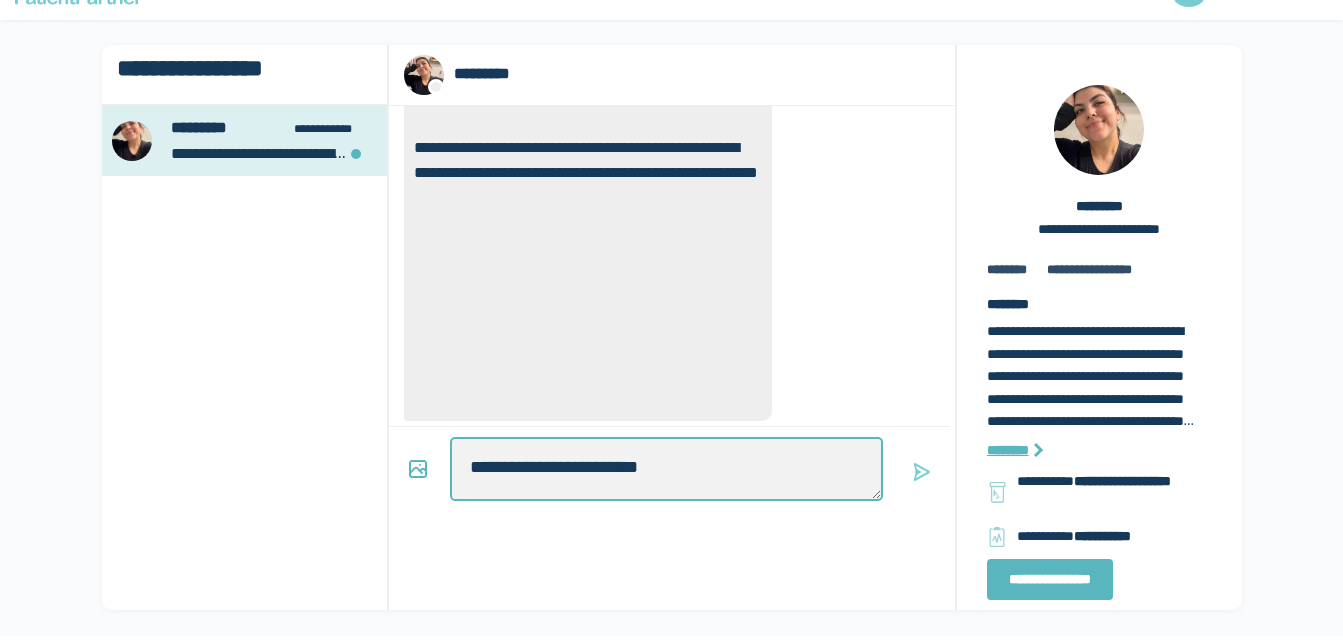 type on "*" 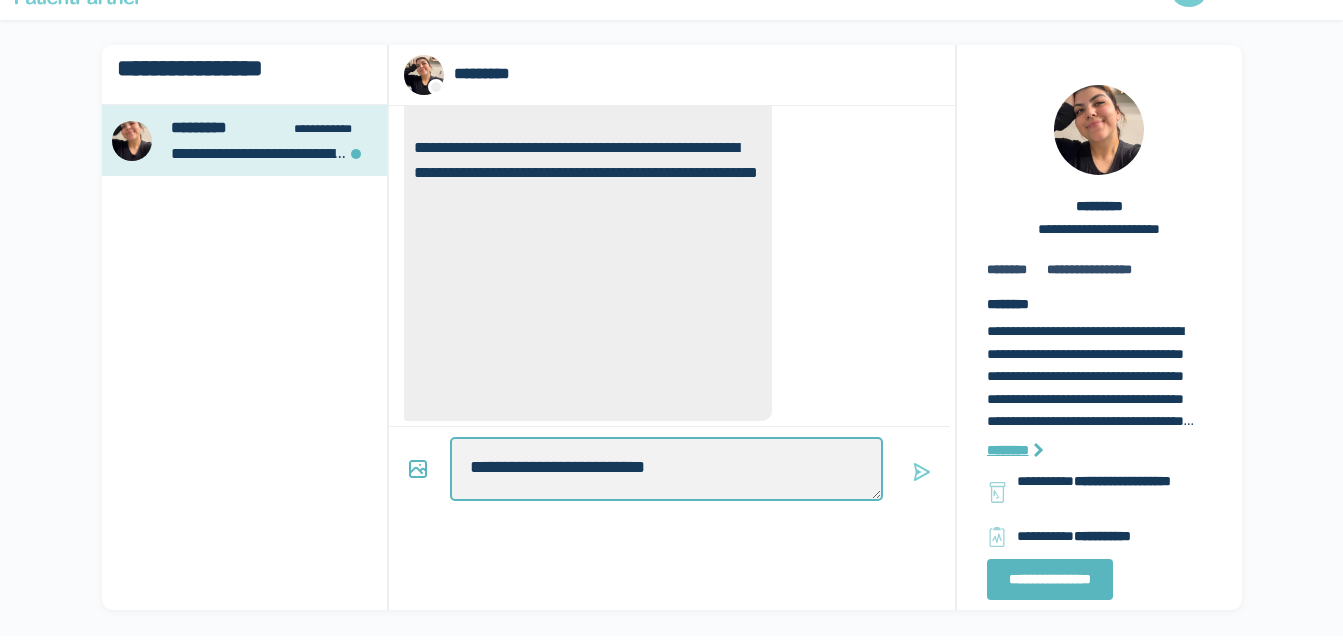type on "*" 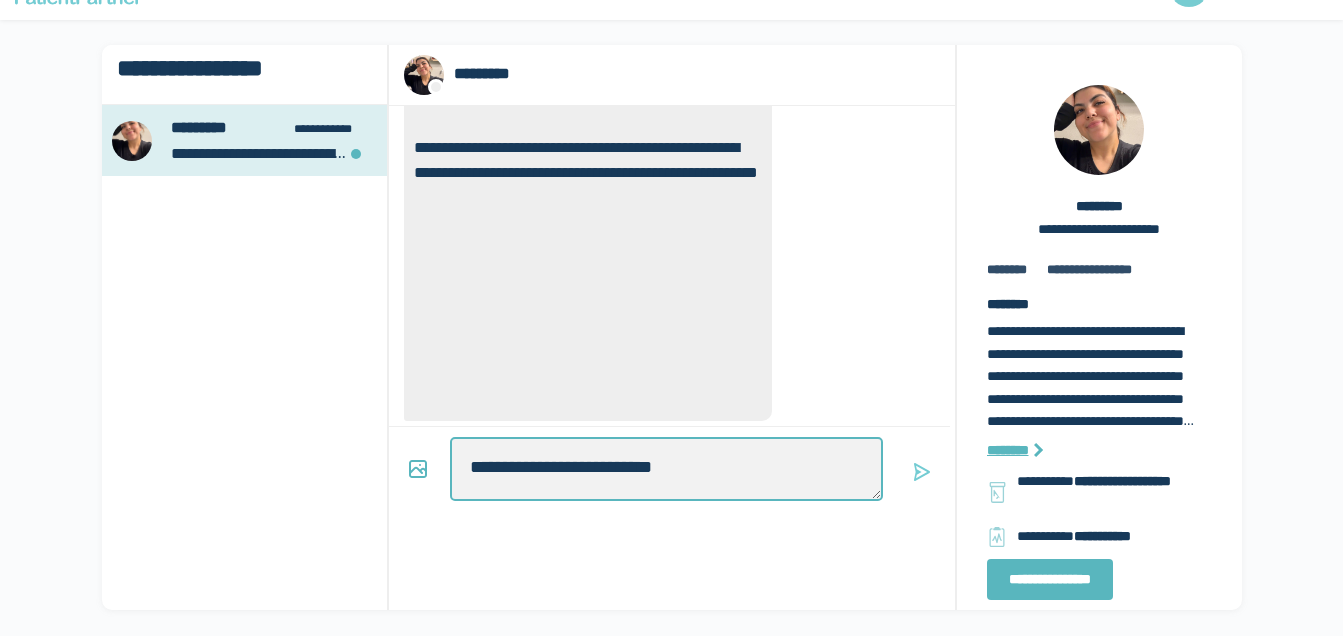 type on "*" 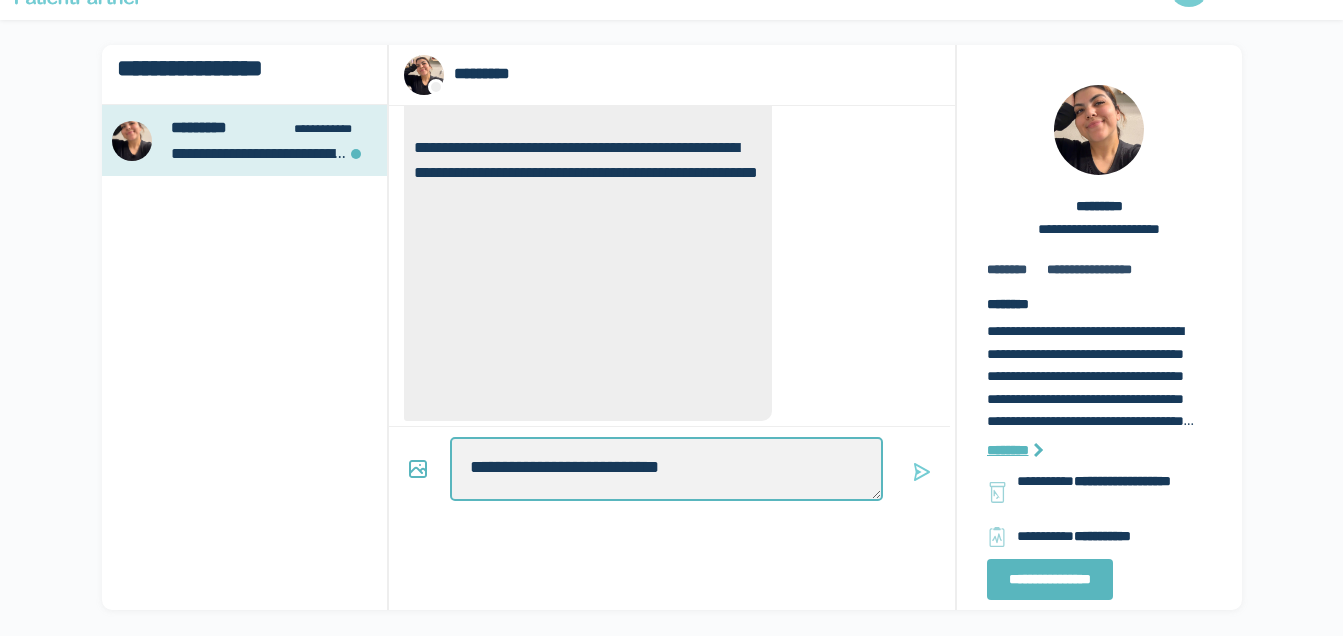 type on "*" 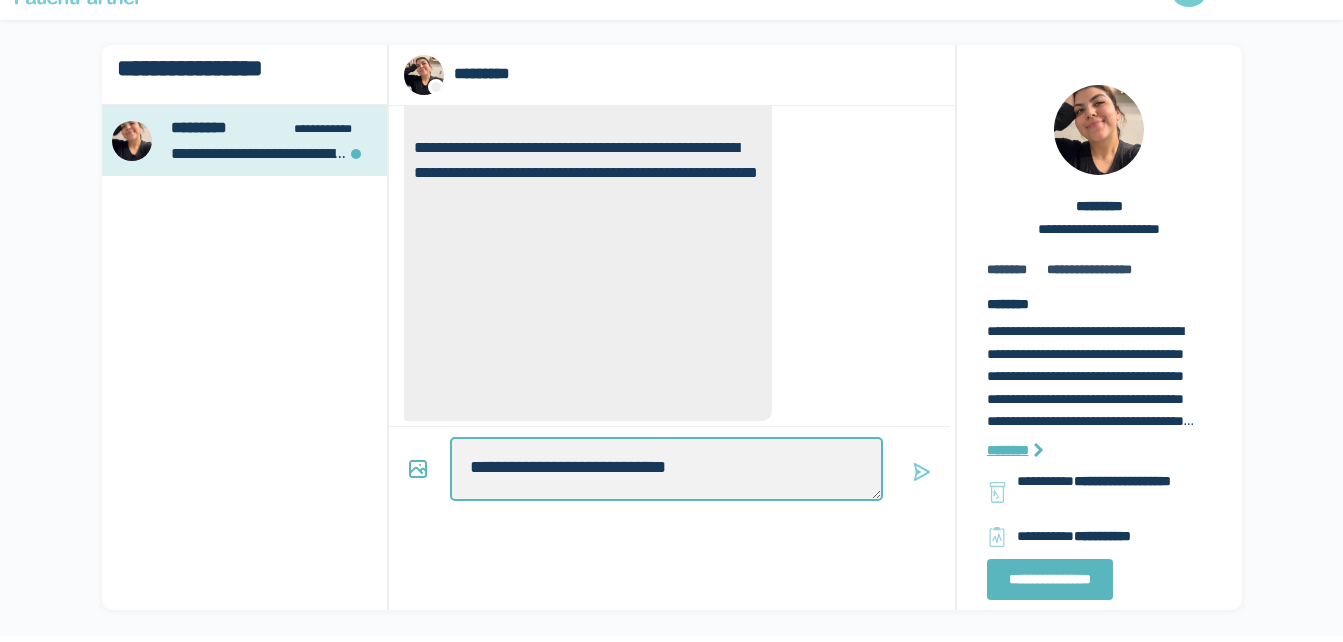type on "*" 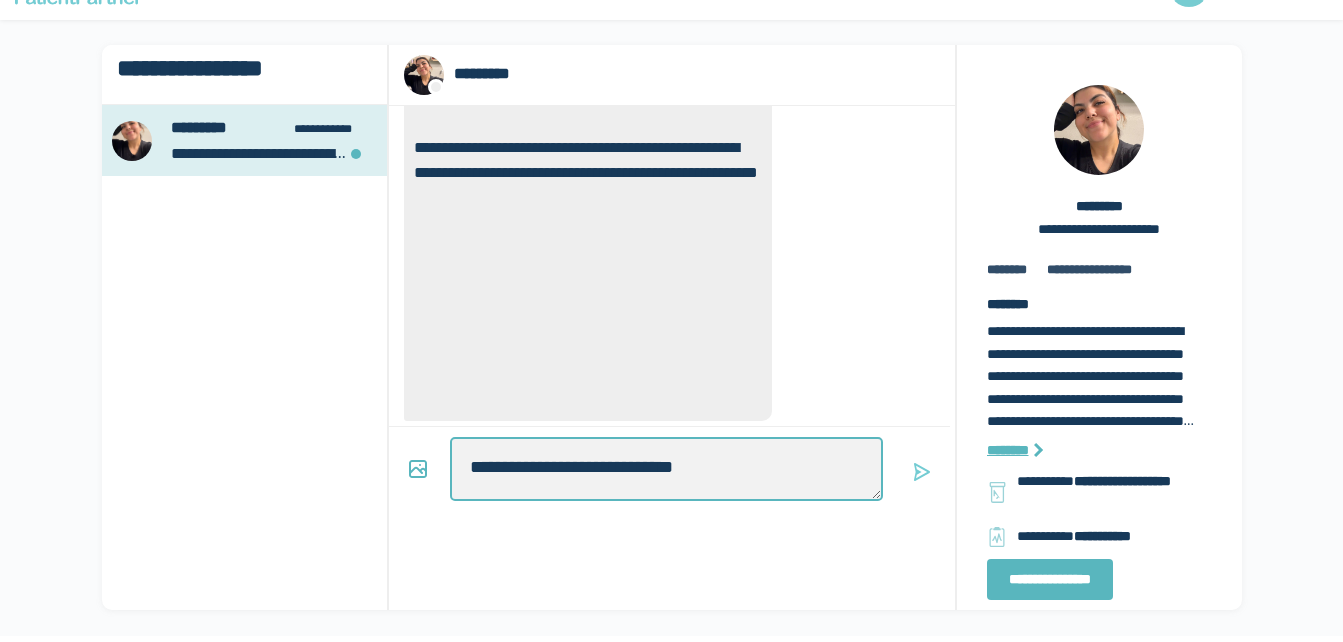 type on "*" 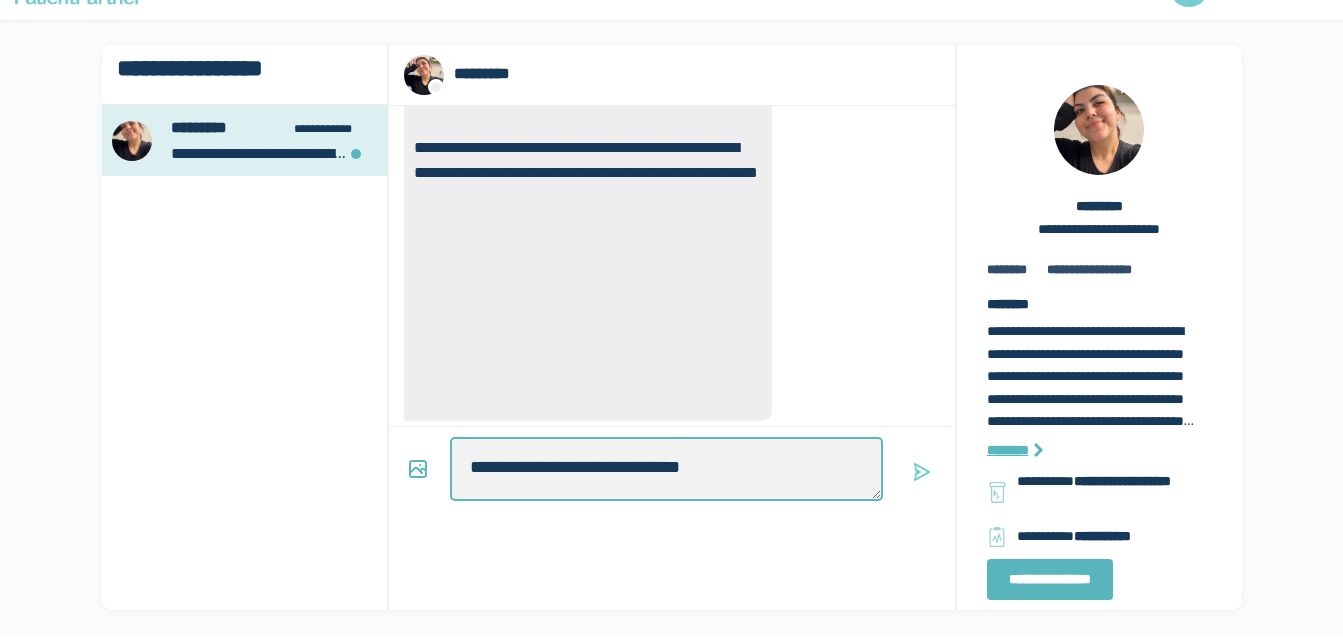 type on "*" 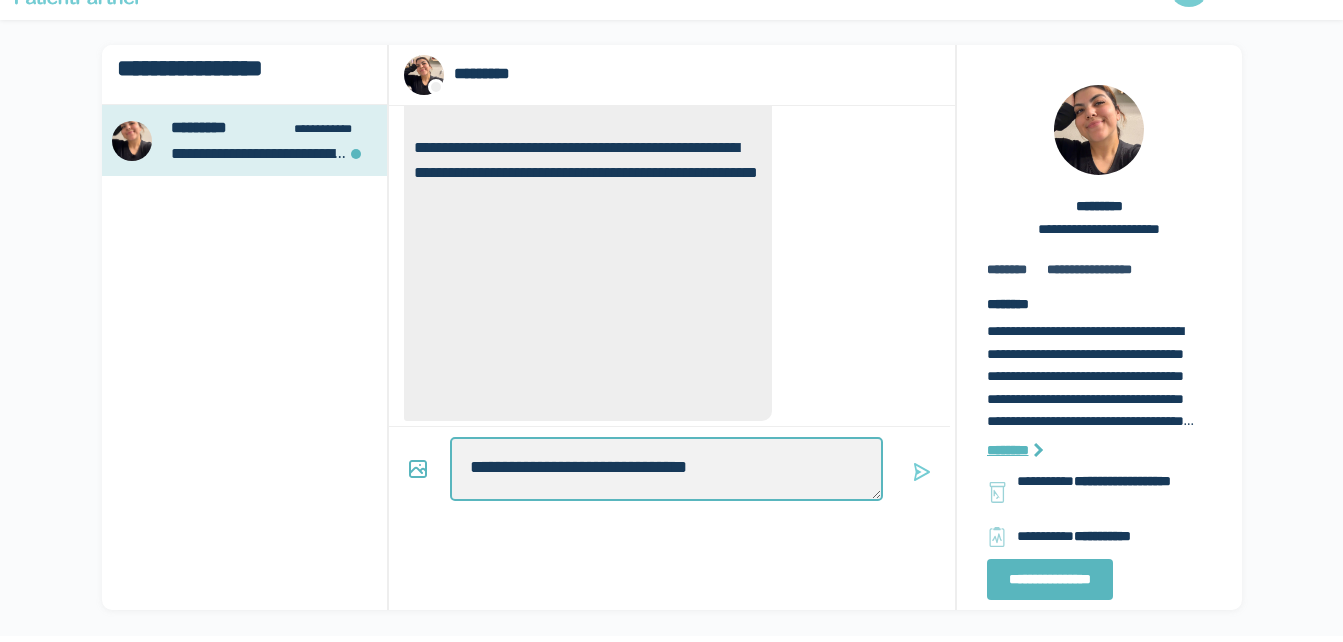 type on "*" 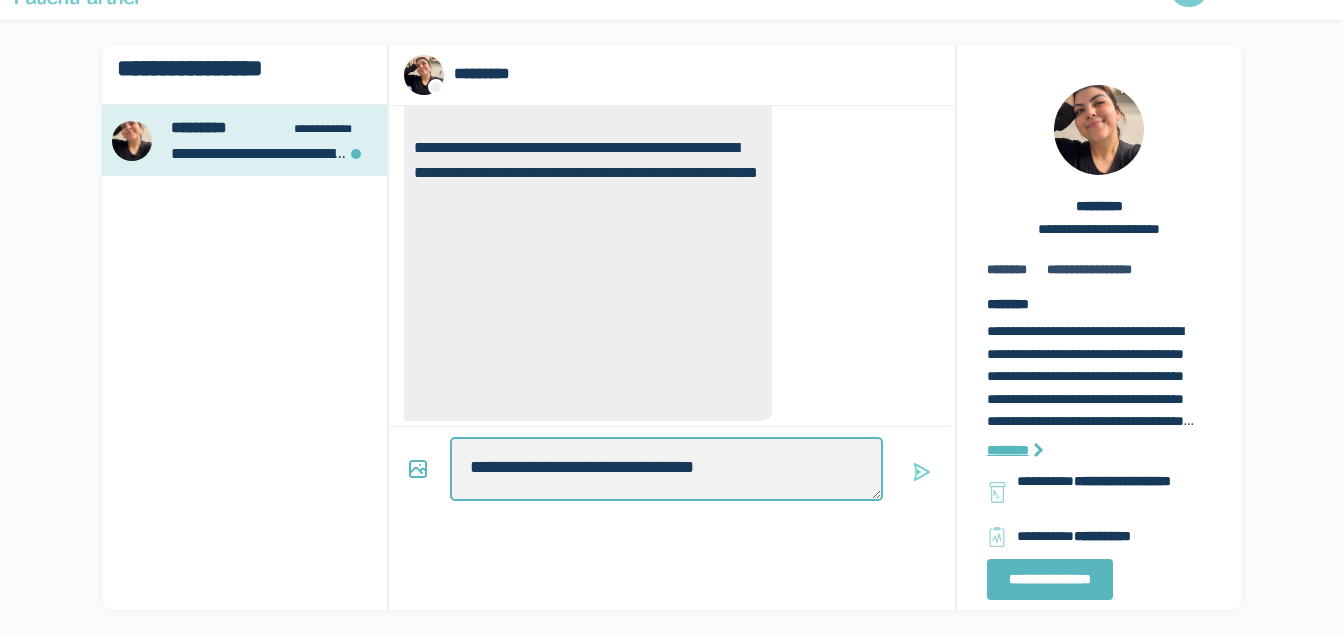 type on "*" 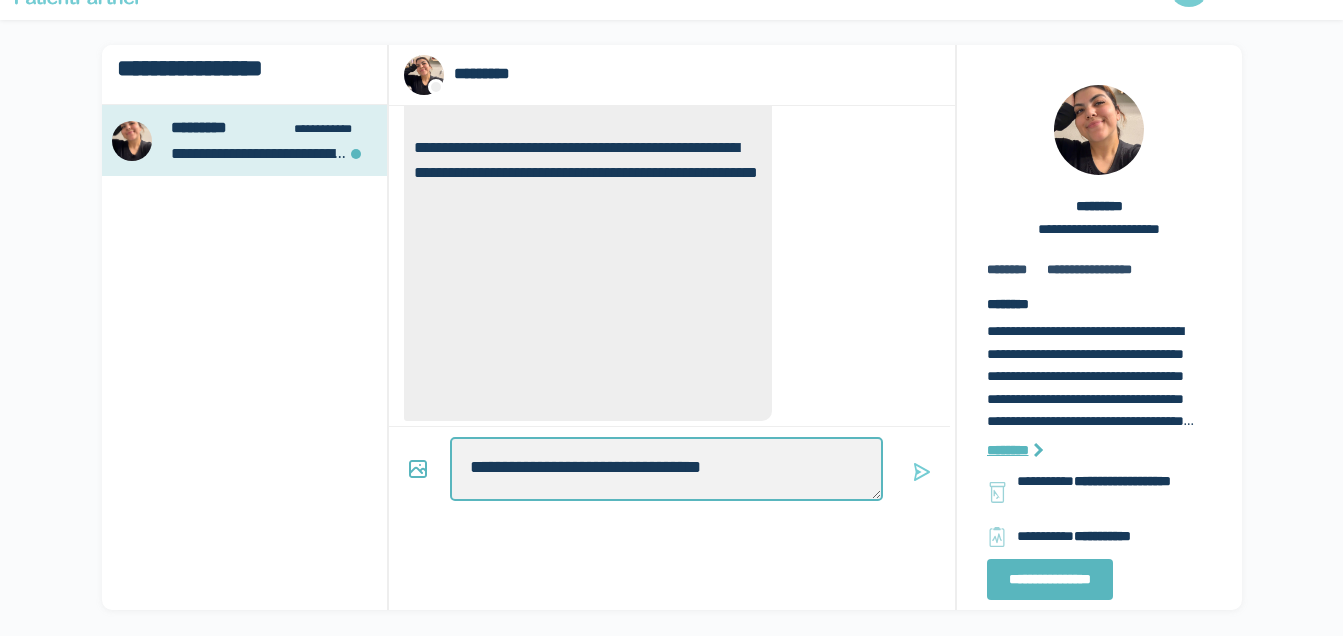 type on "*" 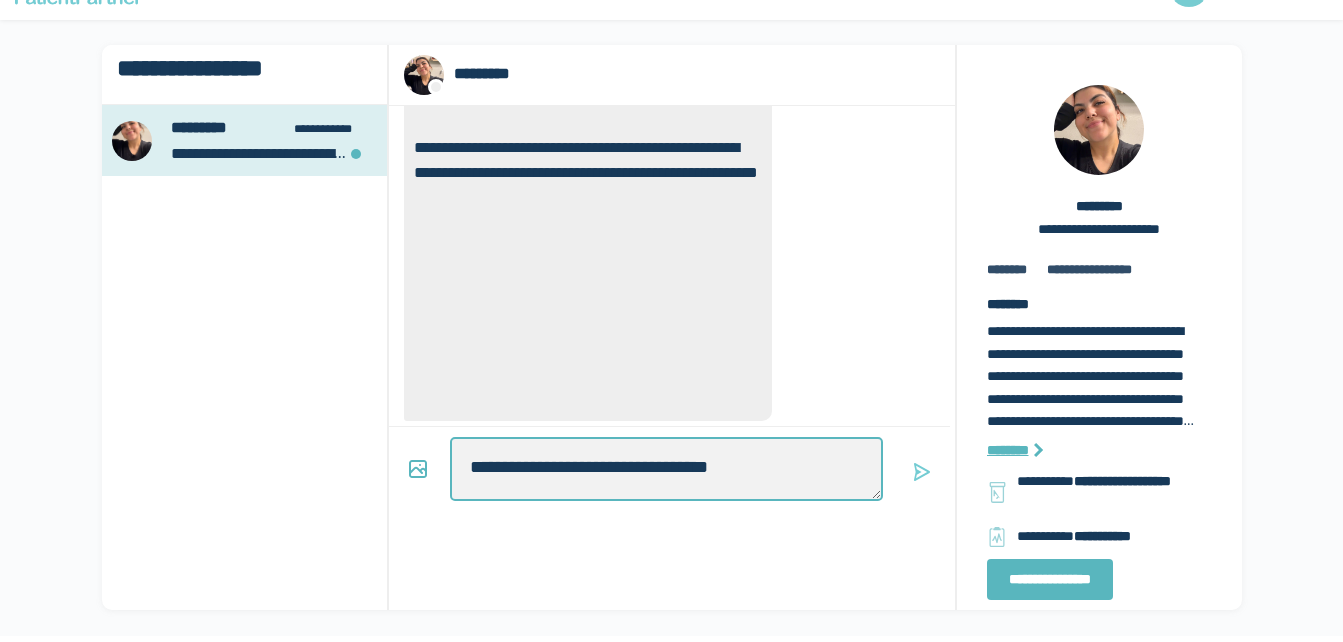 type on "*" 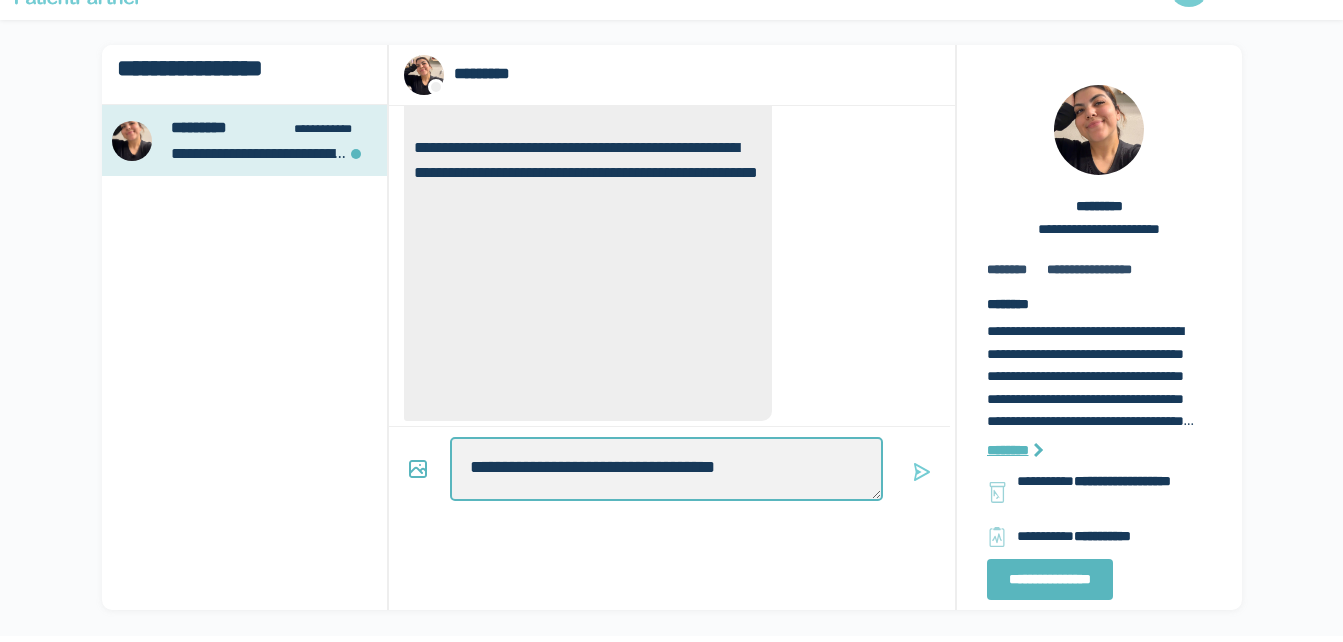 type on "*" 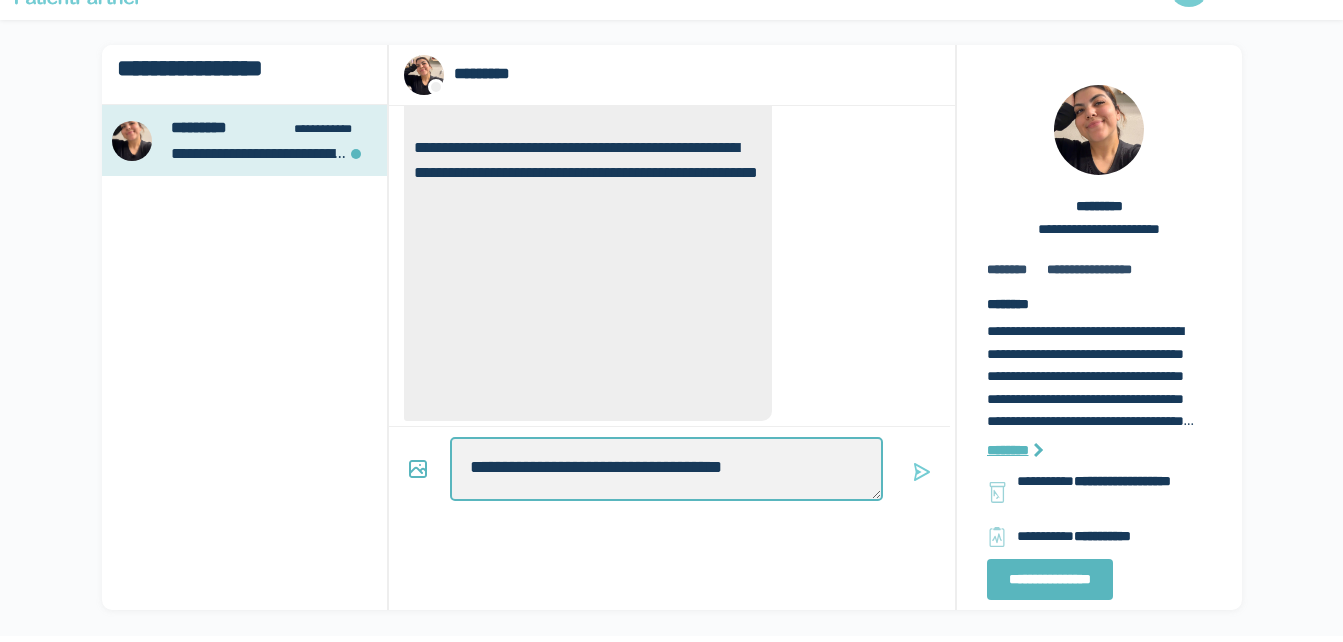type on "*" 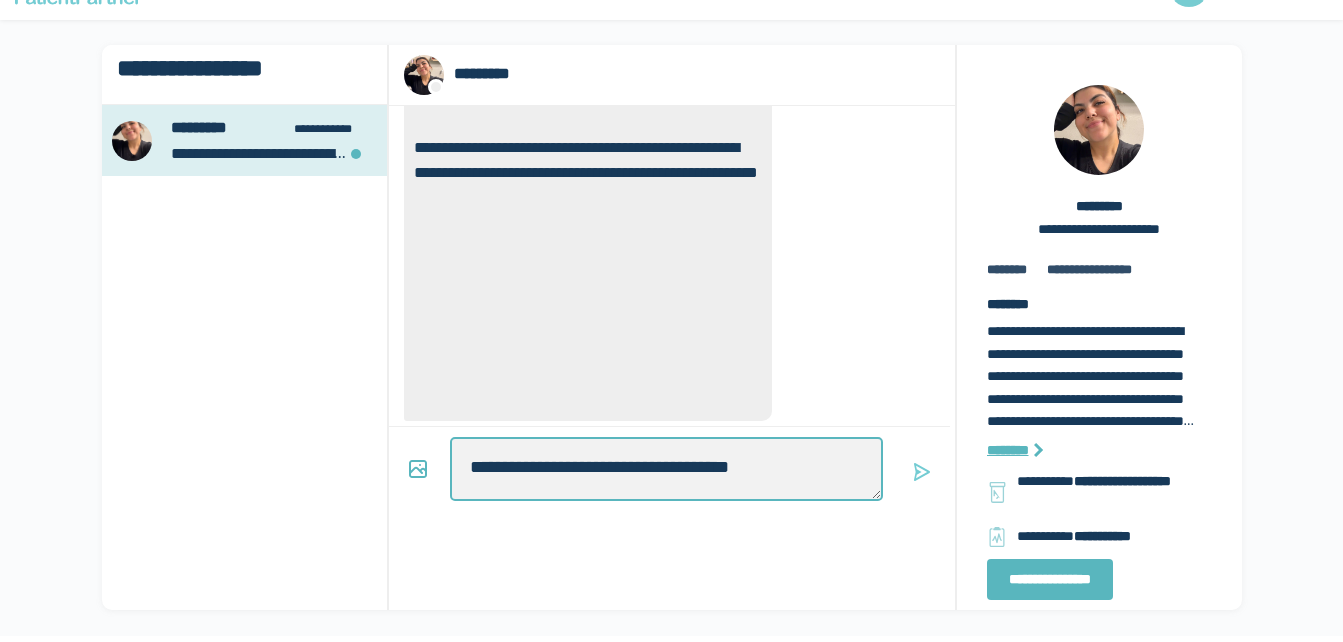 type on "*" 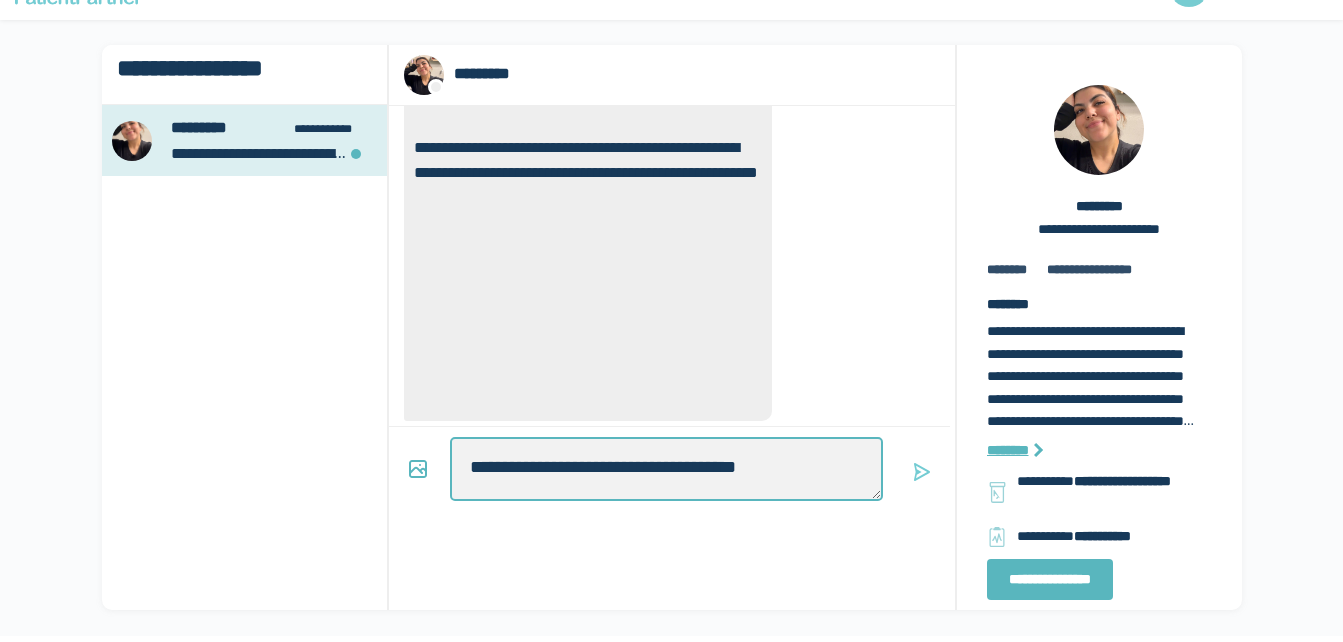 type on "*" 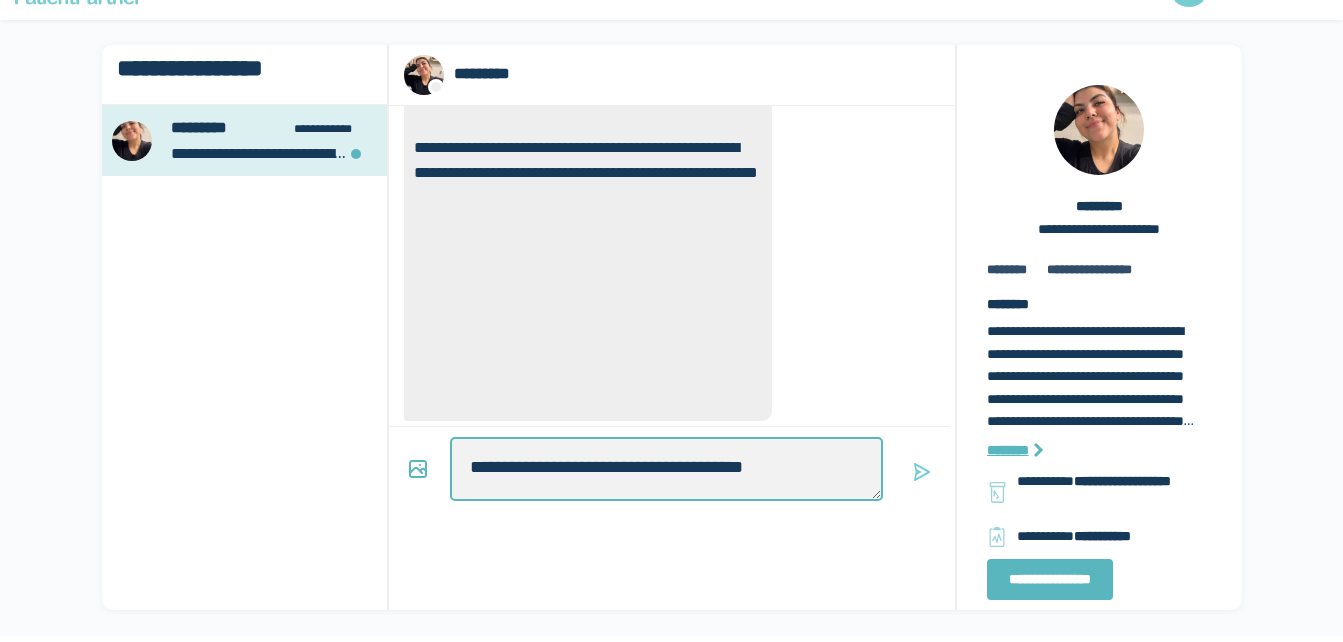 type on "*" 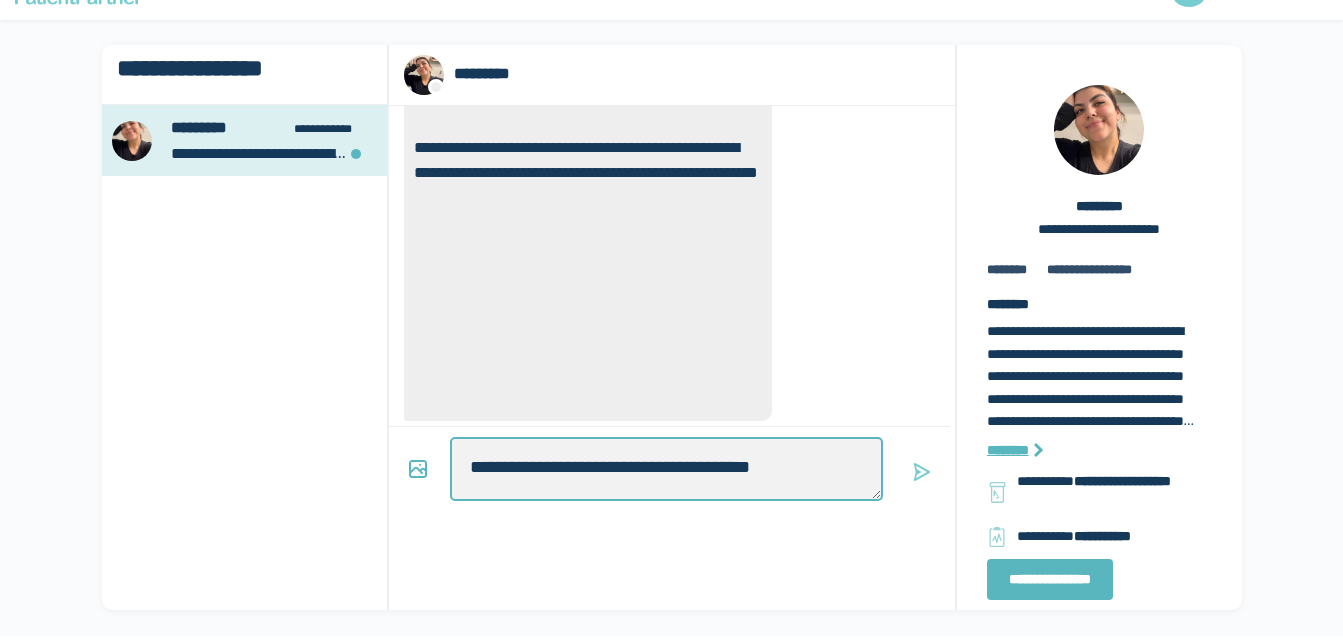 type on "*" 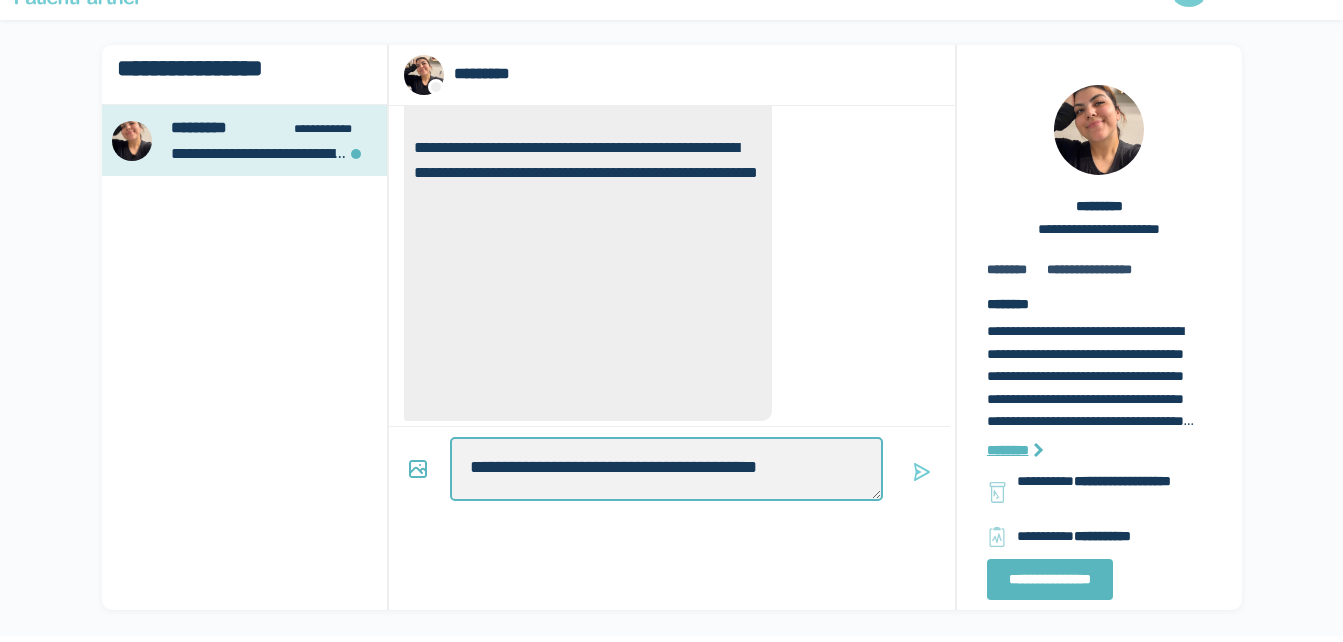 type on "*" 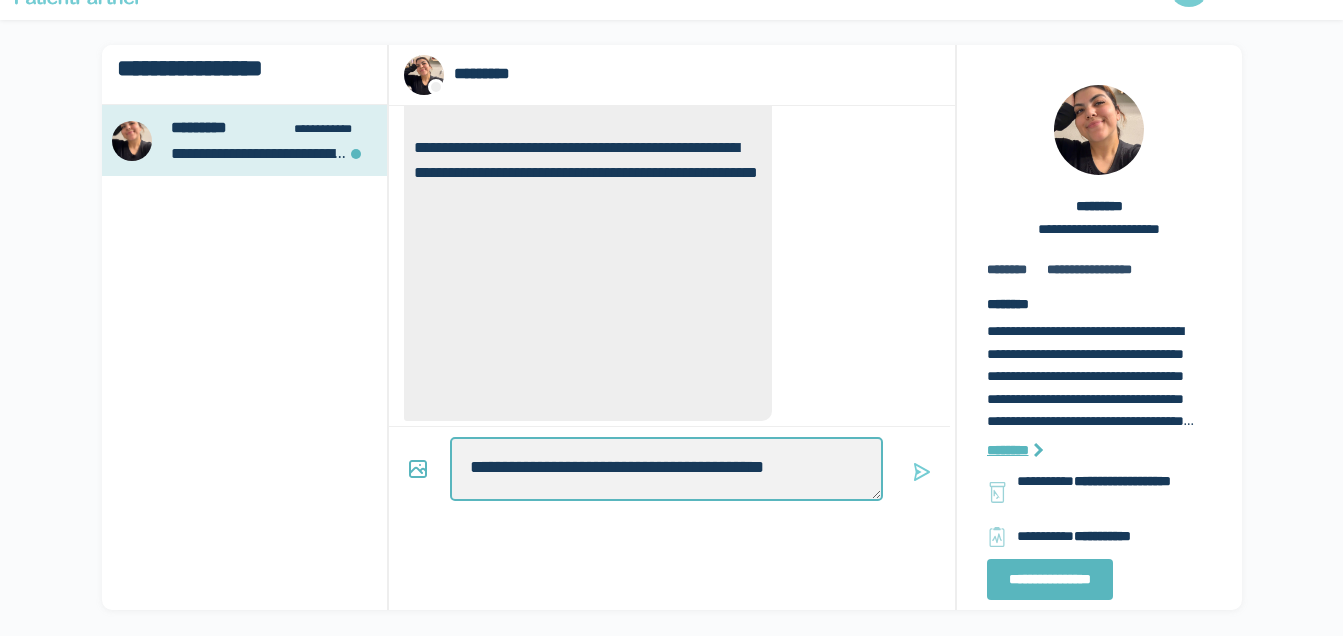 type on "*" 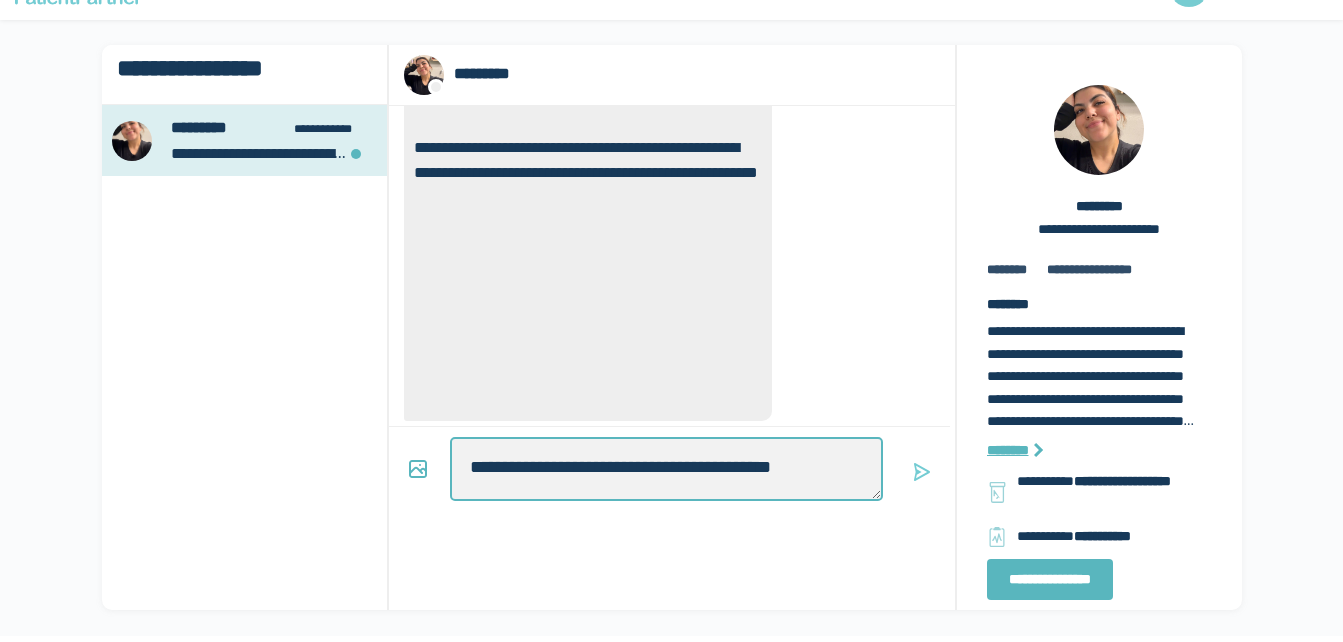type on "*" 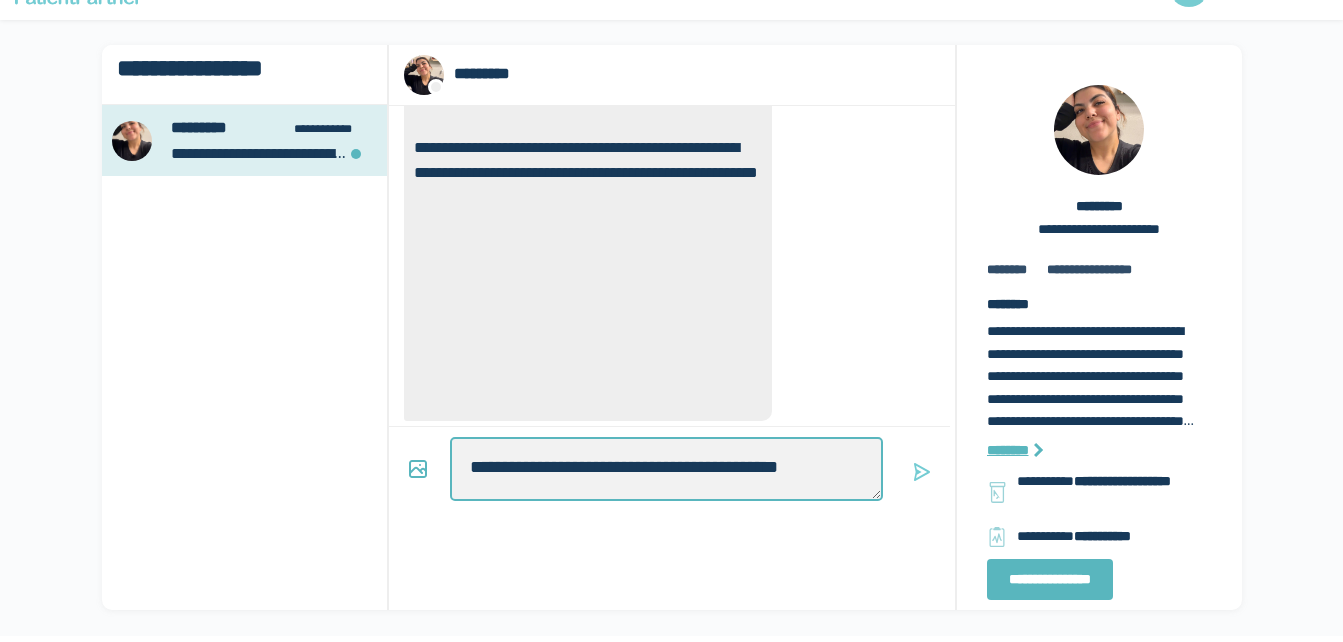 type on "*" 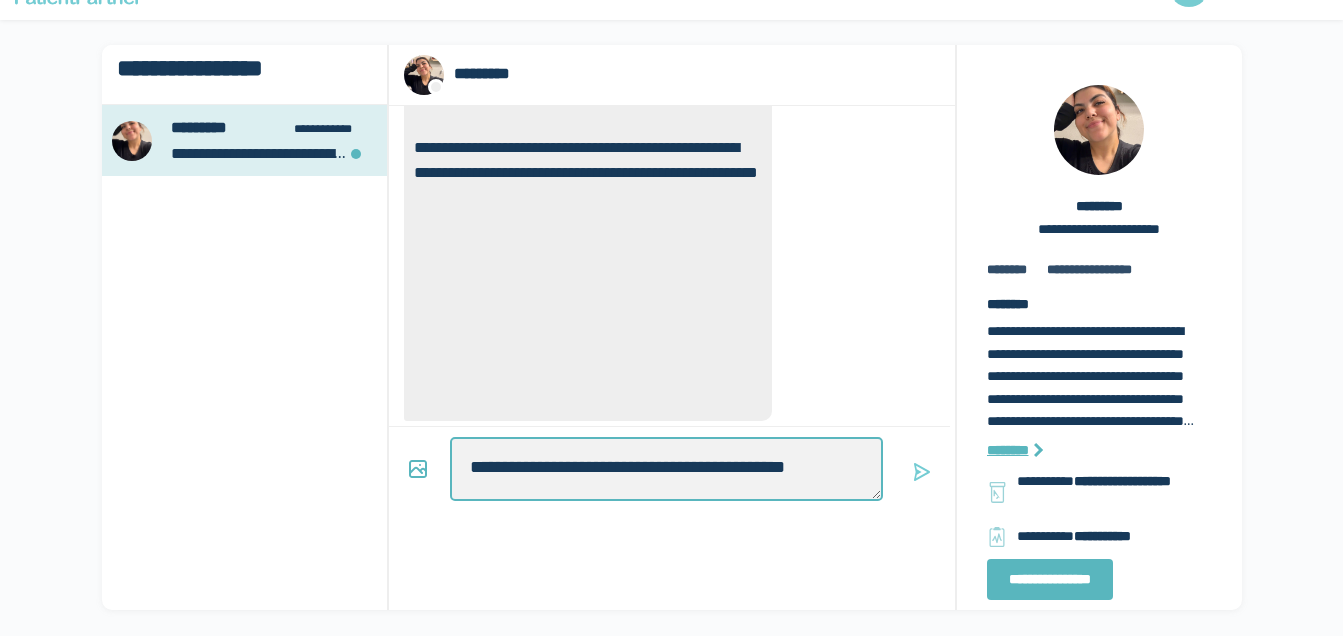 type on "*" 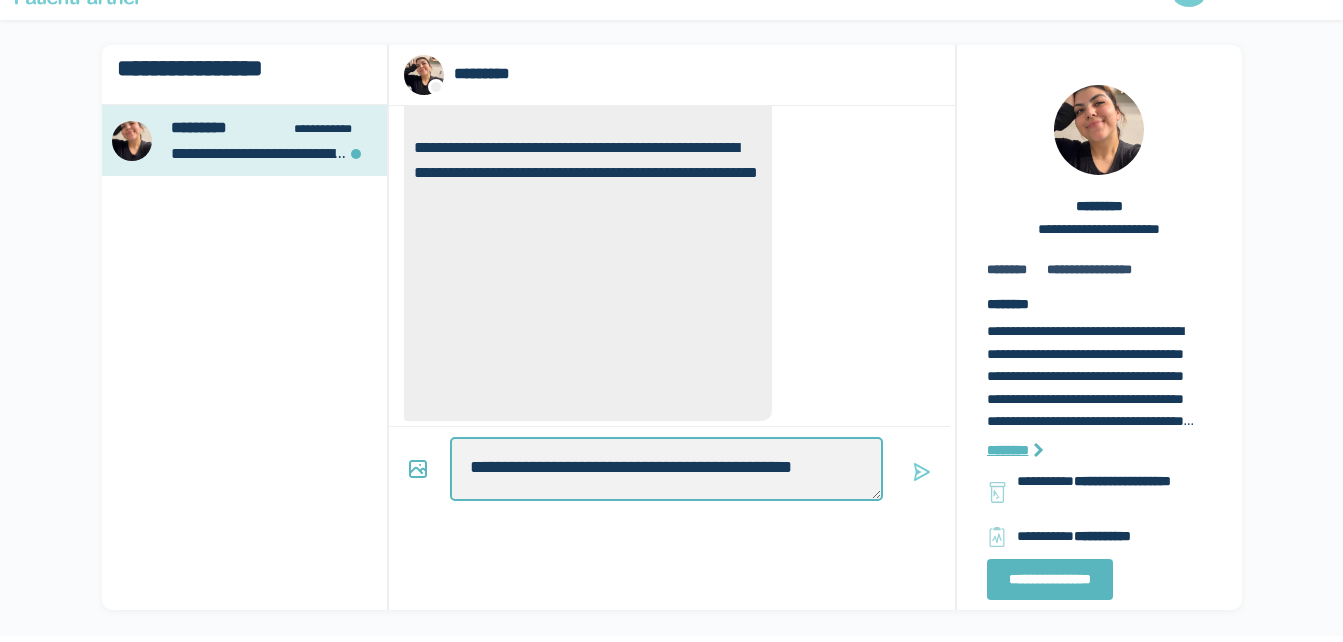 type on "*" 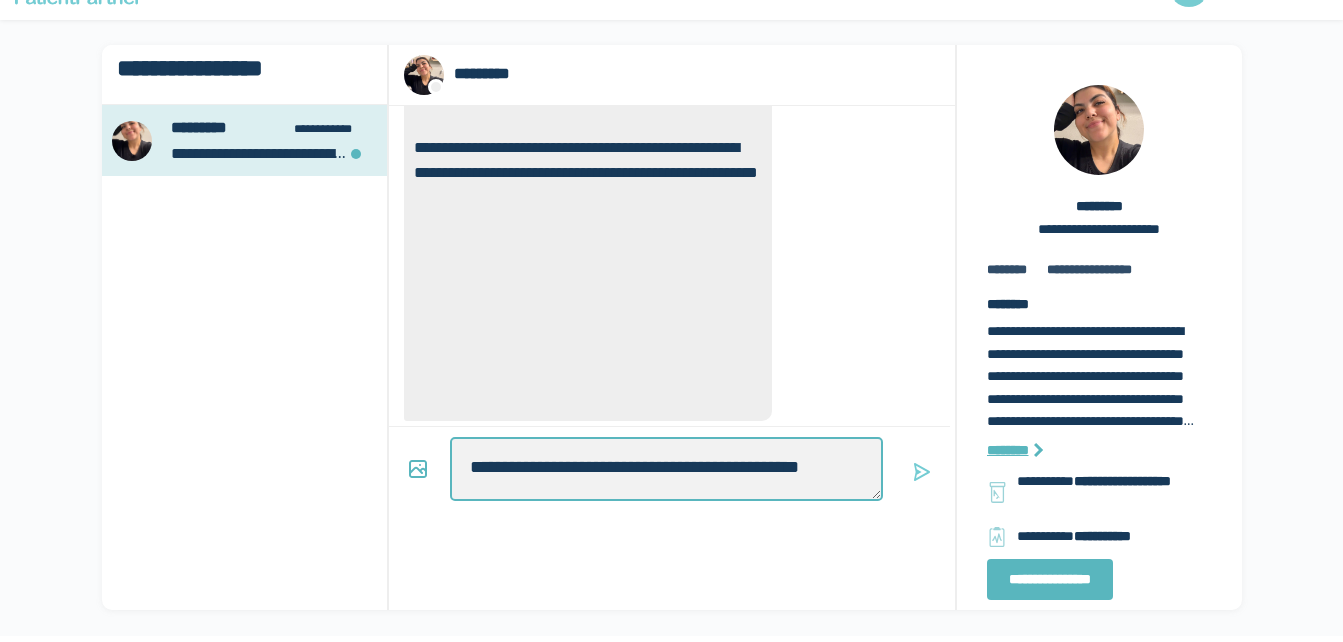 type on "*" 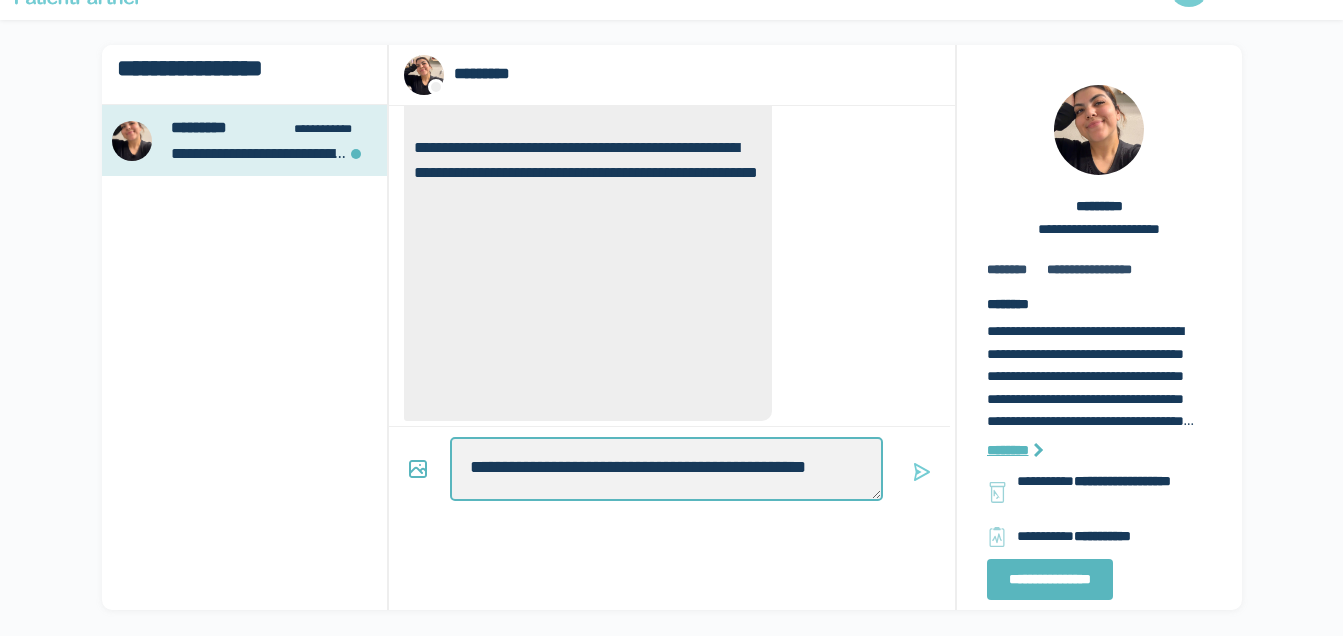 type on "*" 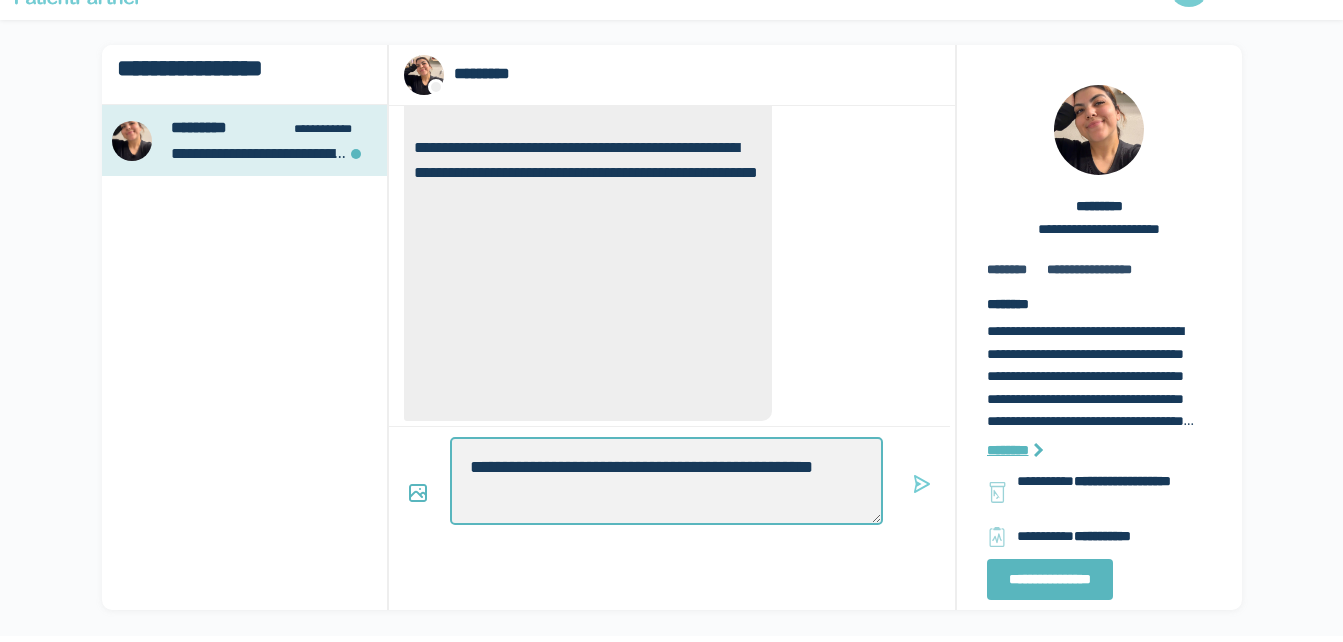 type on "*" 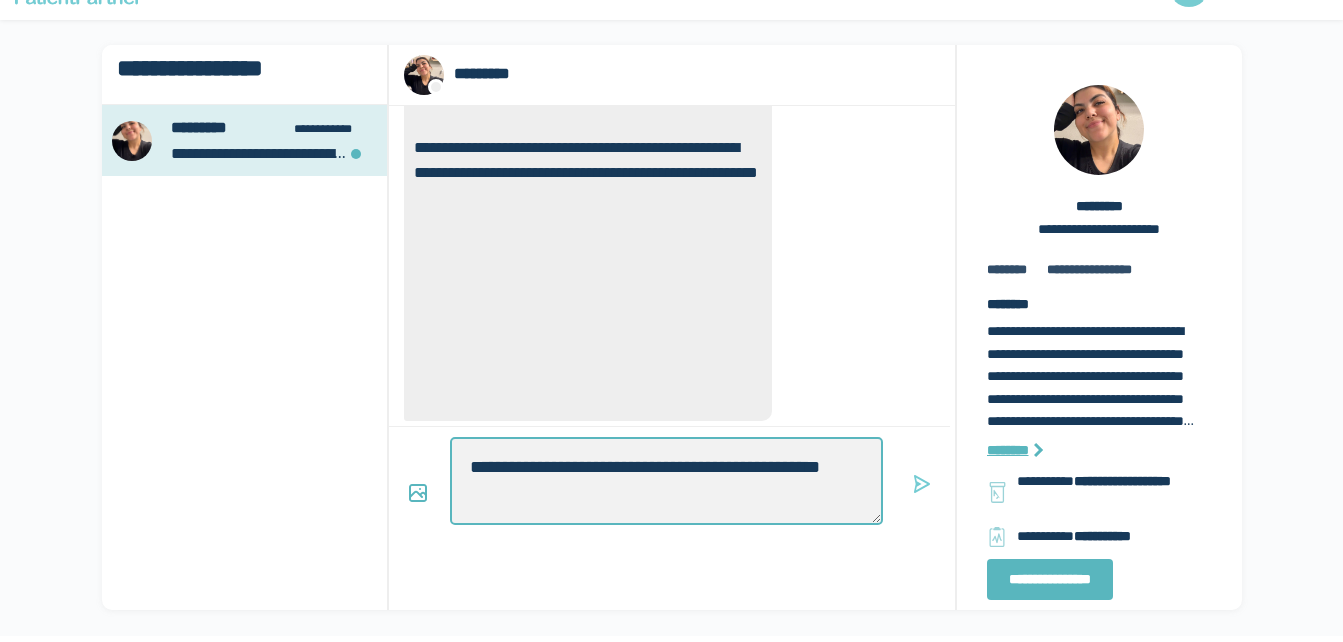 type on "*" 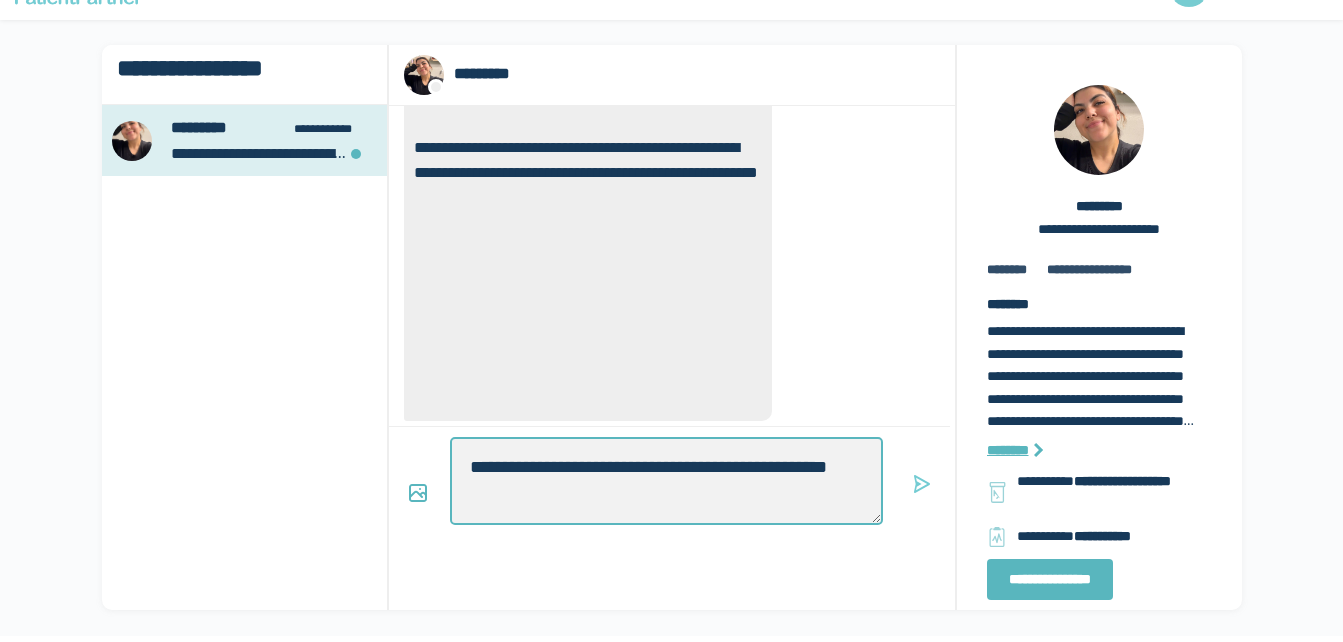 type on "*" 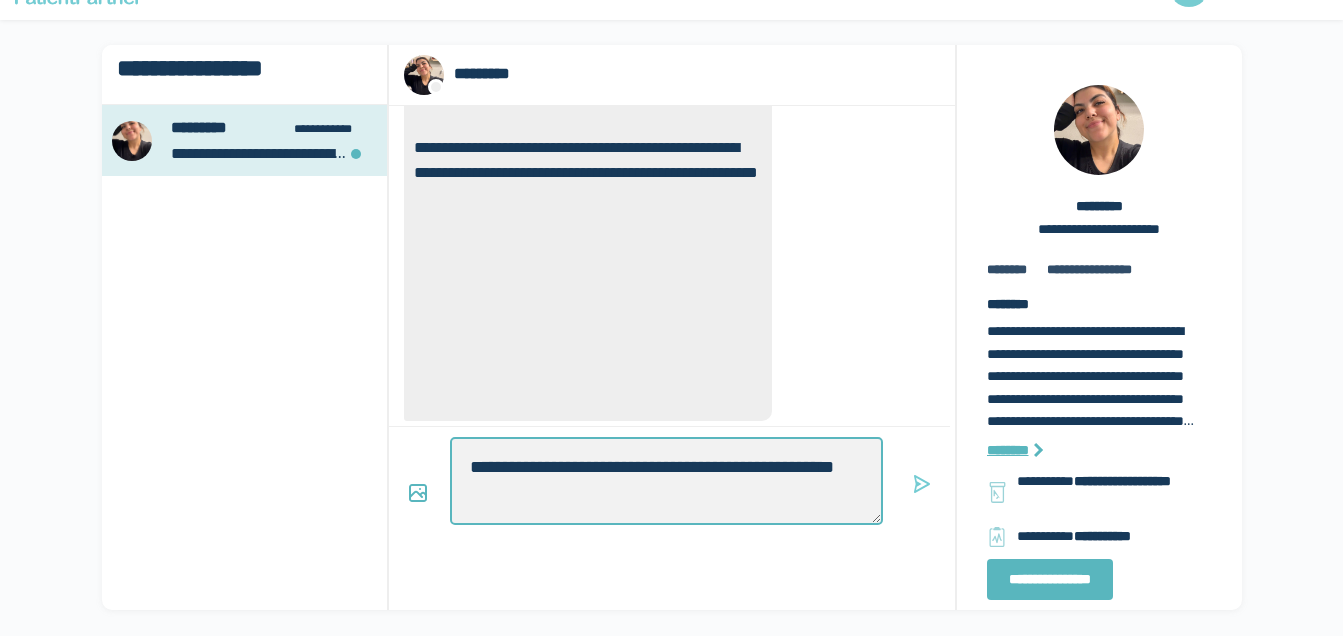 type on "*" 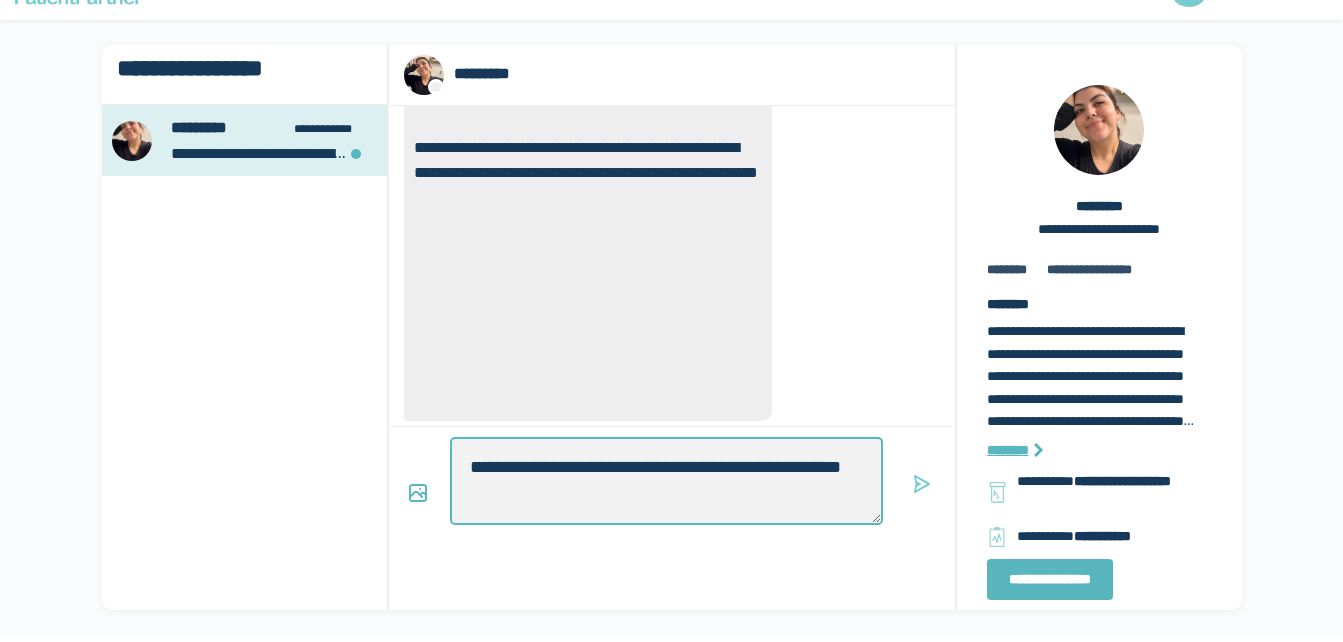 type on "*" 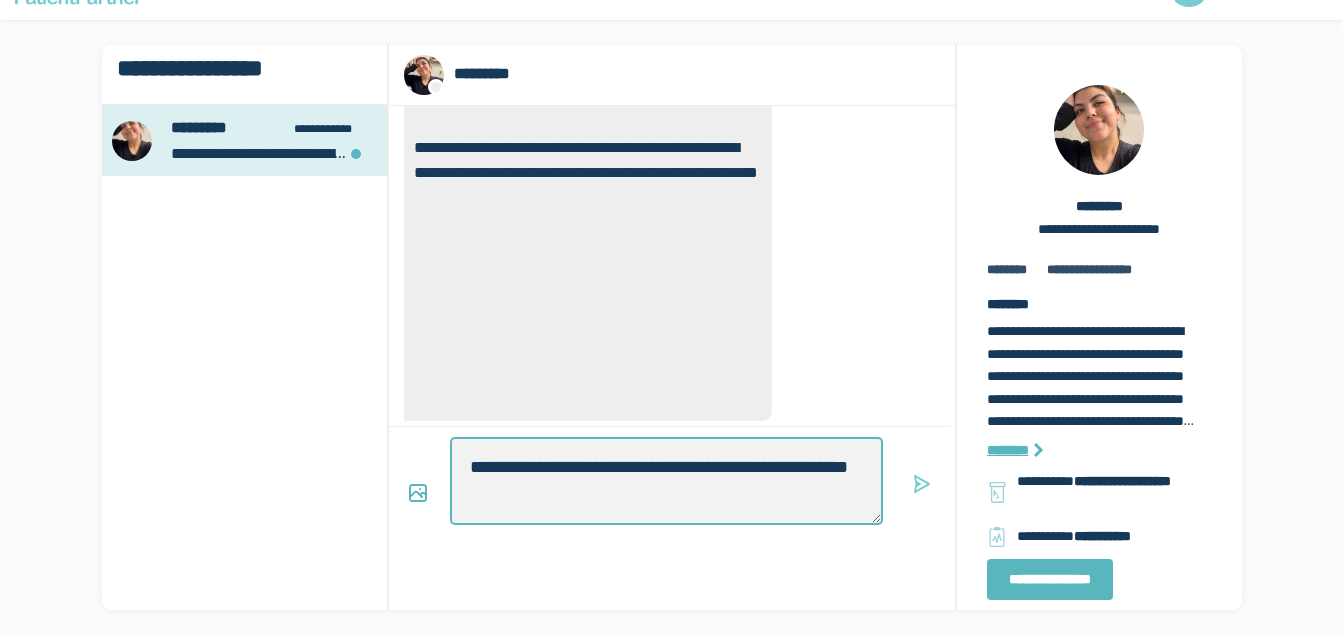 type on "*" 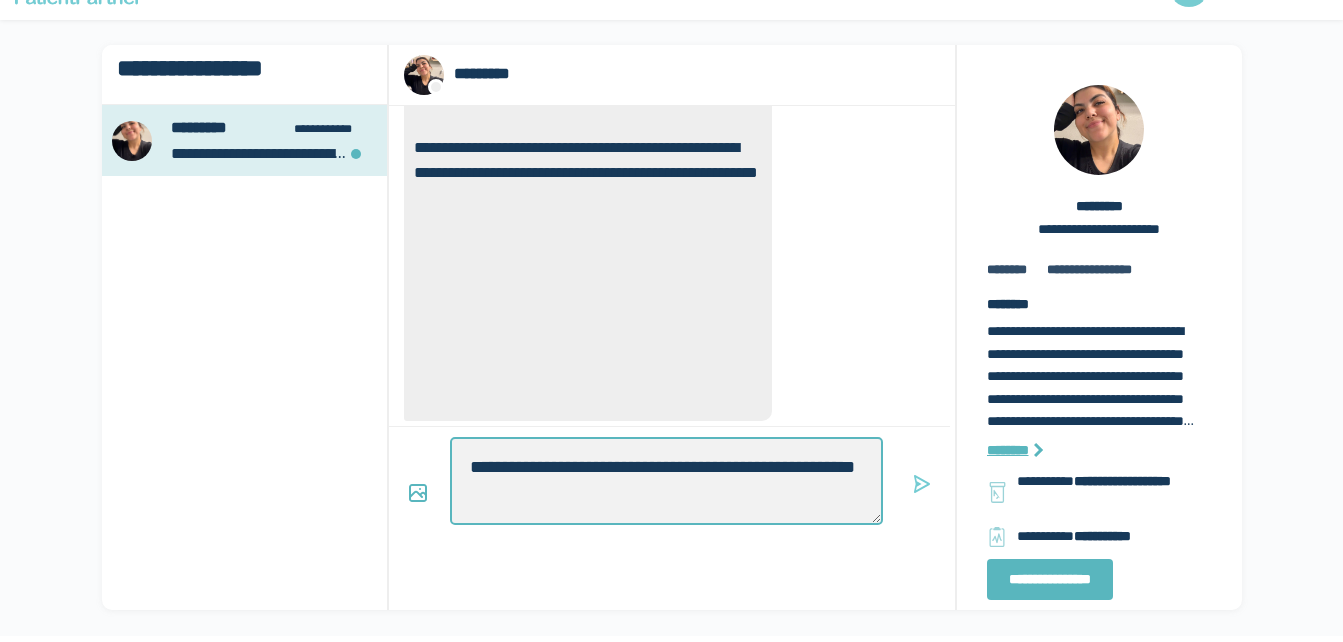 type on "*" 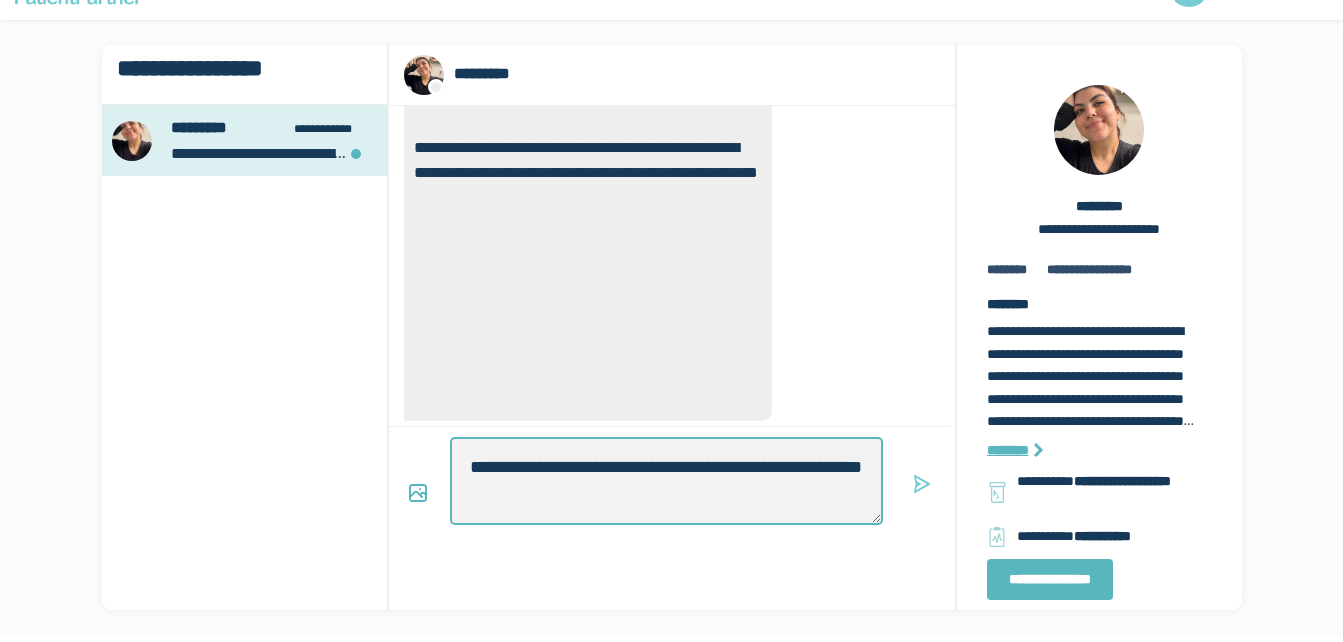 type on "*" 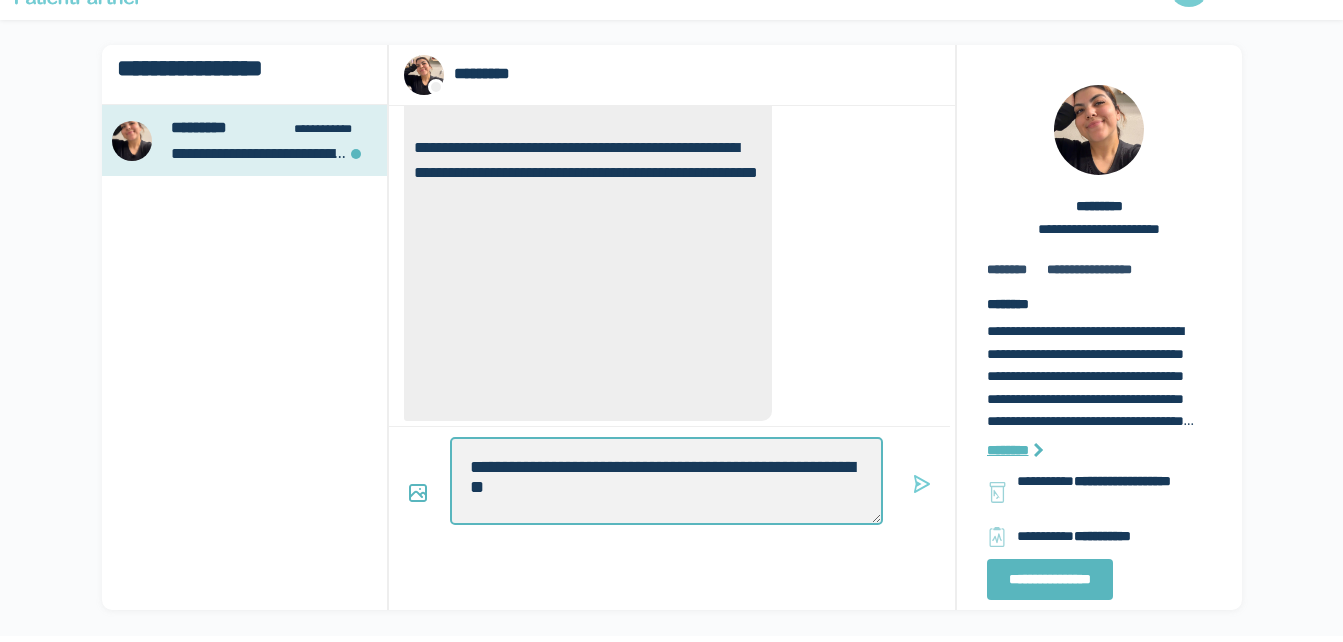 type on "*" 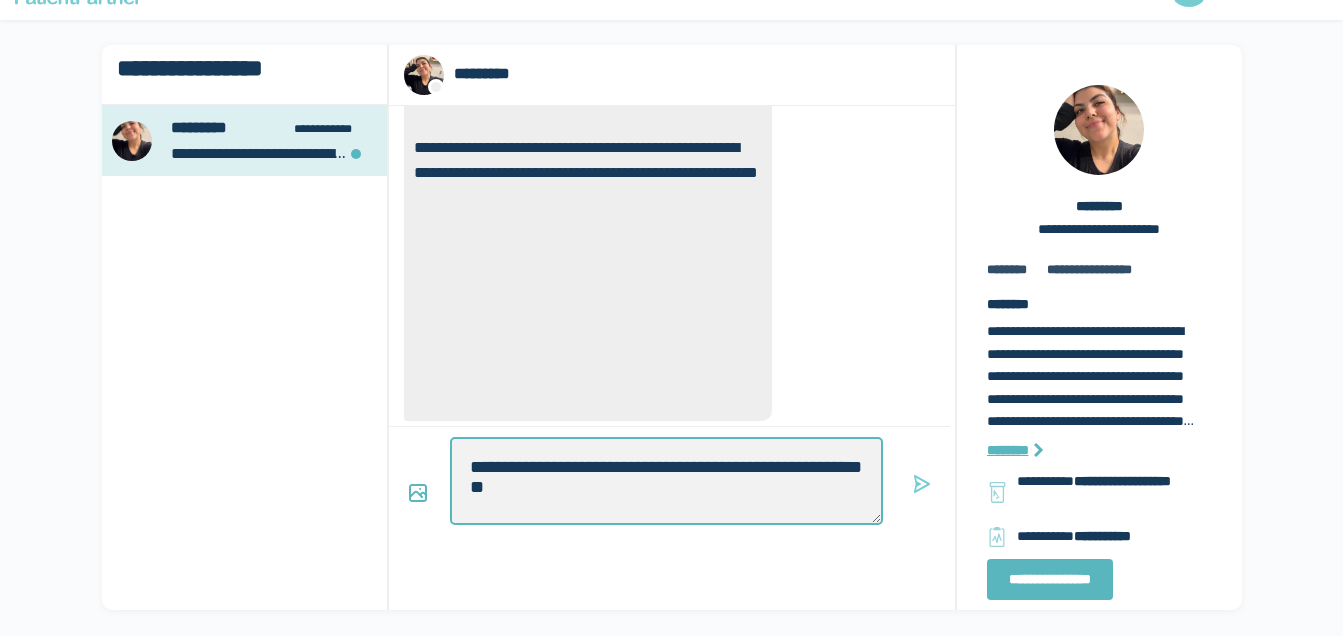 type on "*" 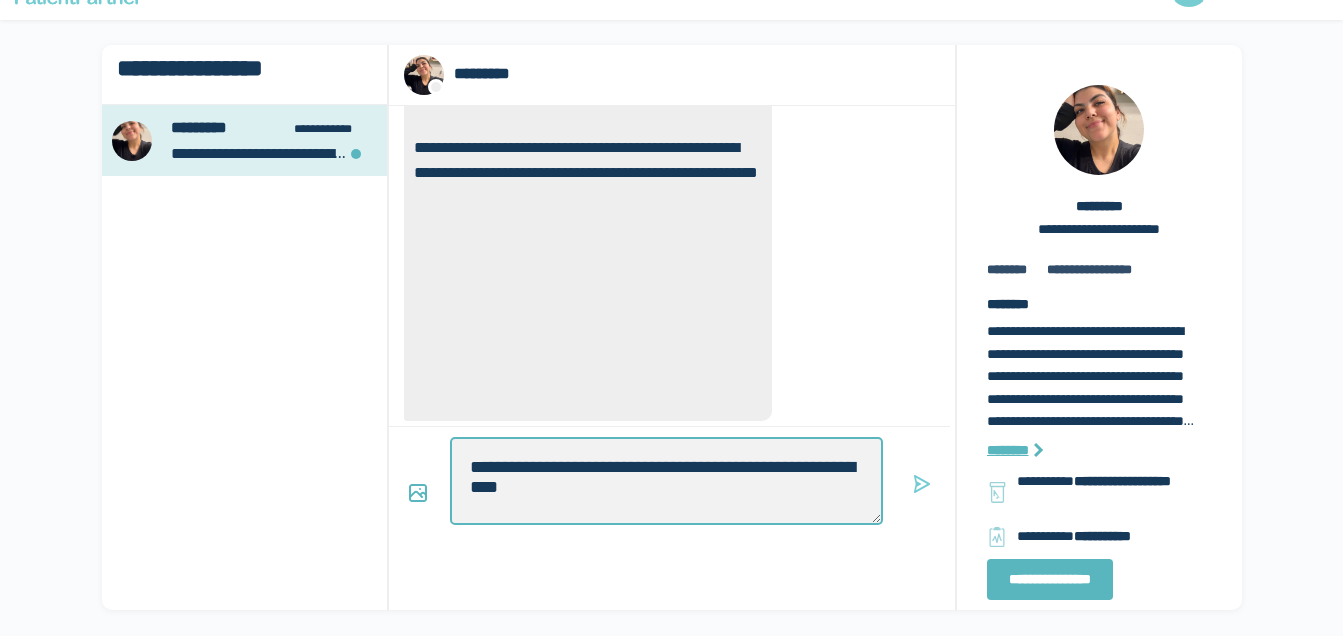 type on "*" 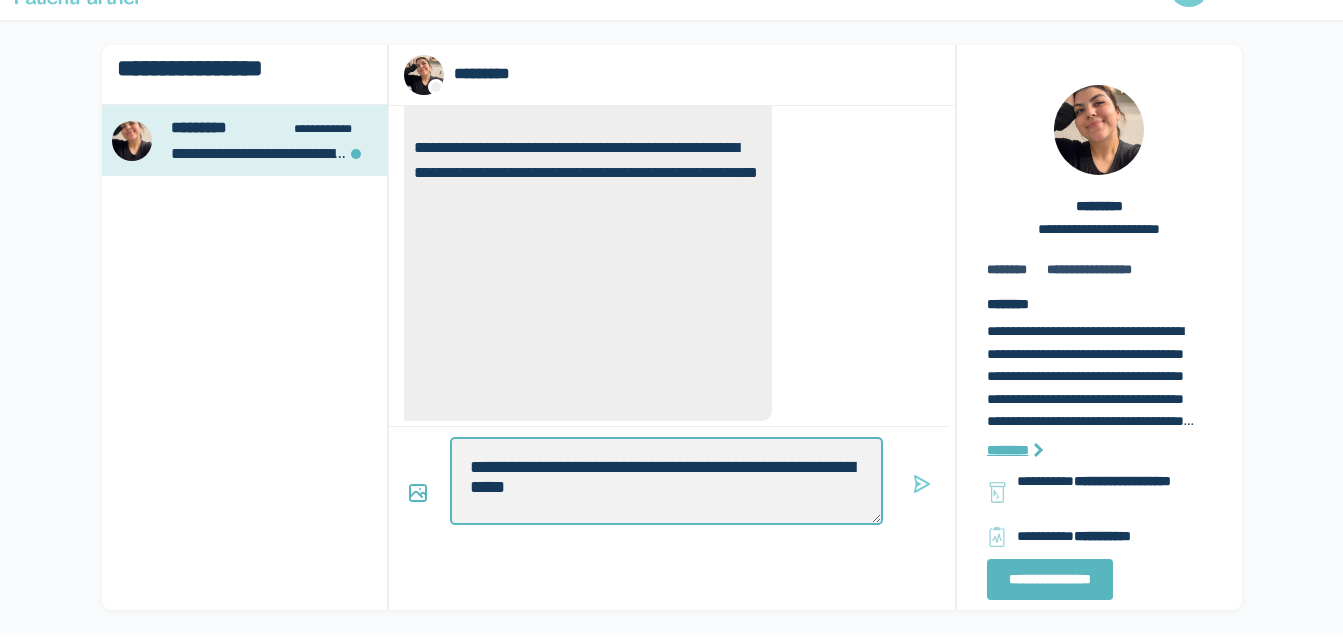 type on "*" 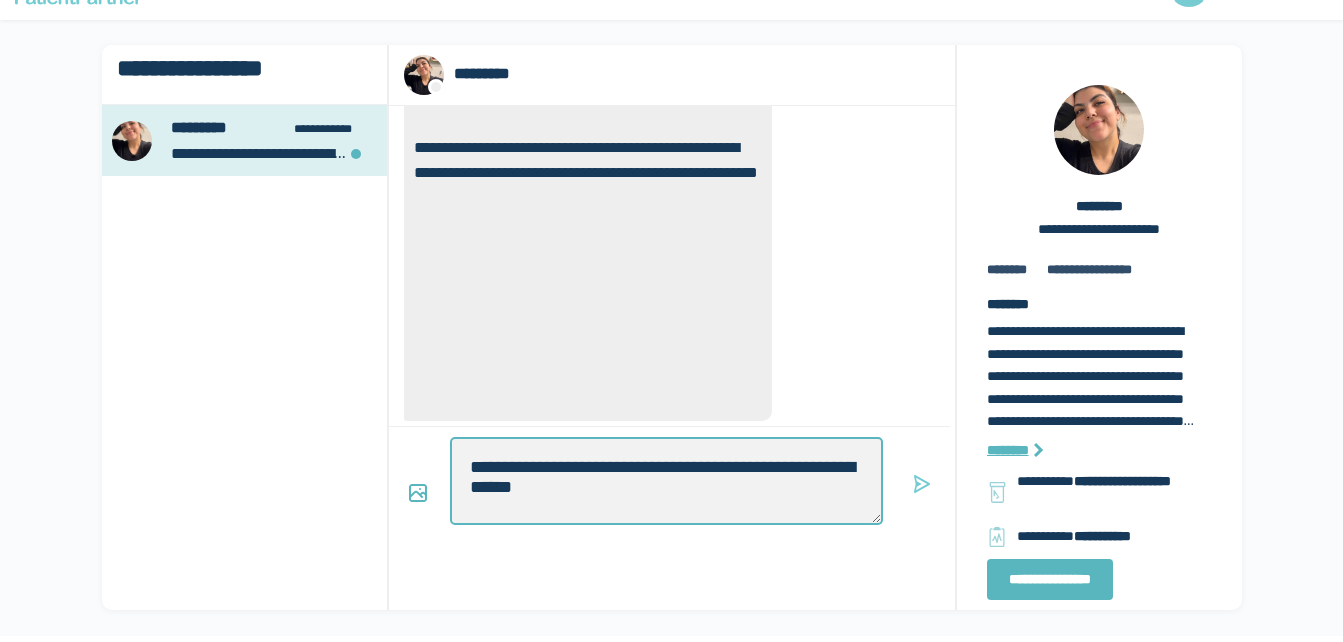 type on "*" 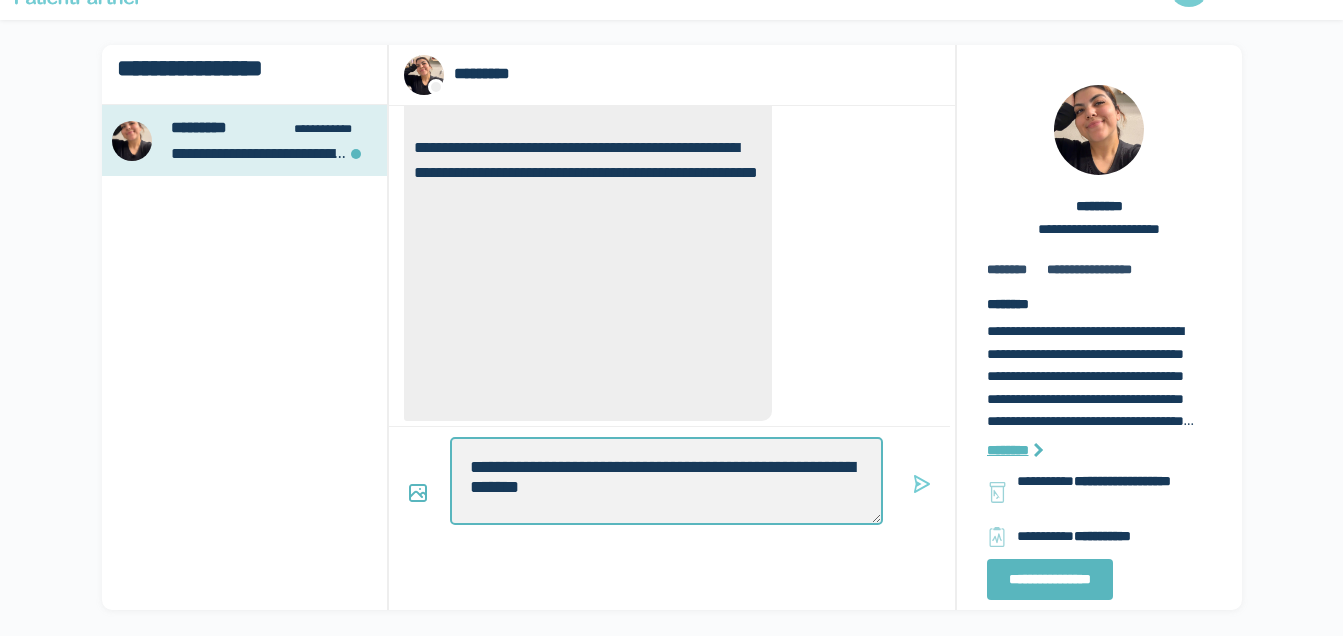 type on "*" 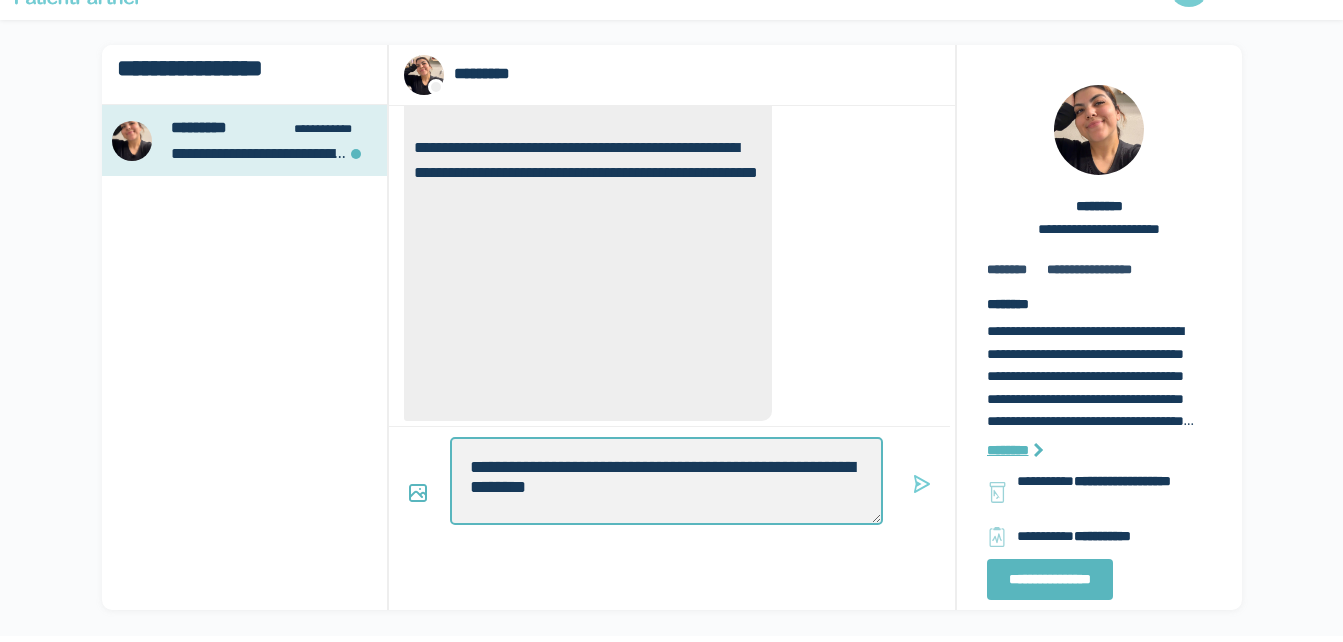 type on "*" 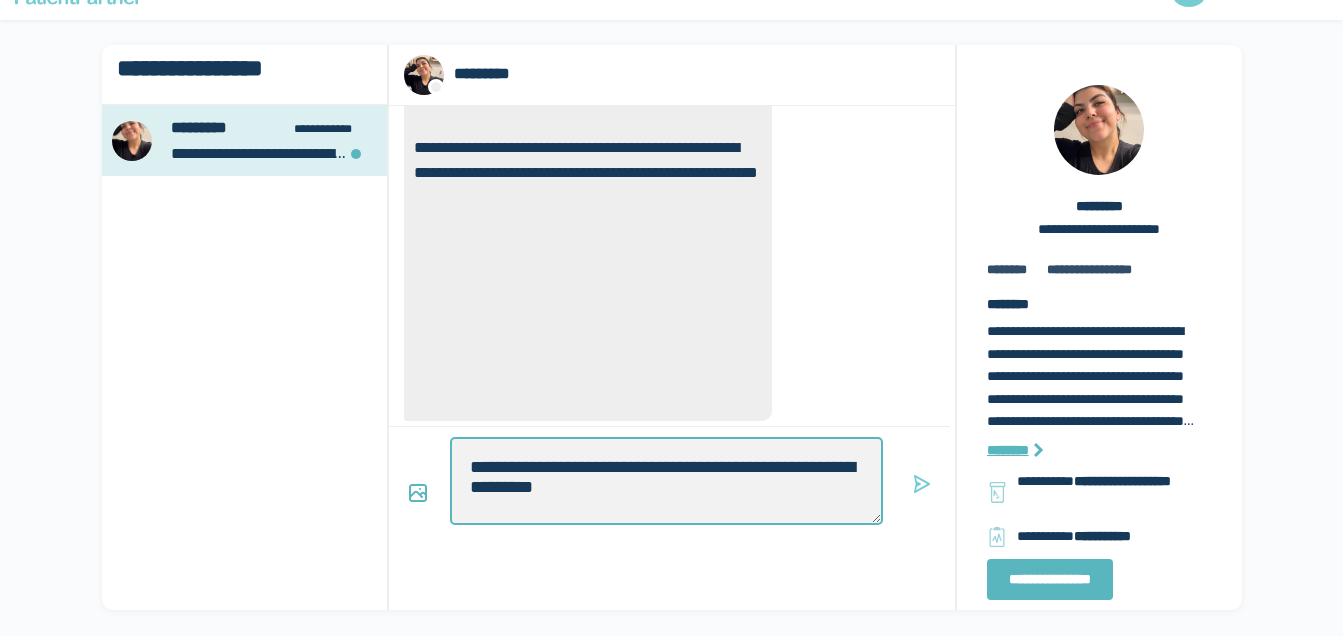 type on "*" 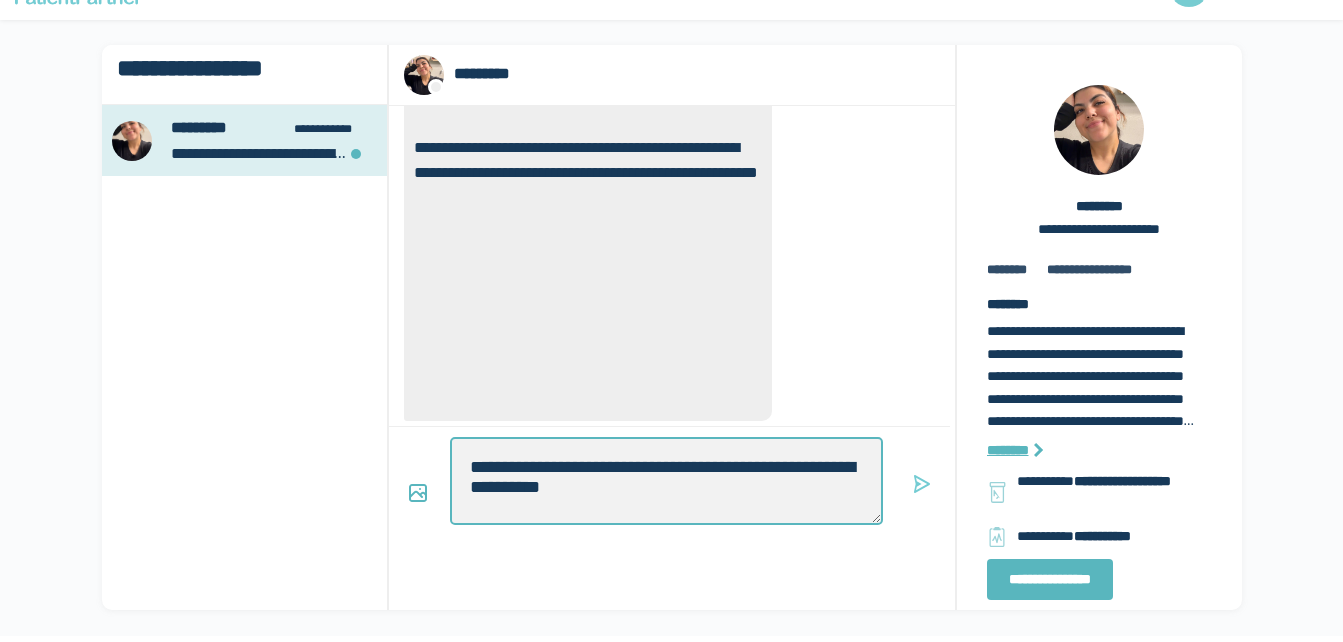 type on "*" 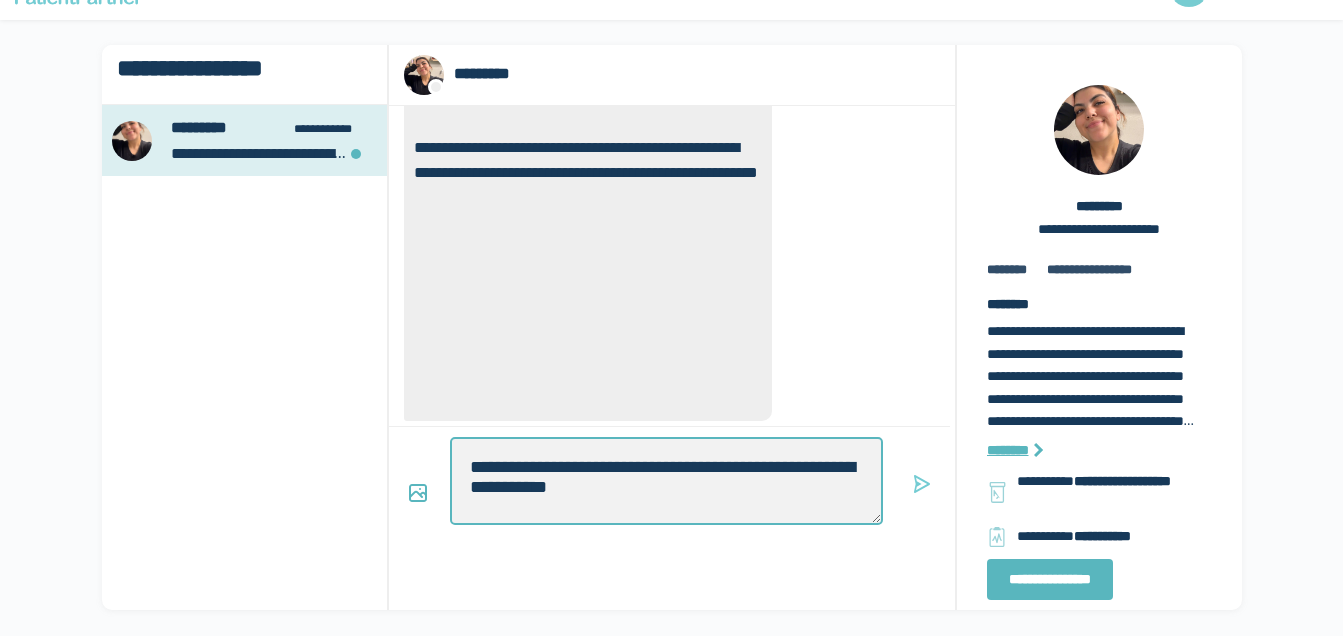 type on "*" 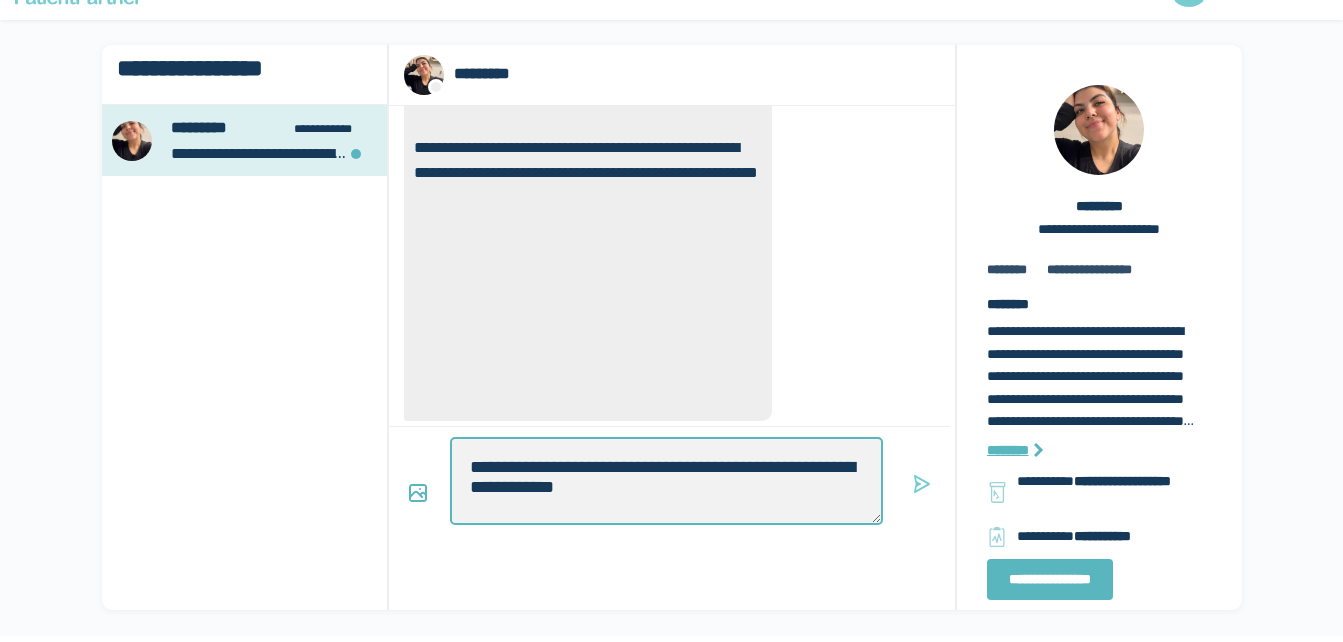 type on "*" 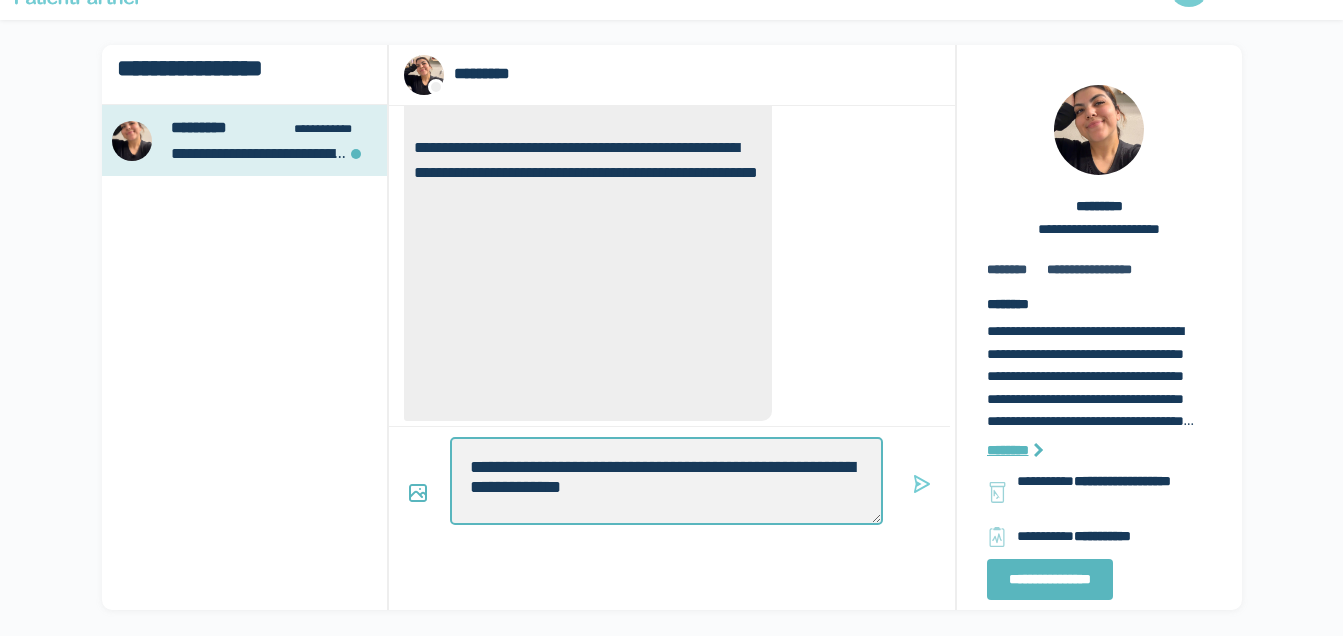 type on "*" 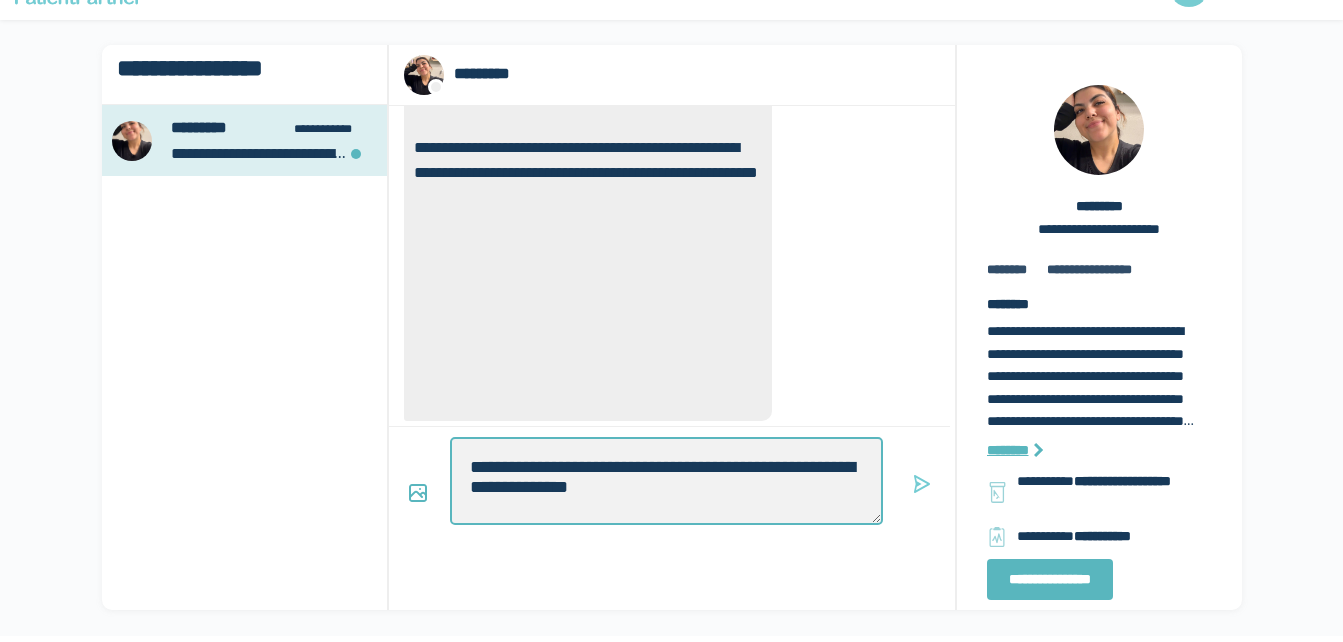 type on "*" 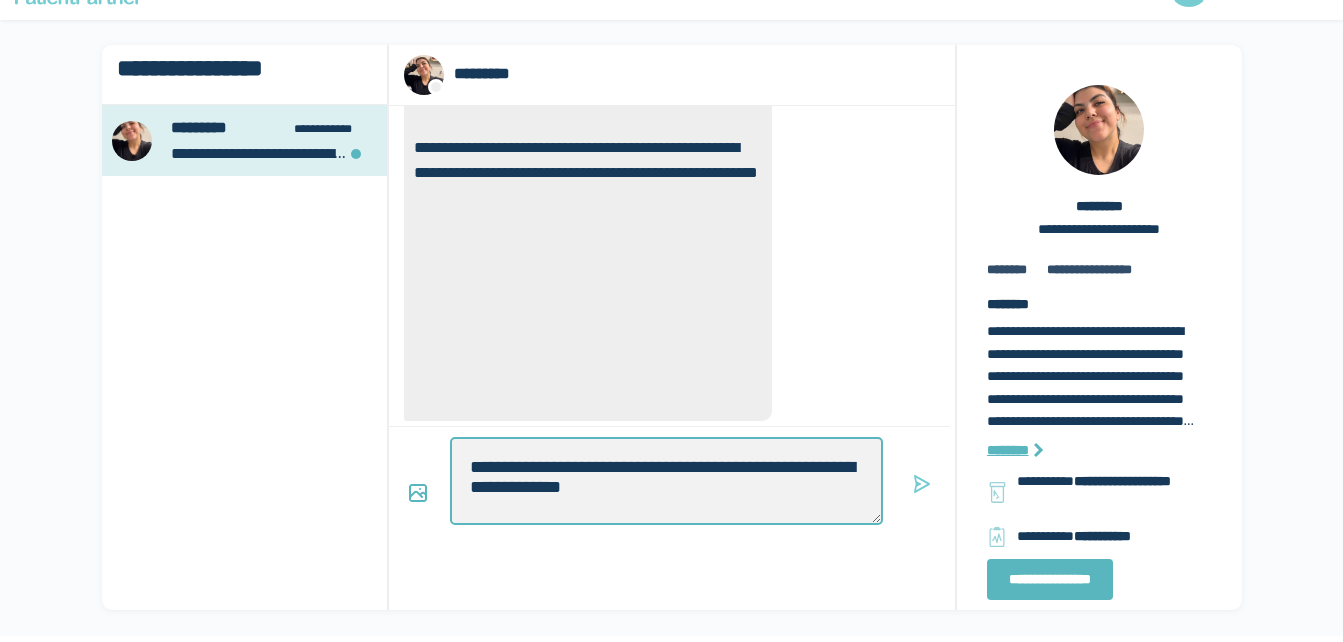type on "*" 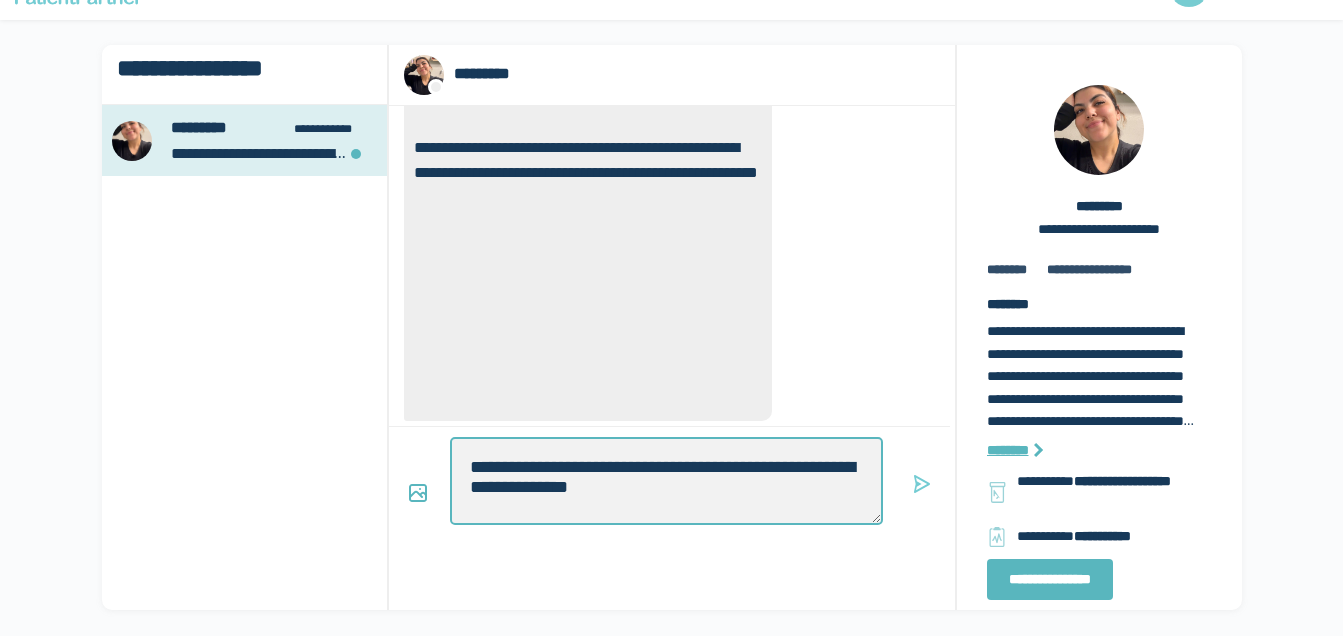 type on "*" 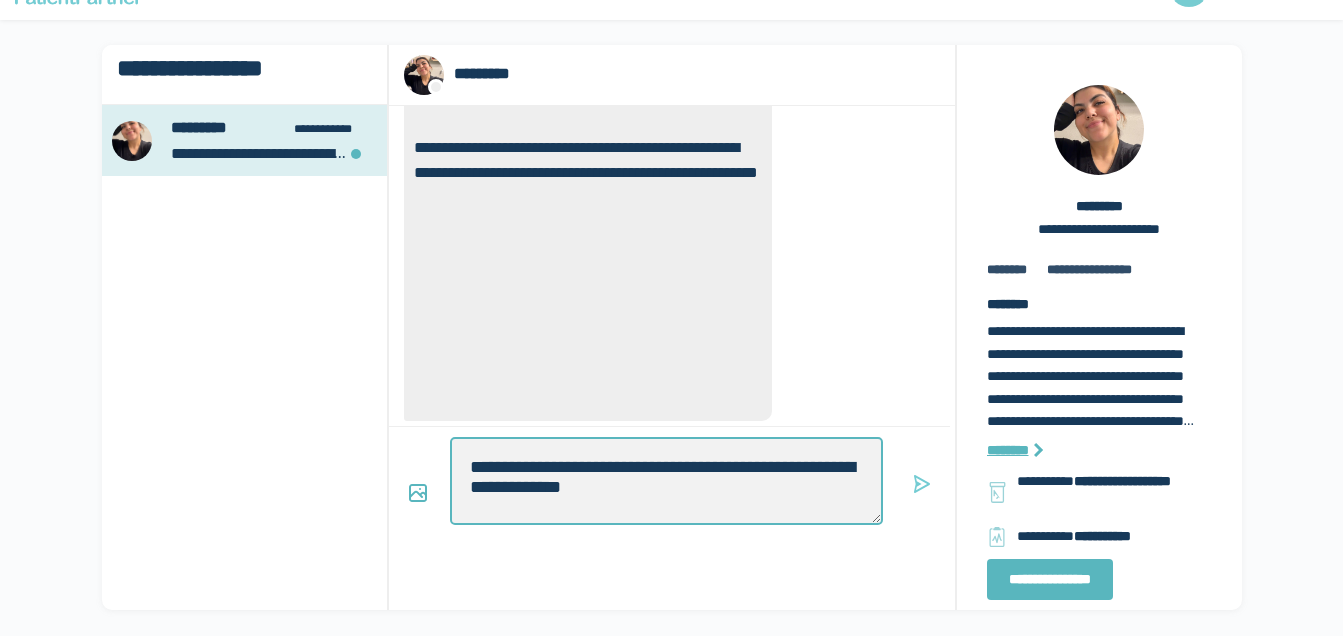type on "*" 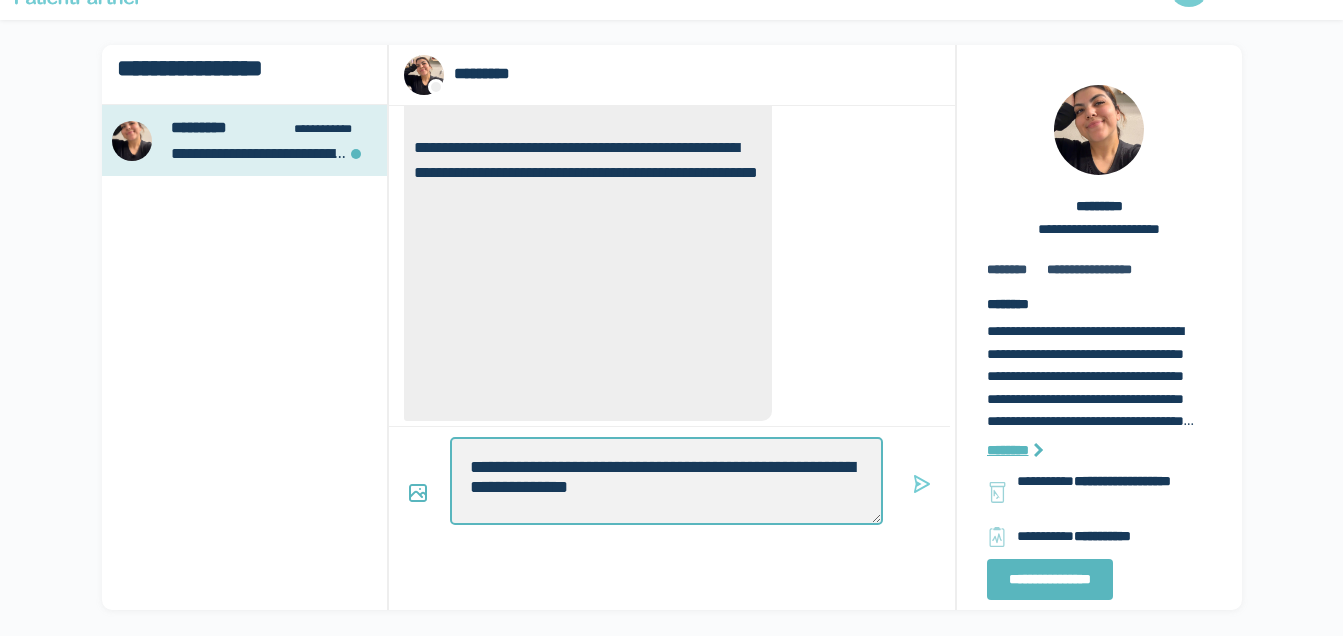type on "*" 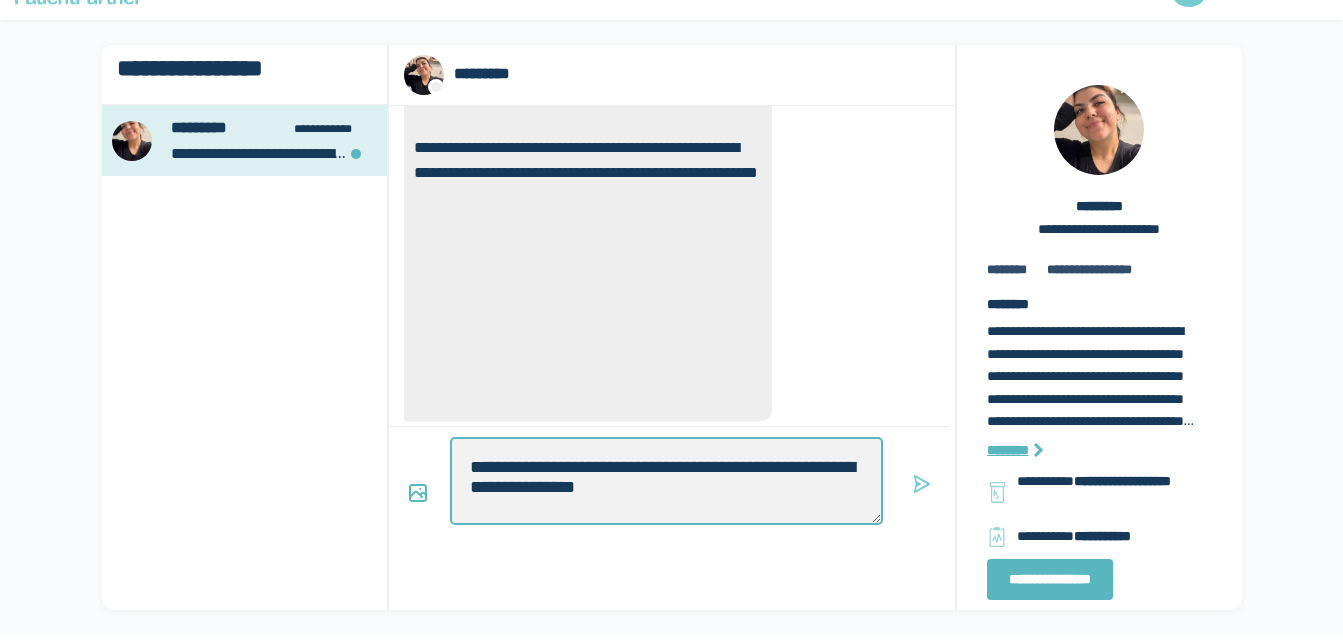 type on "*" 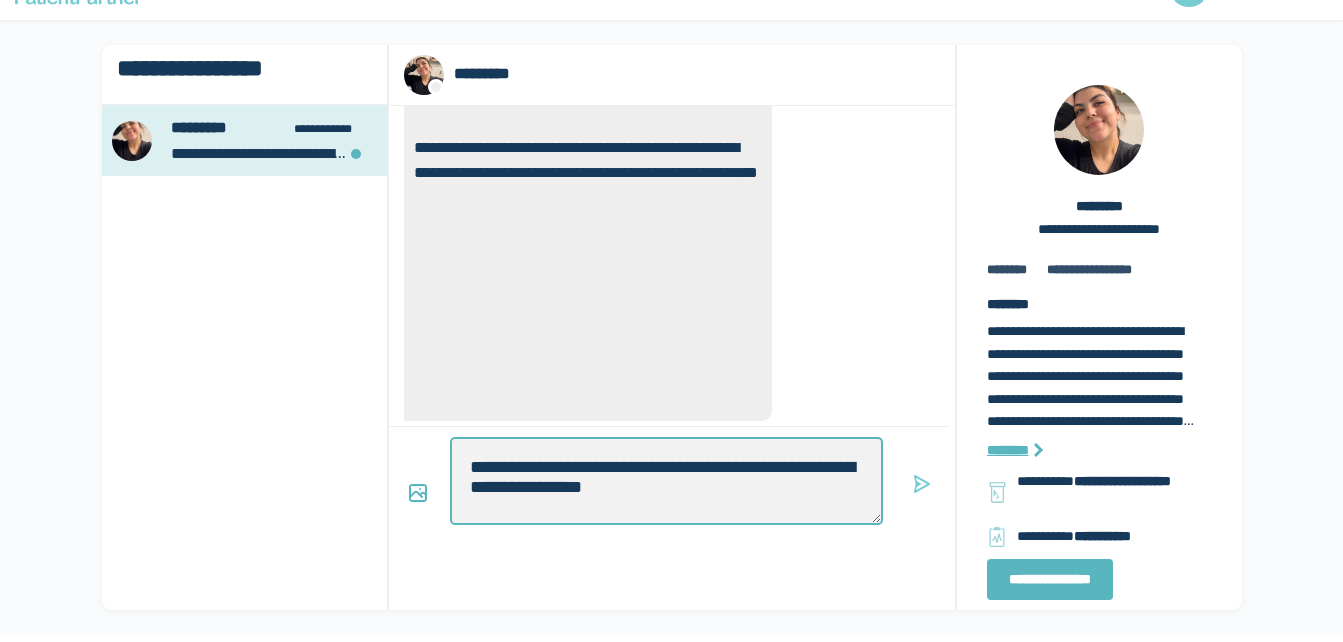 type on "*" 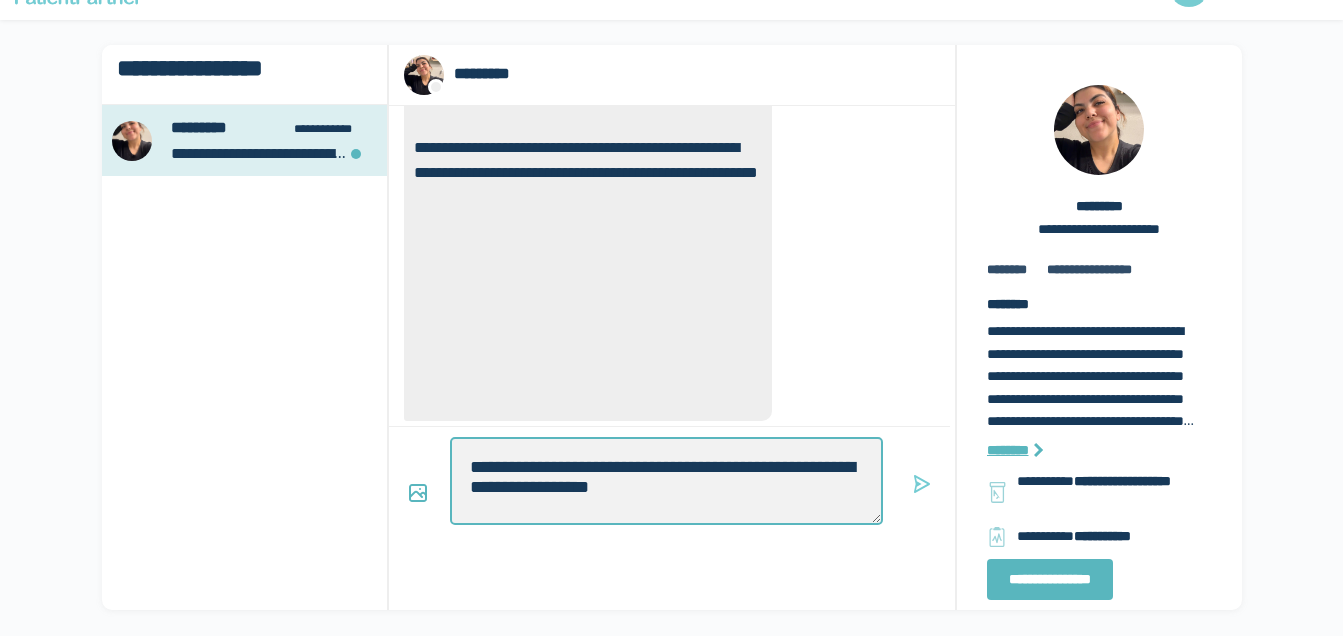 type on "*" 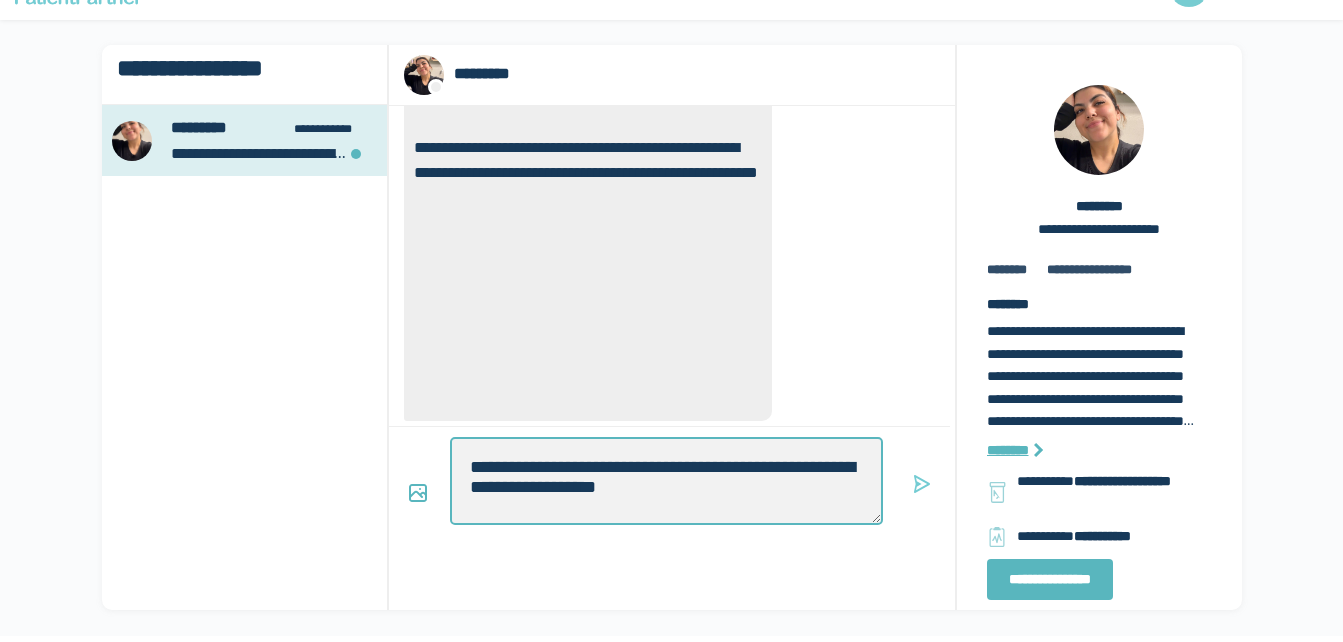 type on "*" 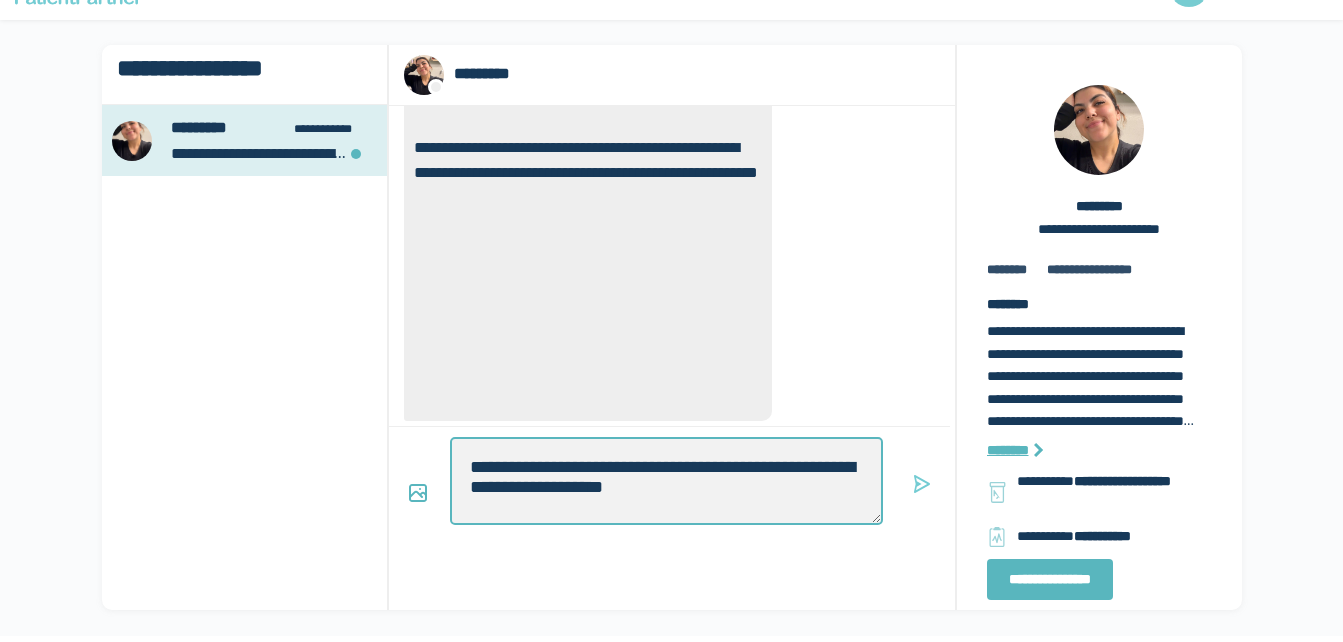 type on "*" 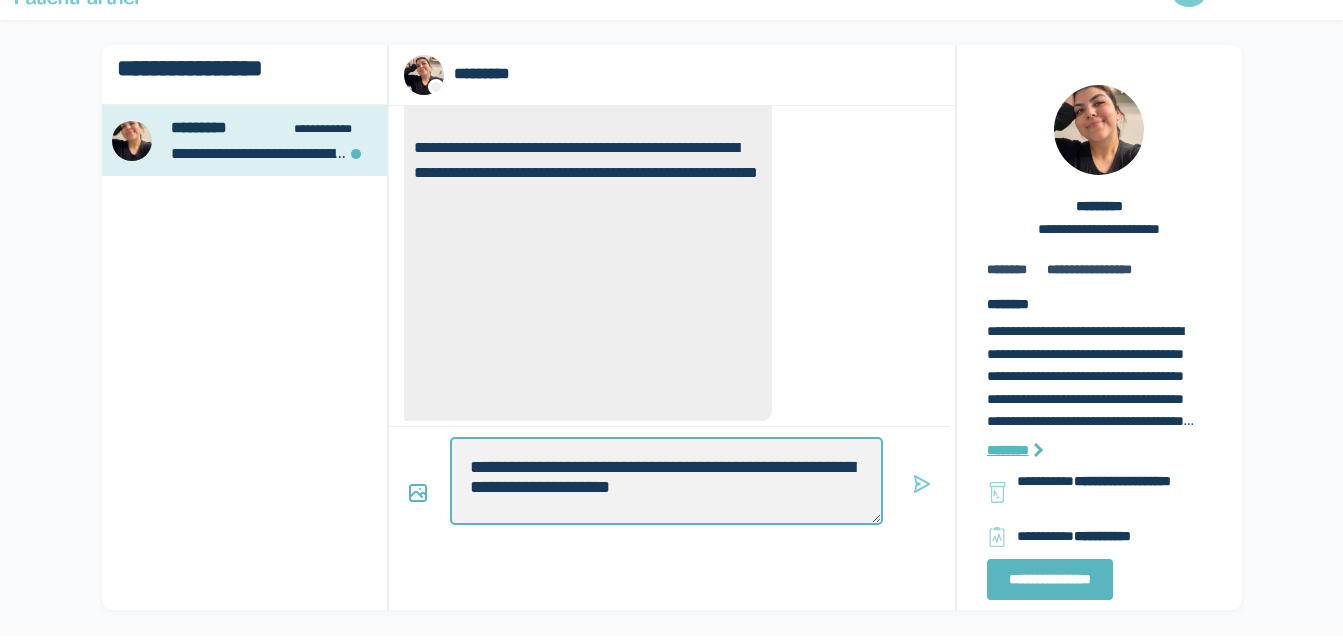 type on "*" 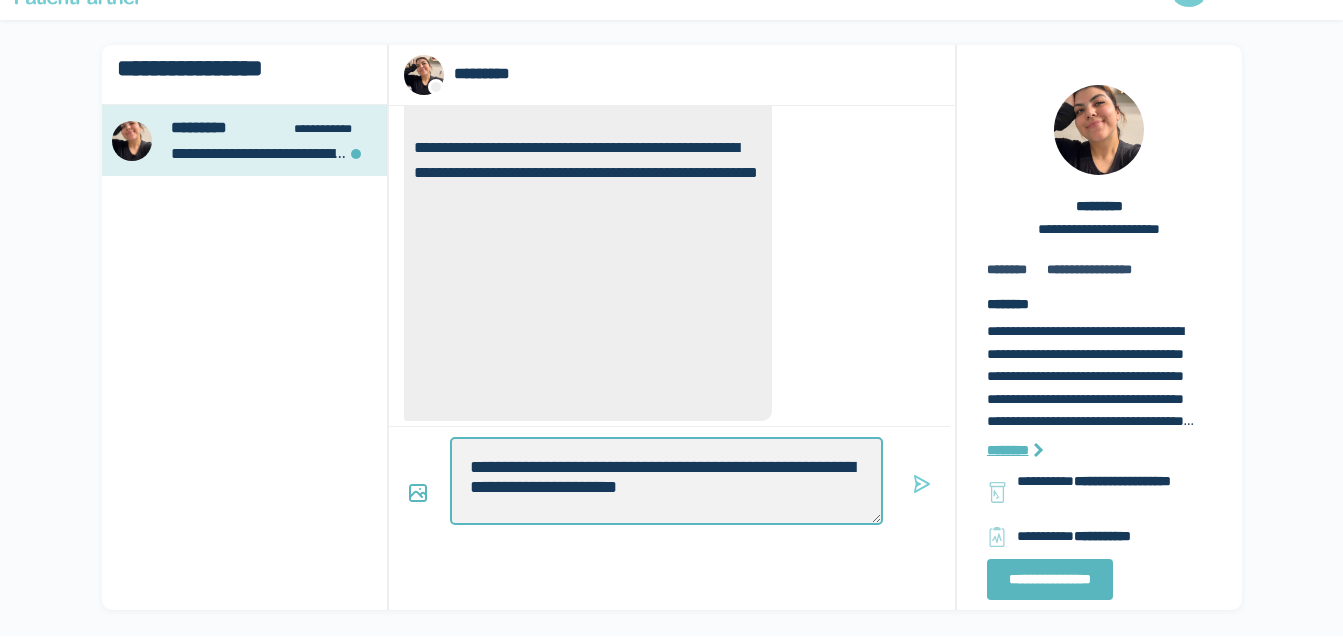 type on "*" 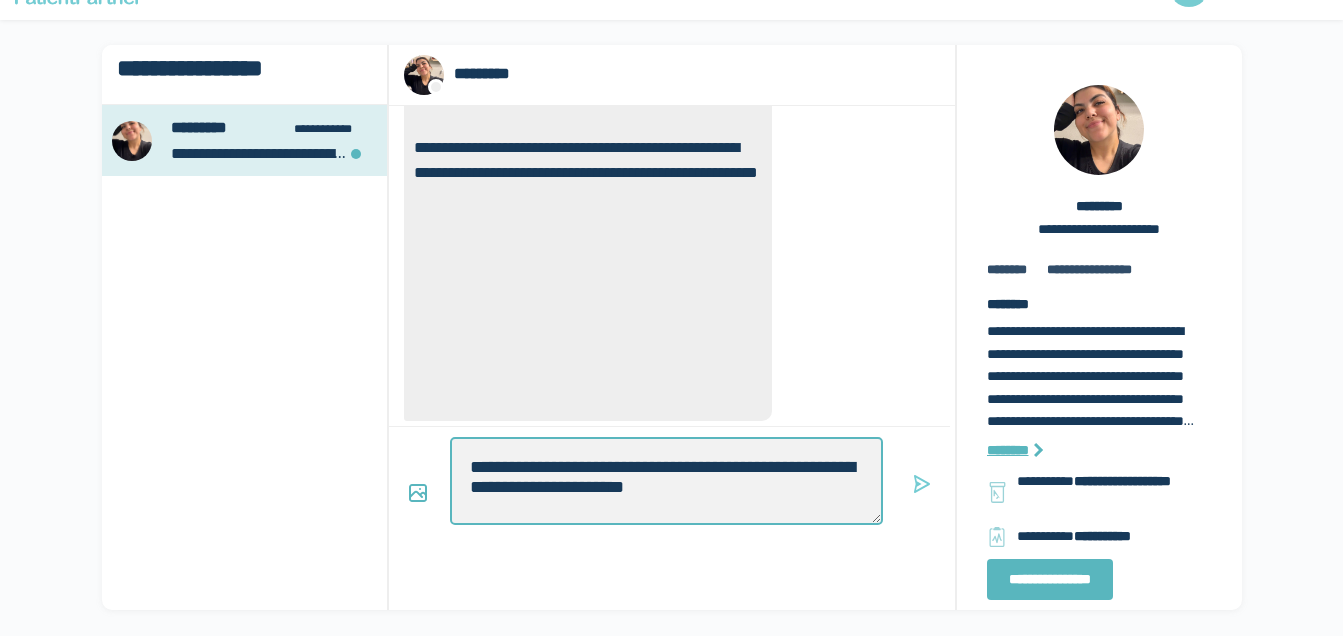 type on "*" 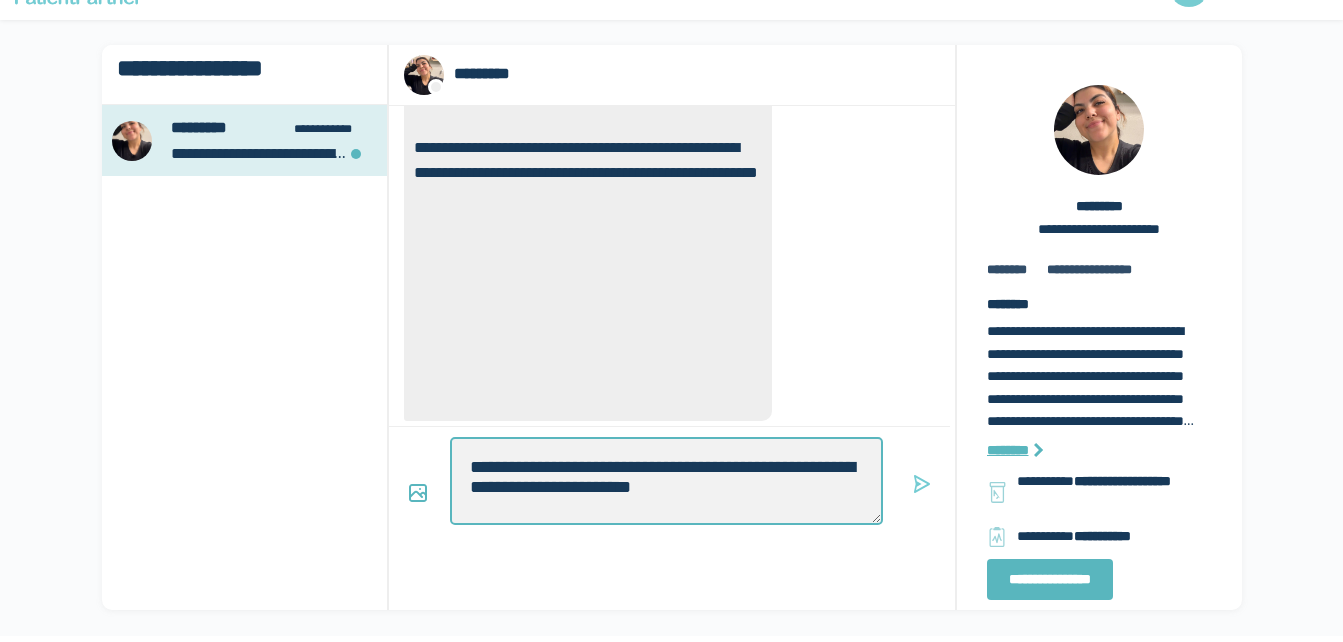 type on "*" 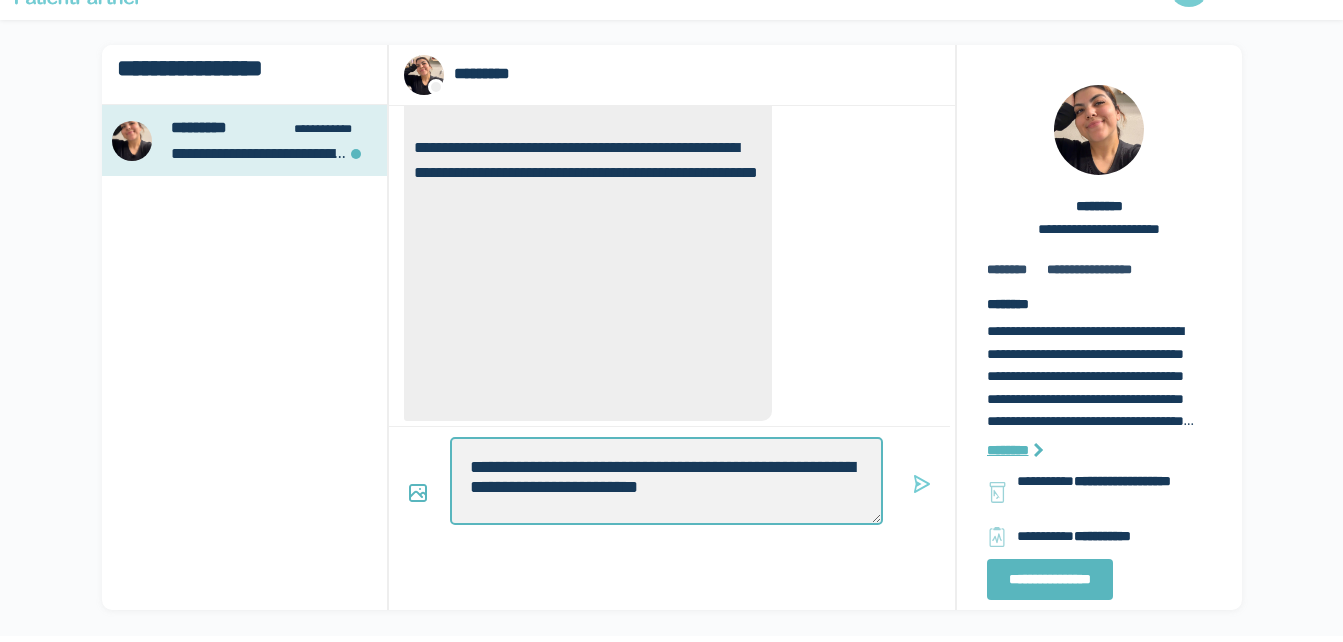 type on "*" 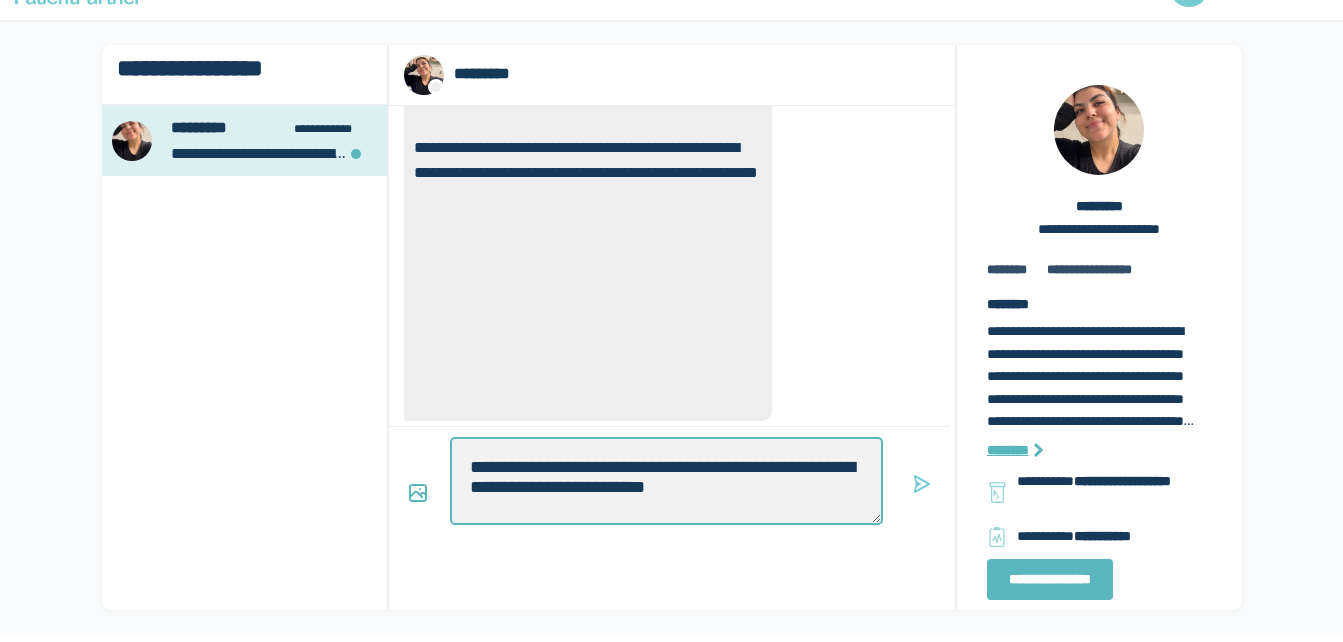 type on "*" 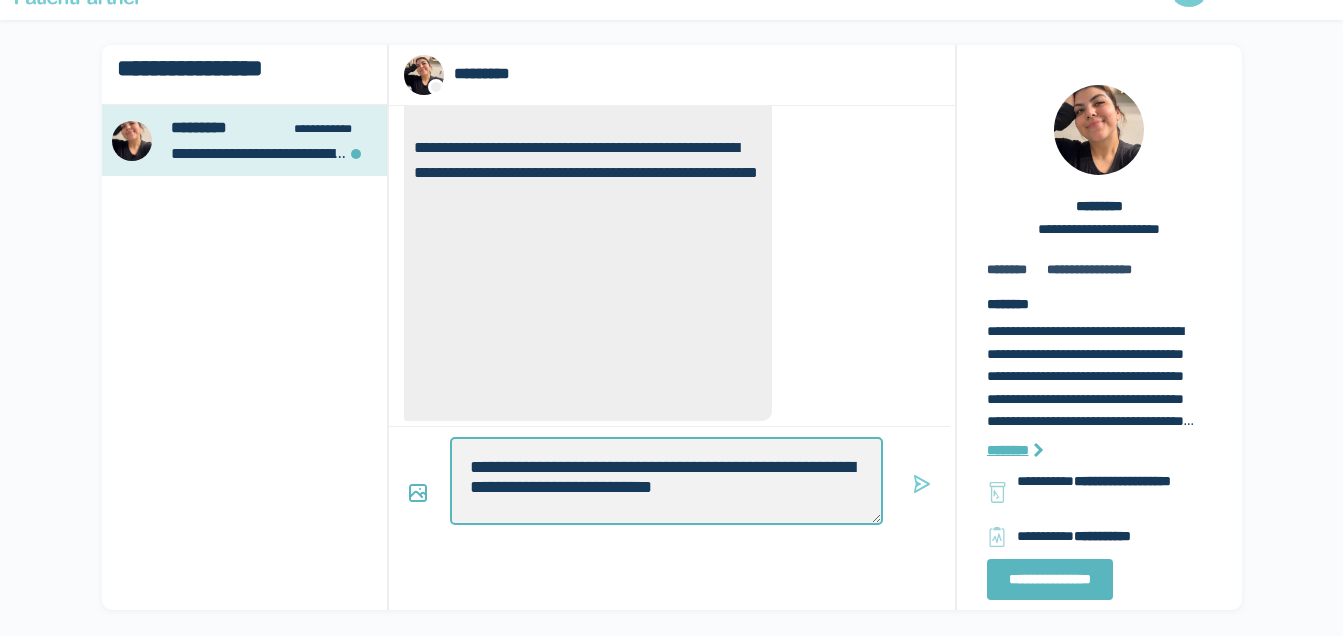type on "*" 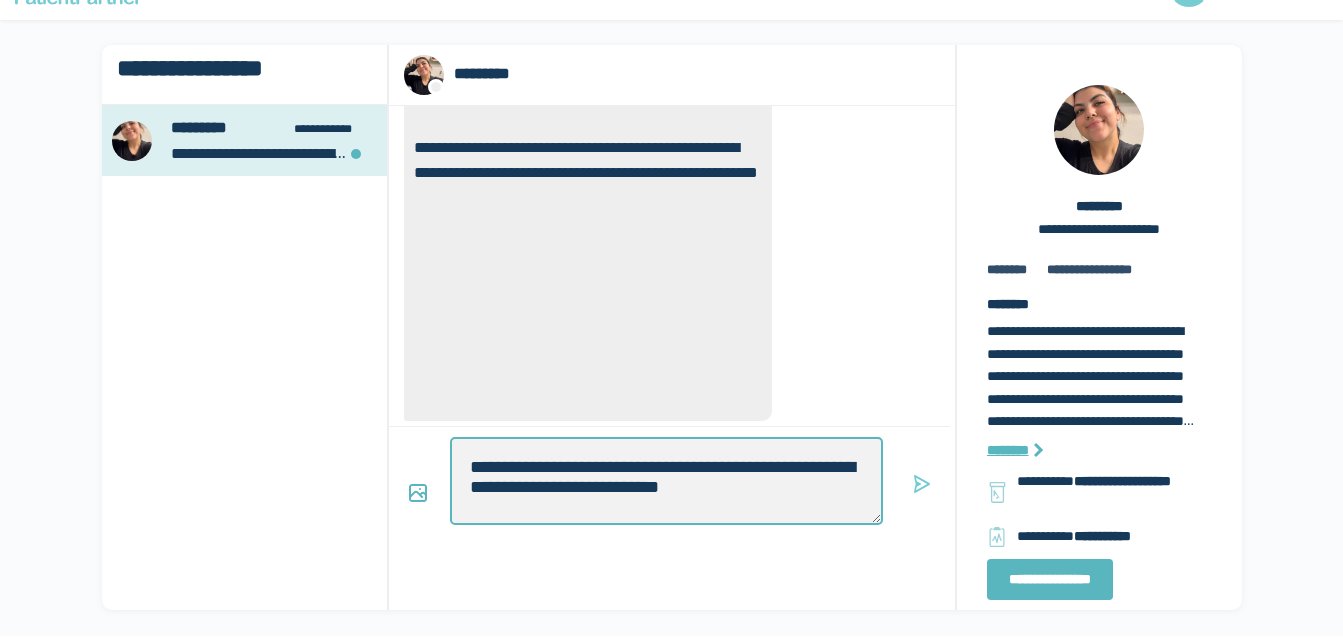 type on "*" 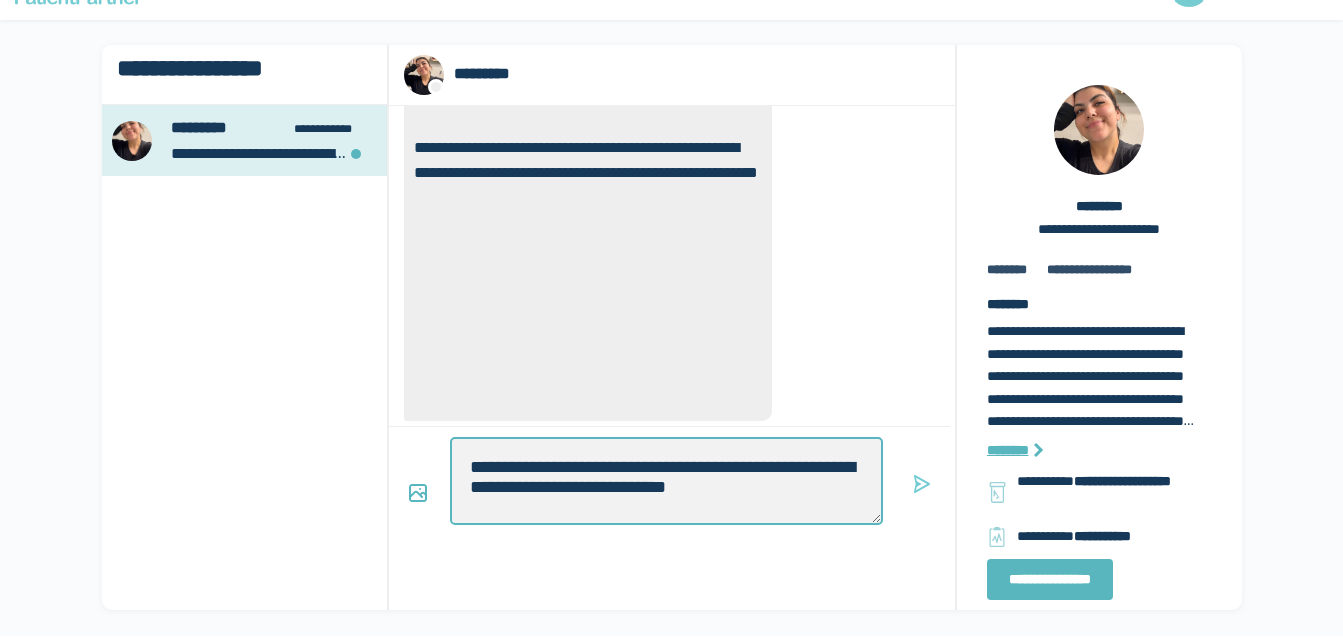 type on "*" 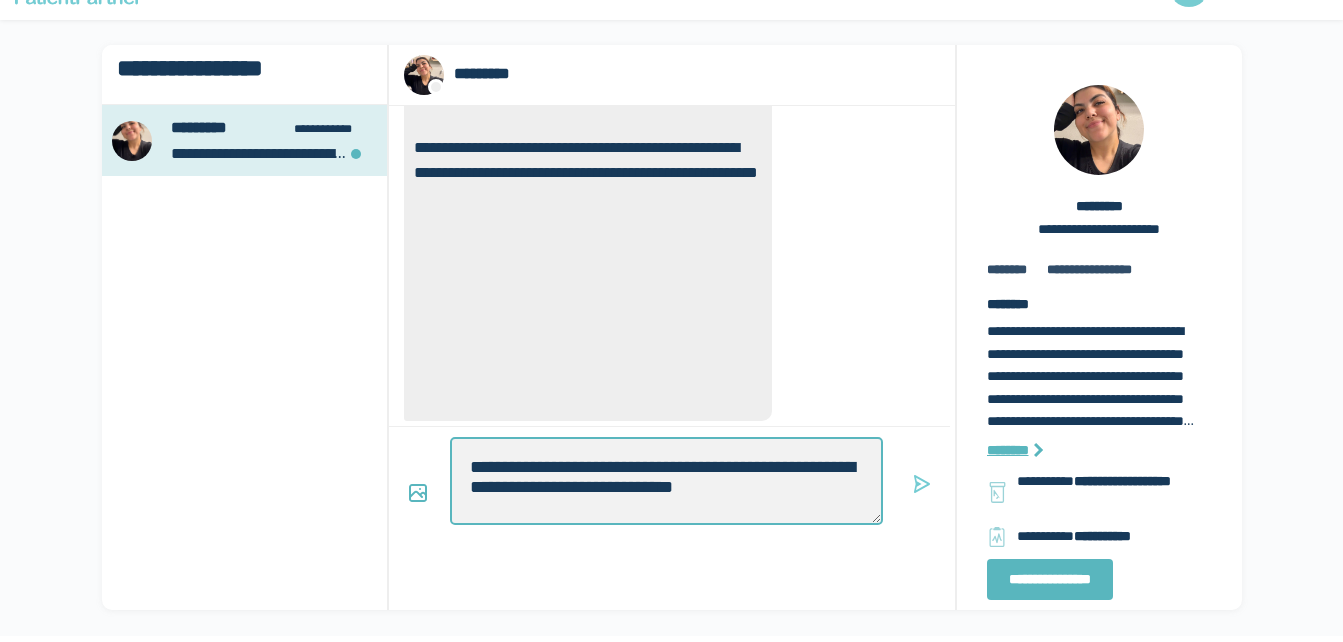 type on "*" 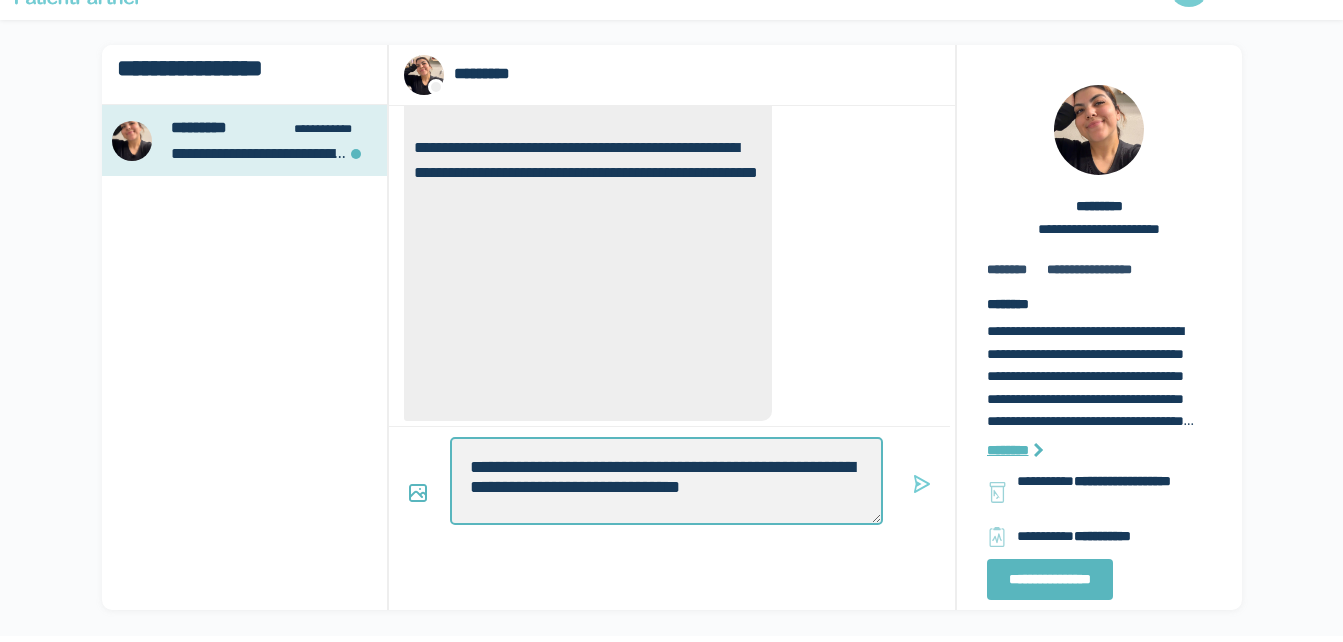 type on "*" 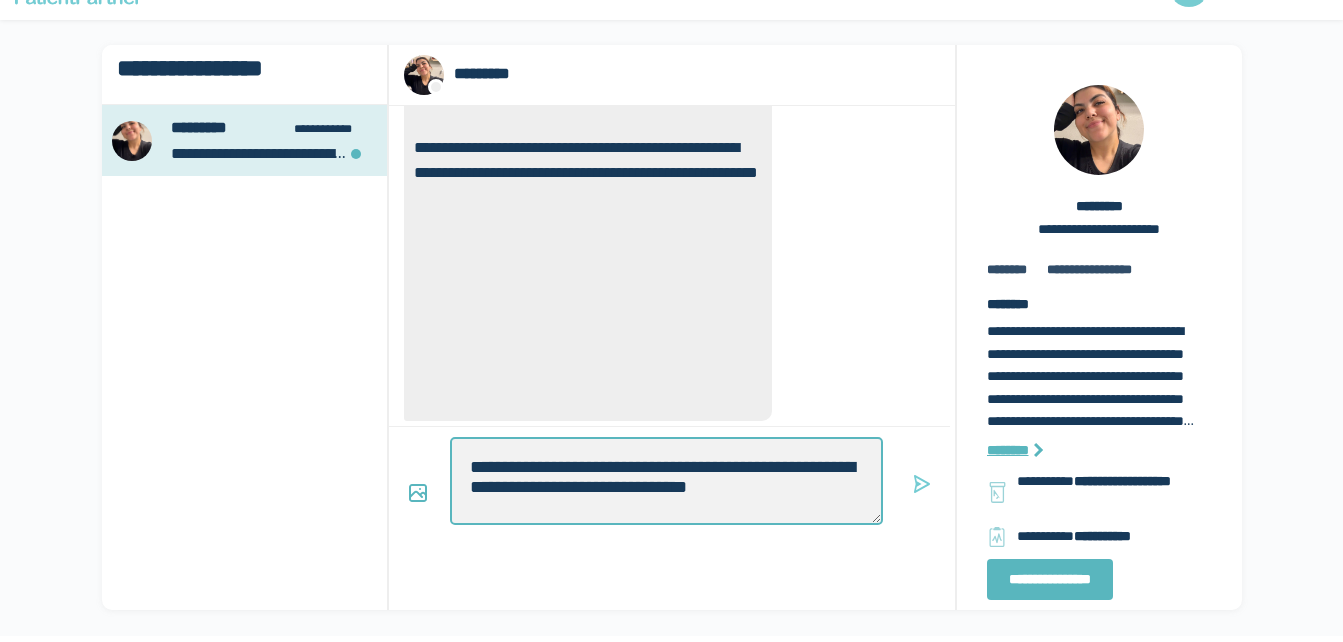 type on "*" 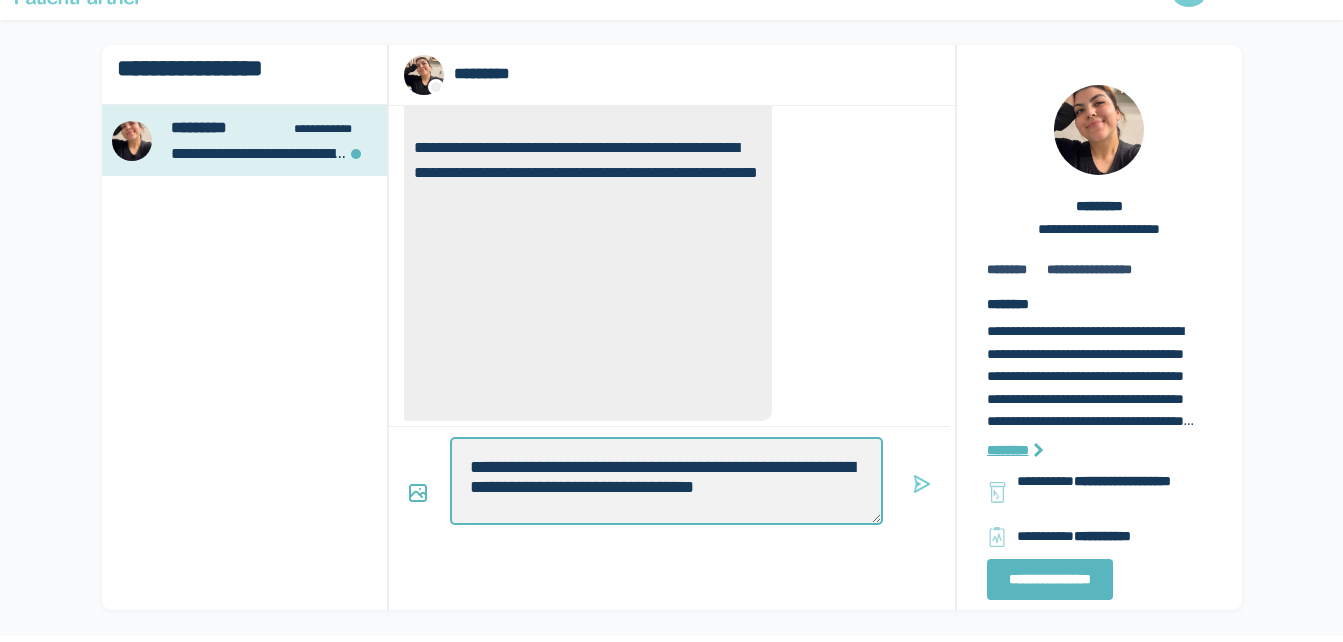 type on "*" 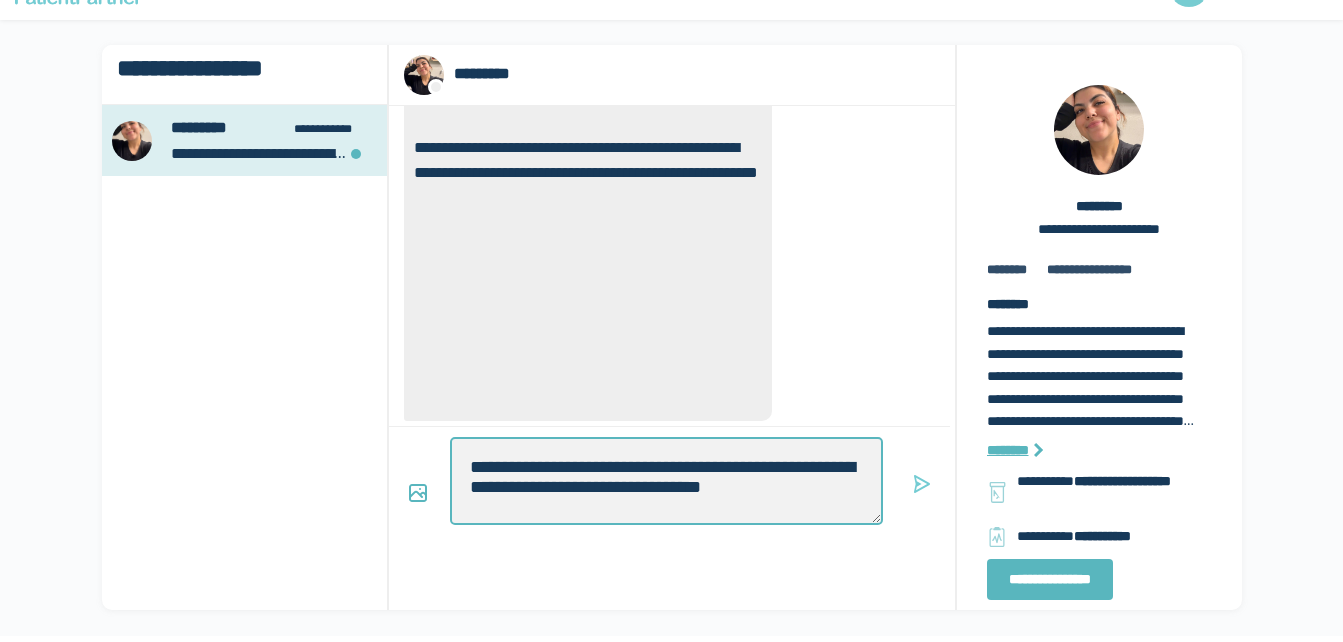 type on "*" 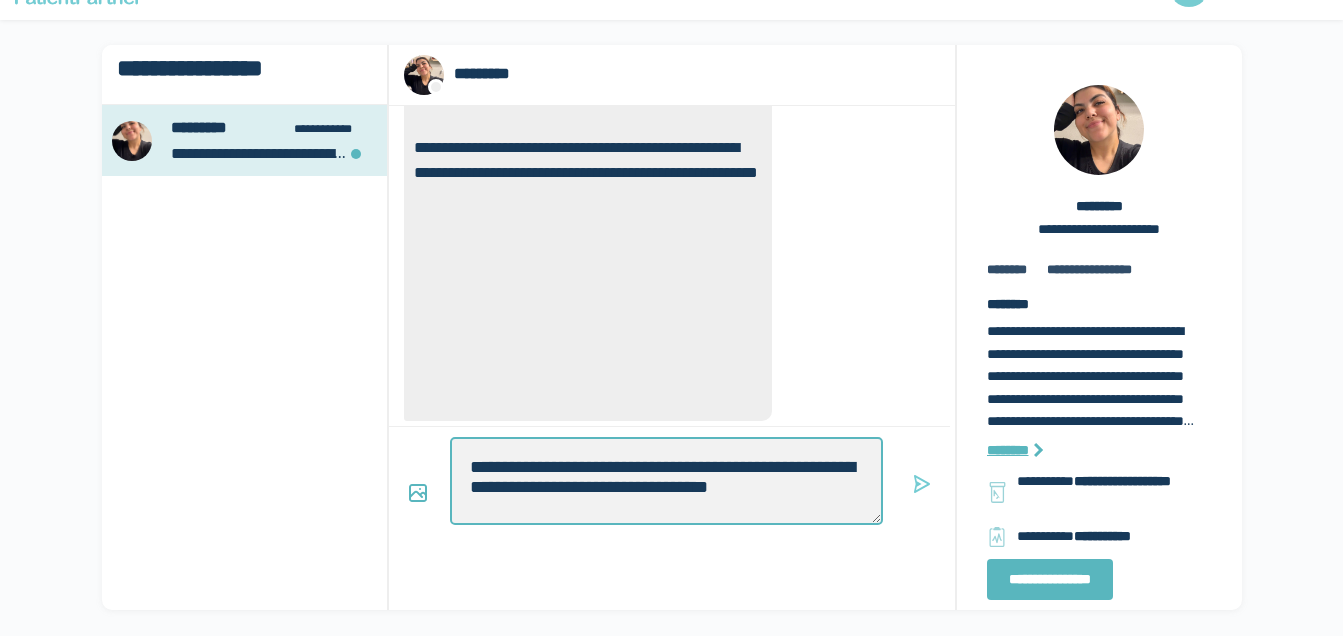type on "*" 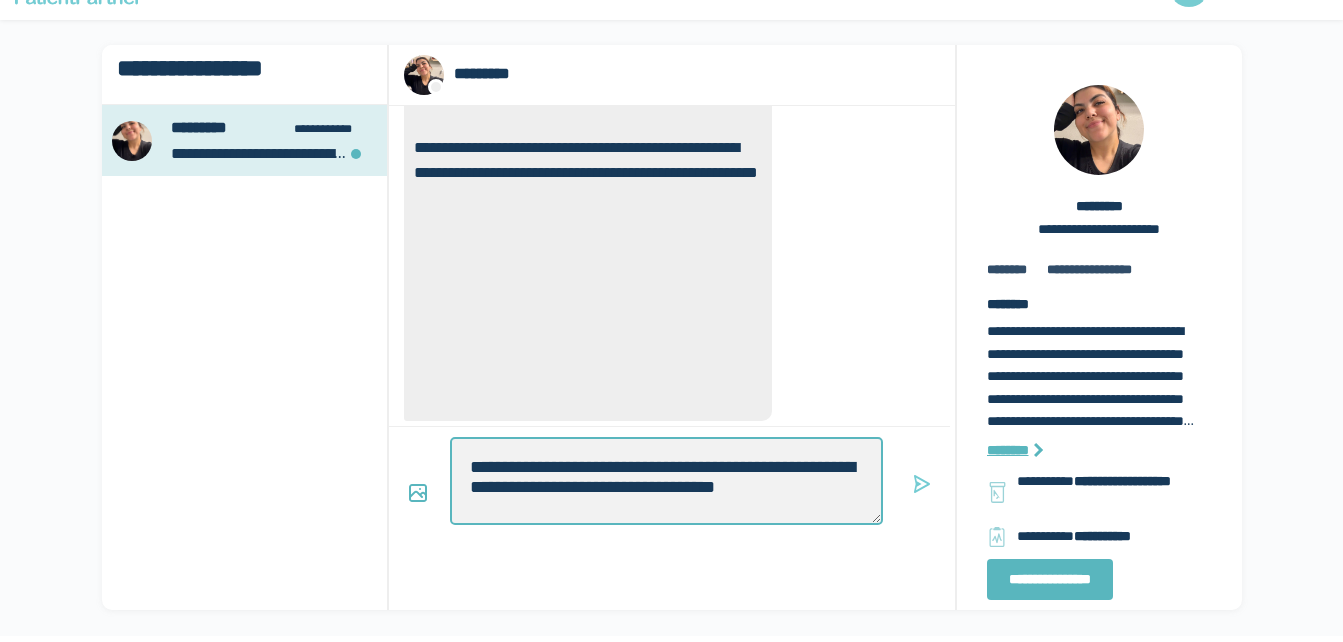 type on "*" 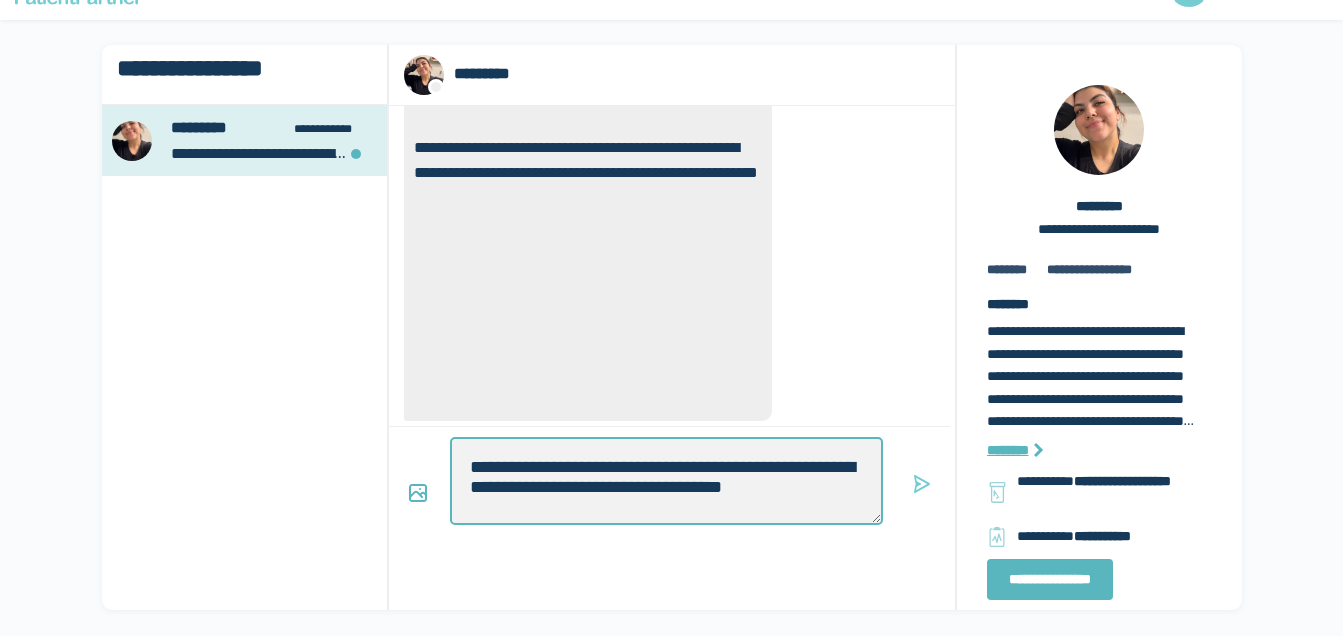 type on "*" 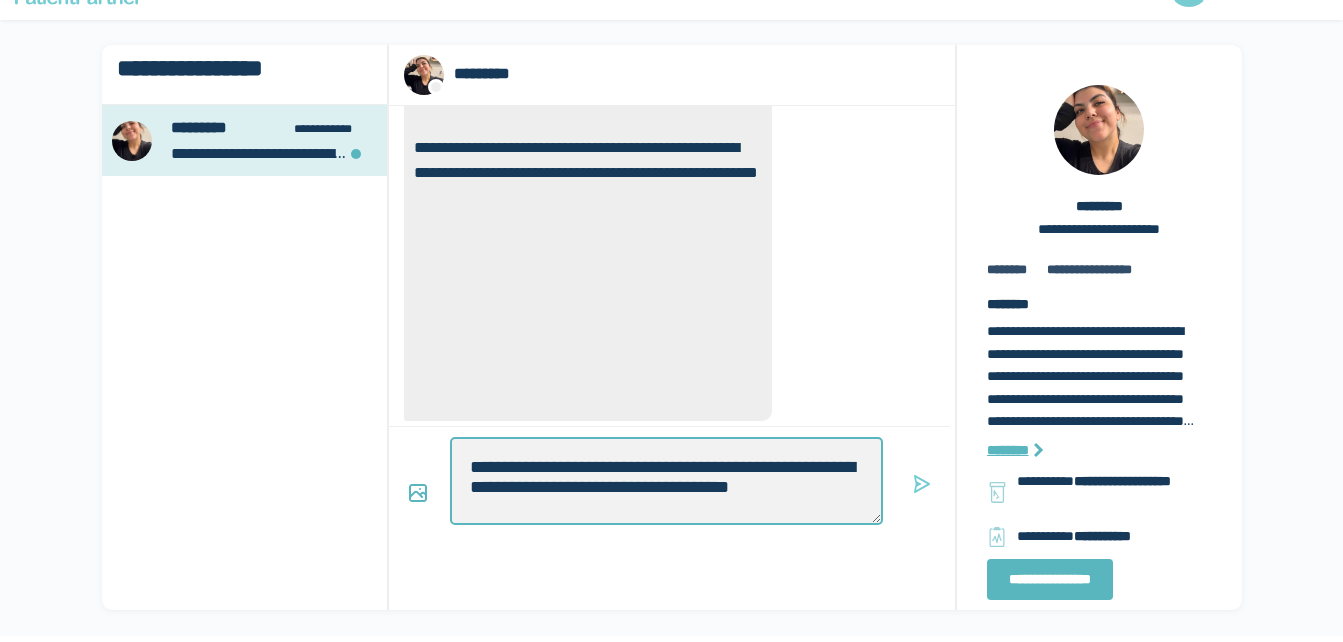 type on "*" 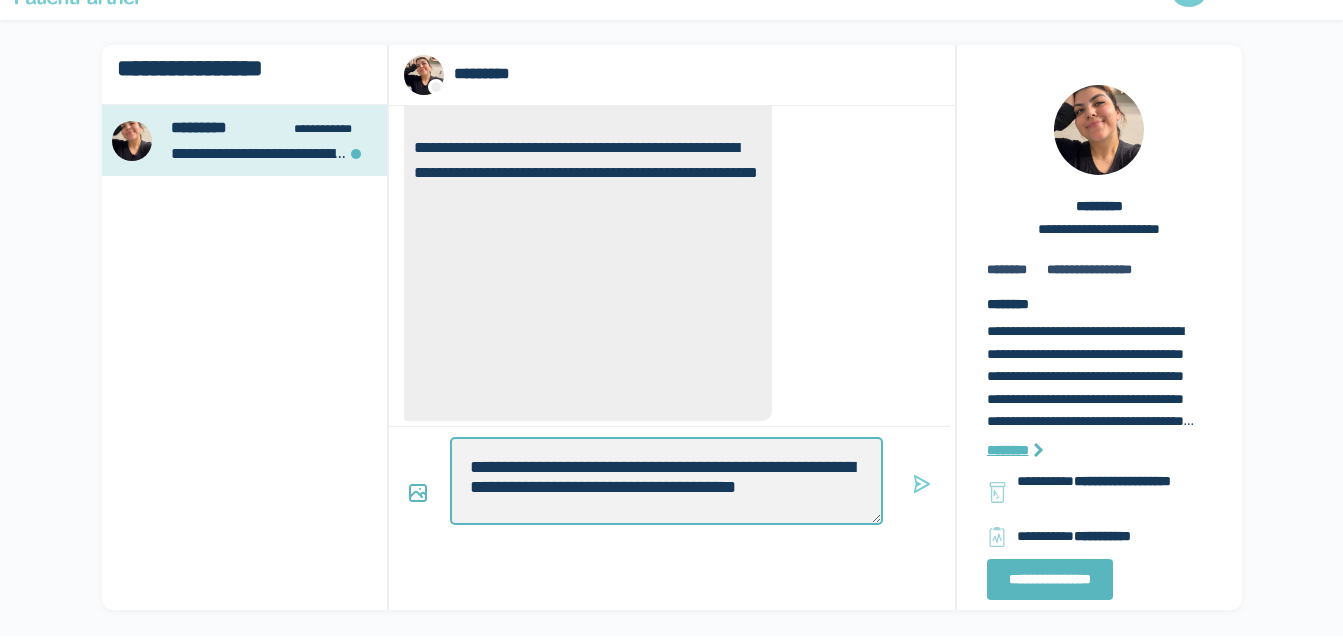 type on "*" 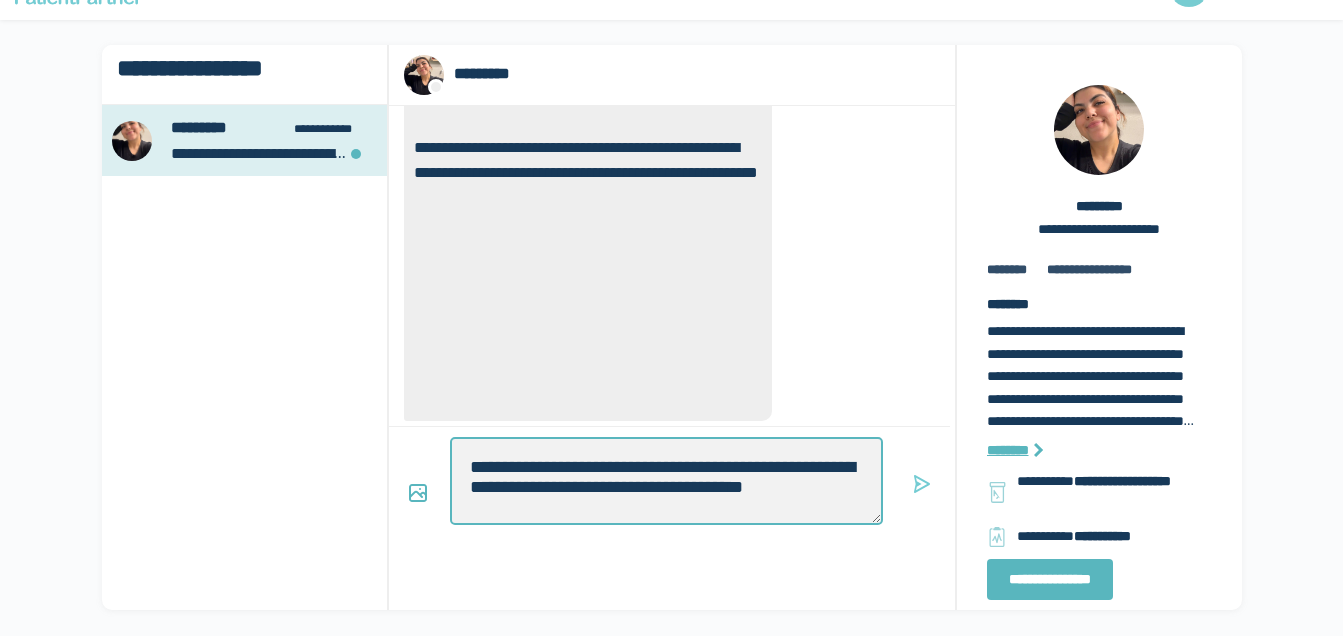 type on "*" 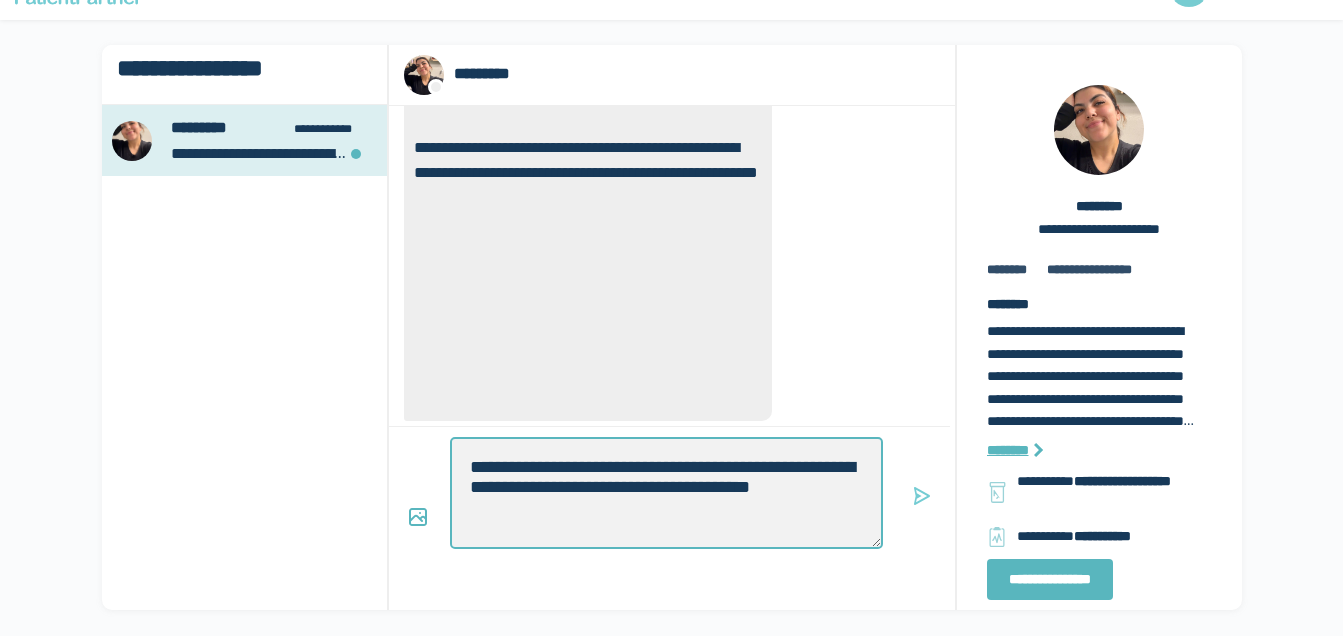 type on "*" 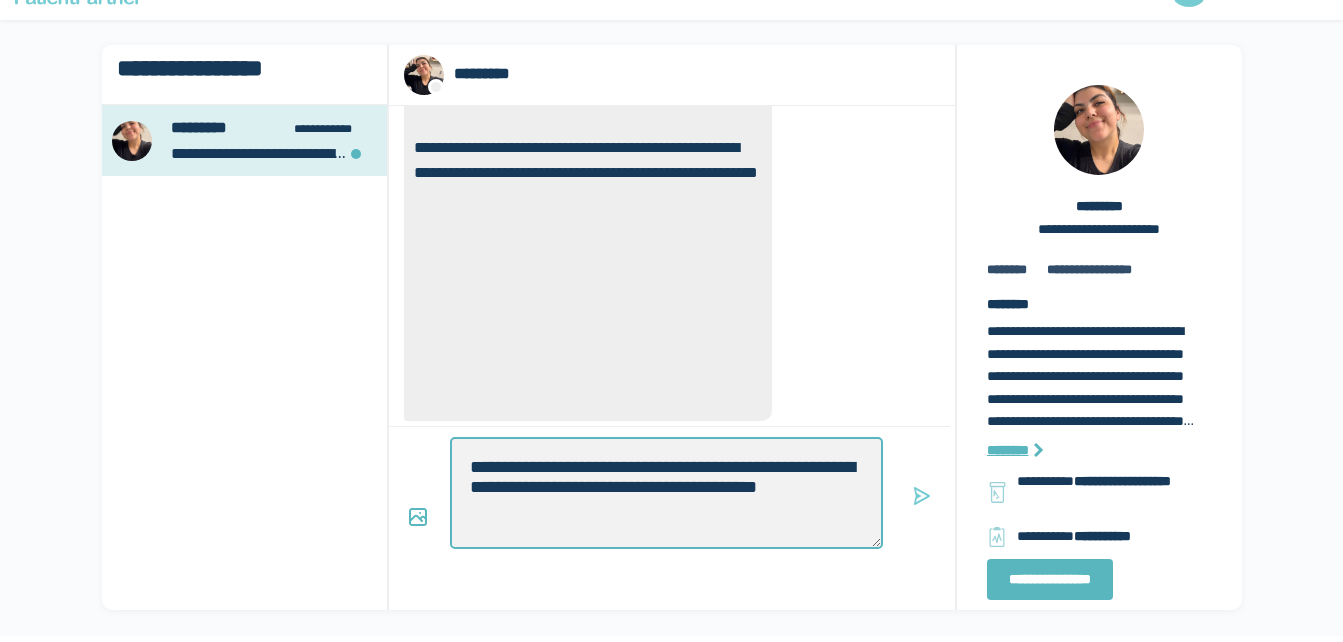 type on "*" 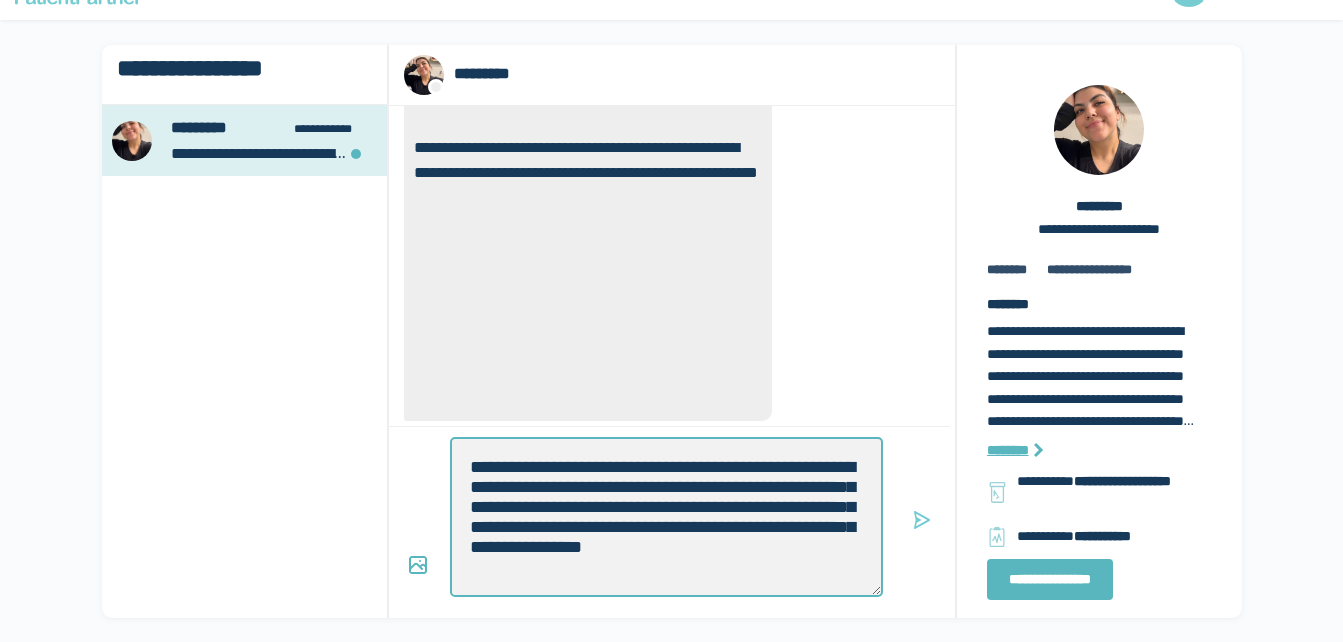 scroll, scrollTop: 47, scrollLeft: 0, axis: vertical 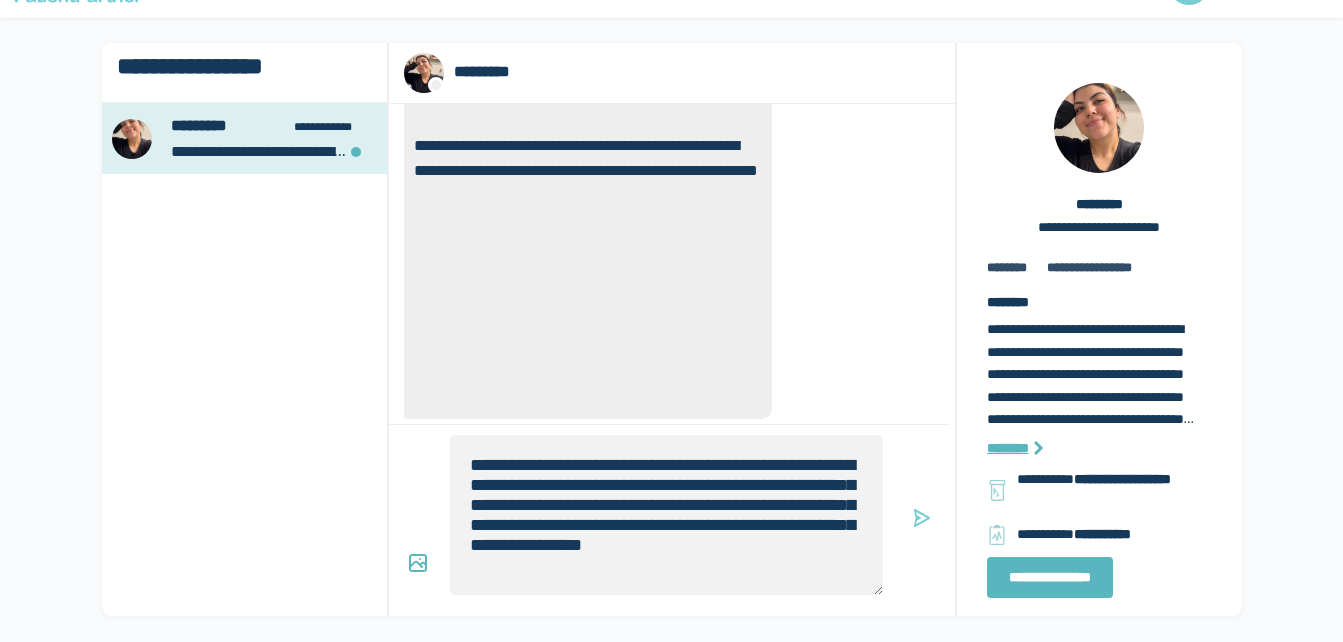 click 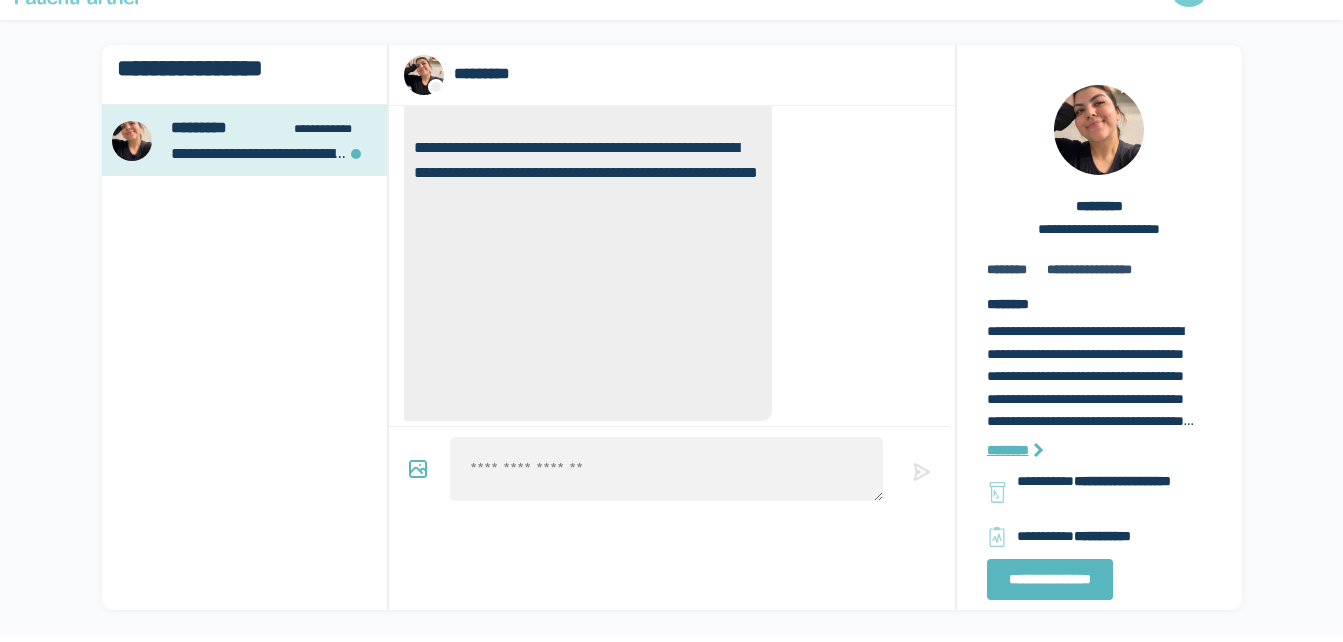 scroll, scrollTop: 45, scrollLeft: 0, axis: vertical 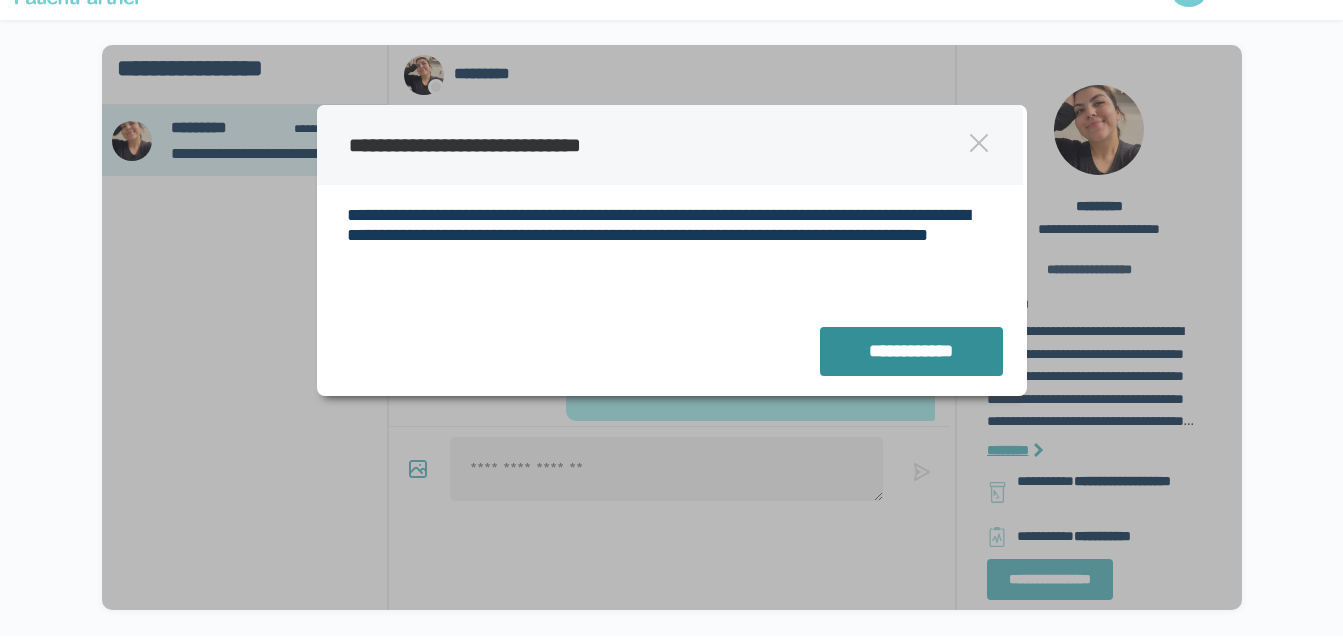 click on "**********" at bounding box center [911, 351] 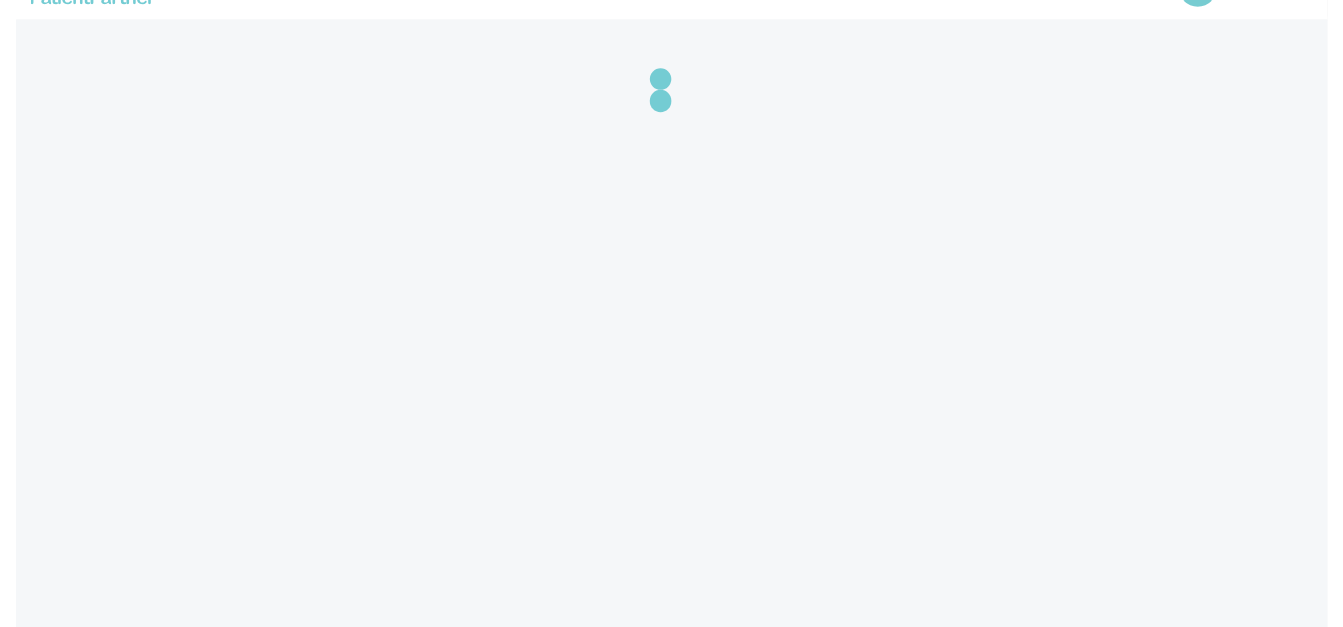 scroll, scrollTop: 0, scrollLeft: 0, axis: both 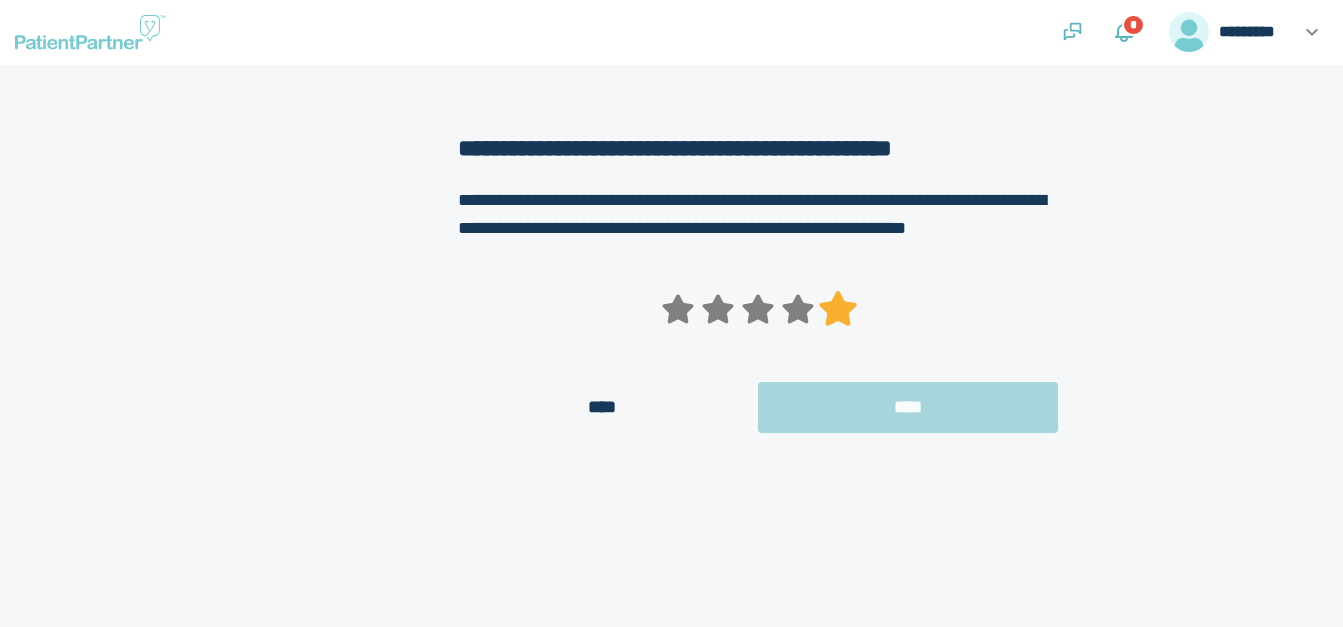 click 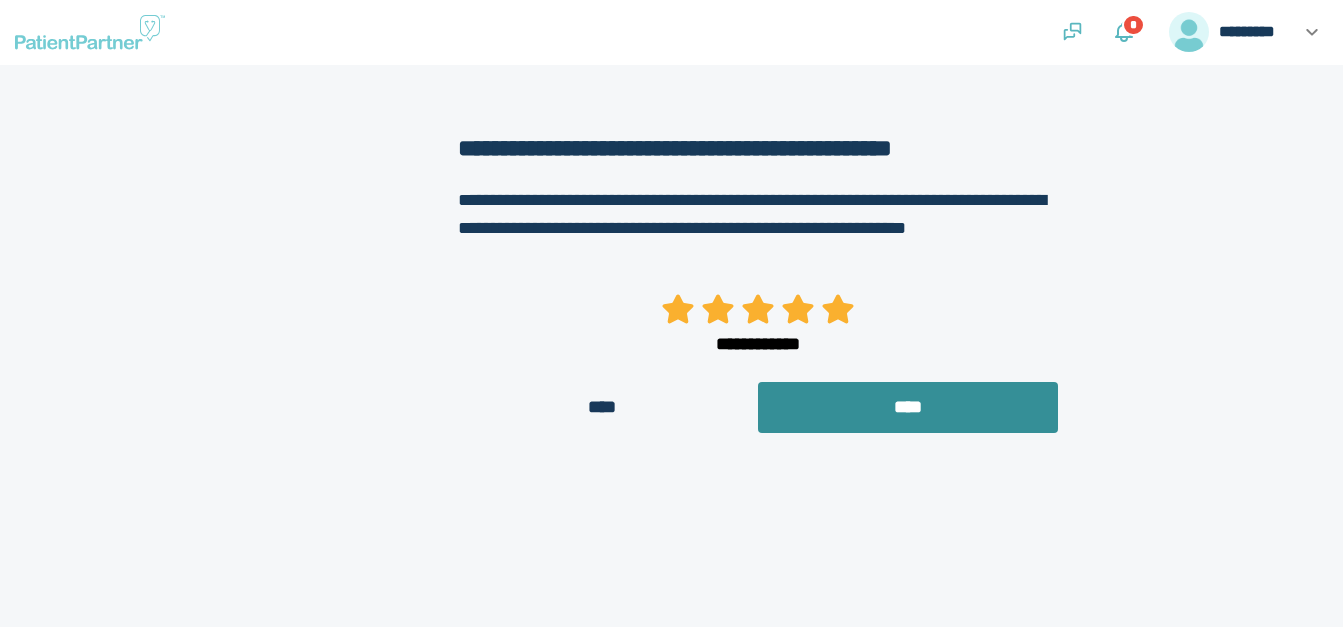 click on "****" at bounding box center (908, 407) 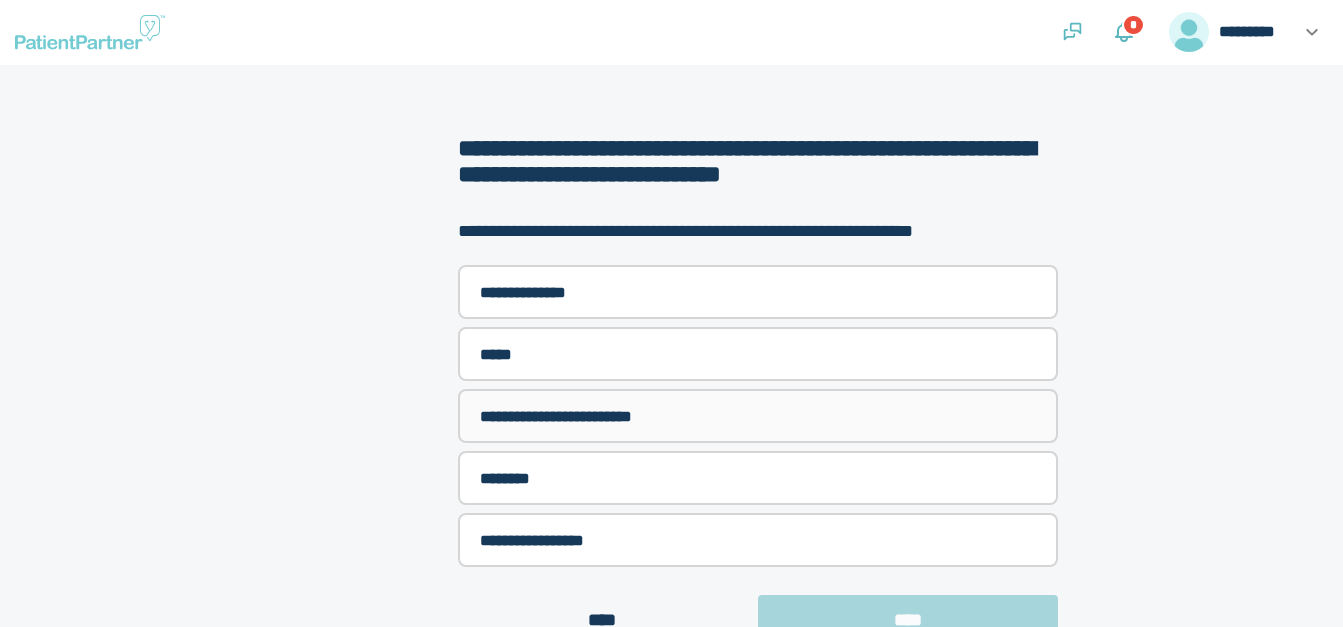 click on "**********" at bounding box center [758, 416] 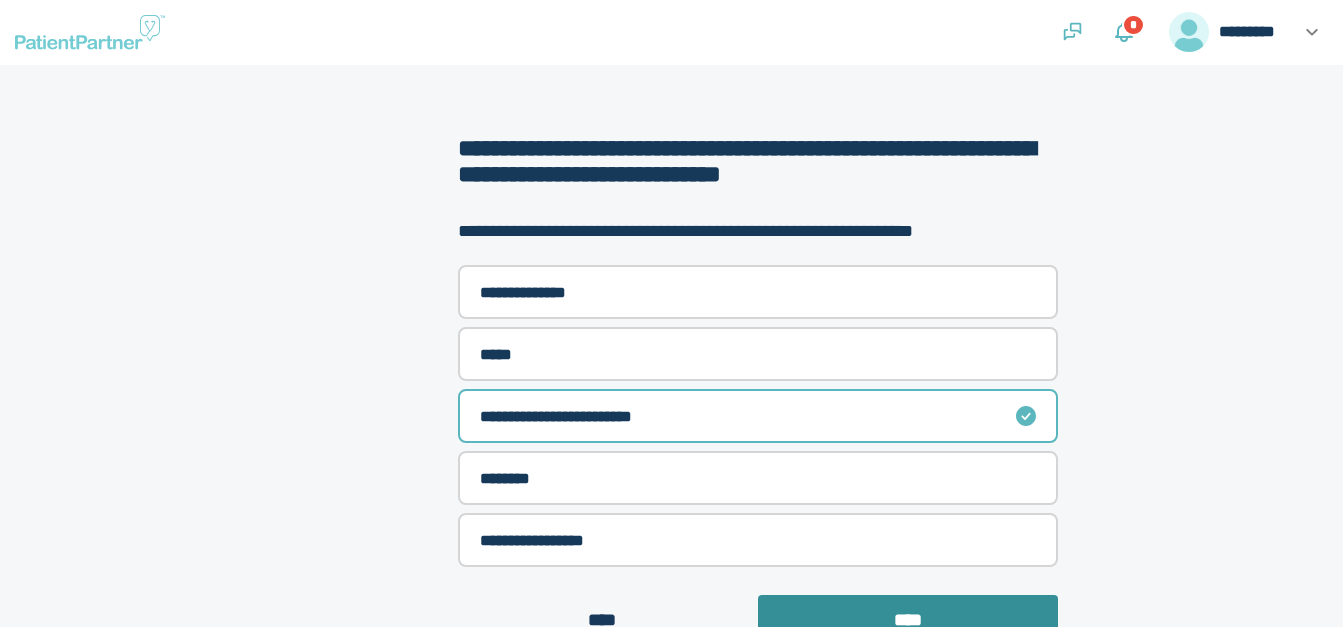 click on "****" at bounding box center [908, 620] 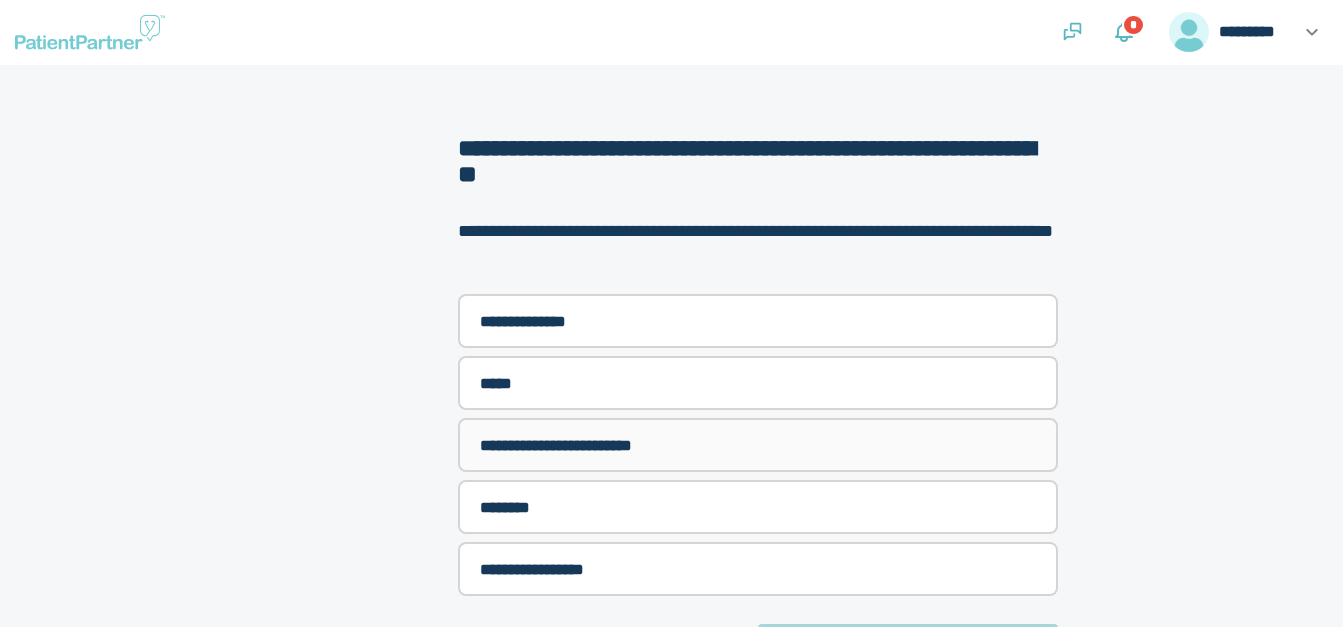 click on "**********" at bounding box center [758, 445] 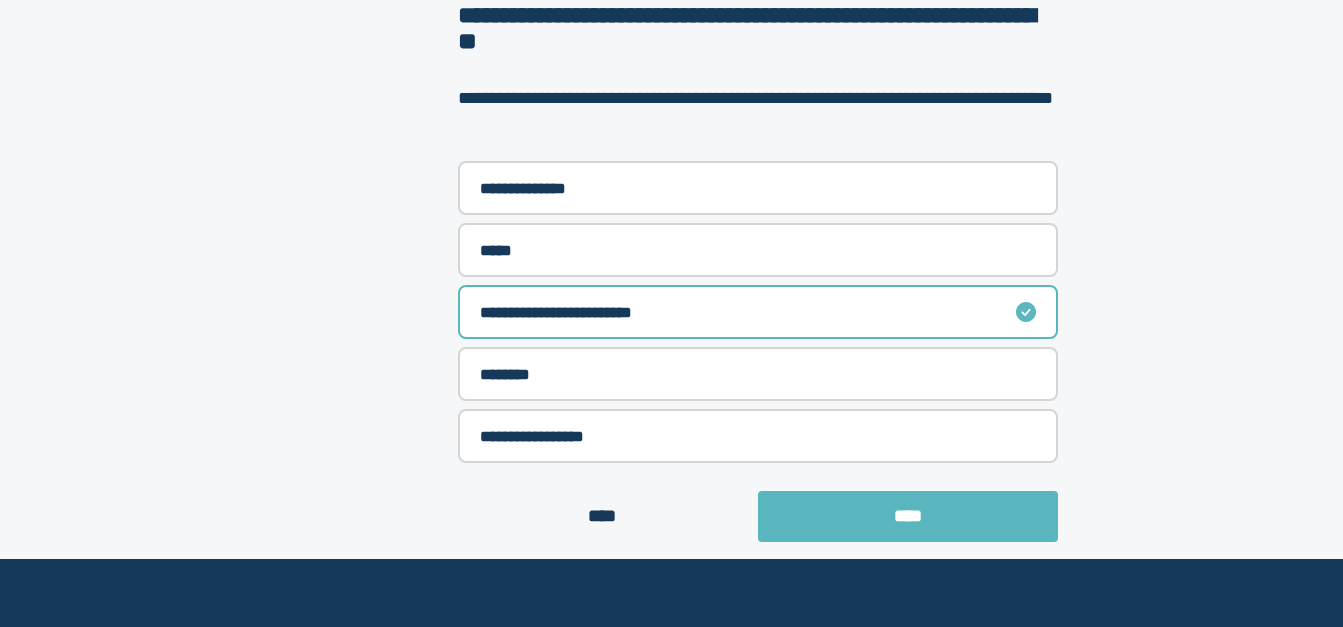 scroll, scrollTop: 138, scrollLeft: 0, axis: vertical 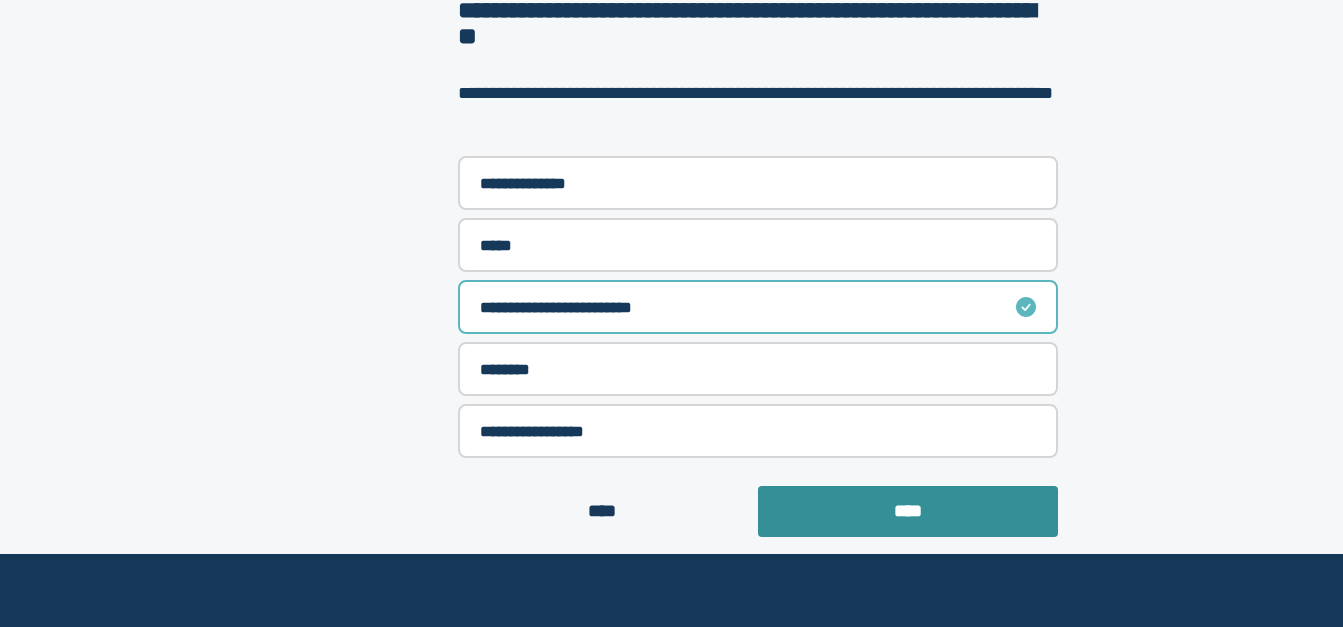 click on "****" at bounding box center [908, 511] 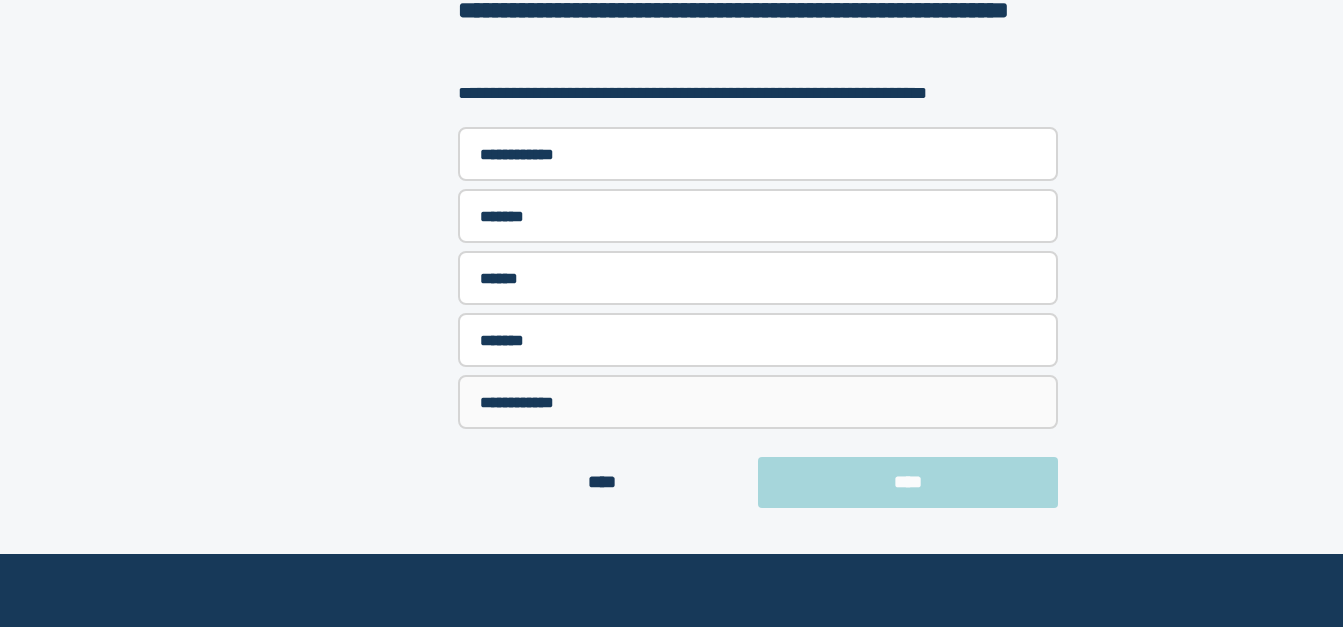 click on "**********" at bounding box center [758, 402] 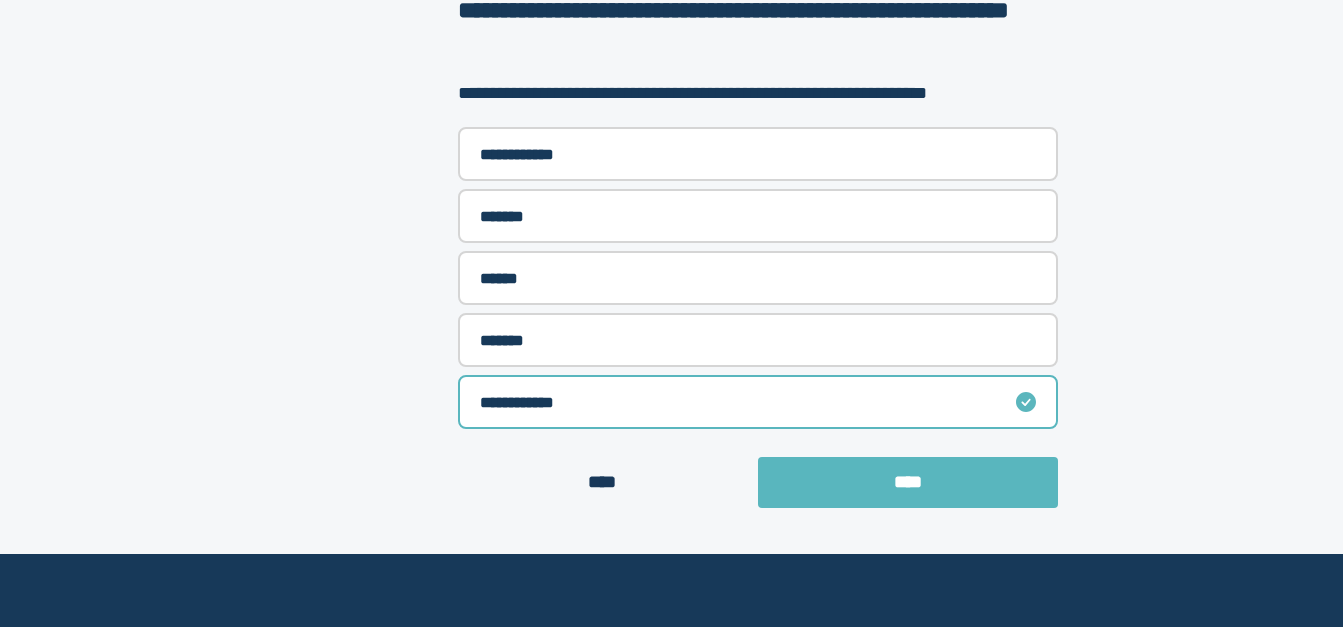 click at bounding box center [1129, 243] 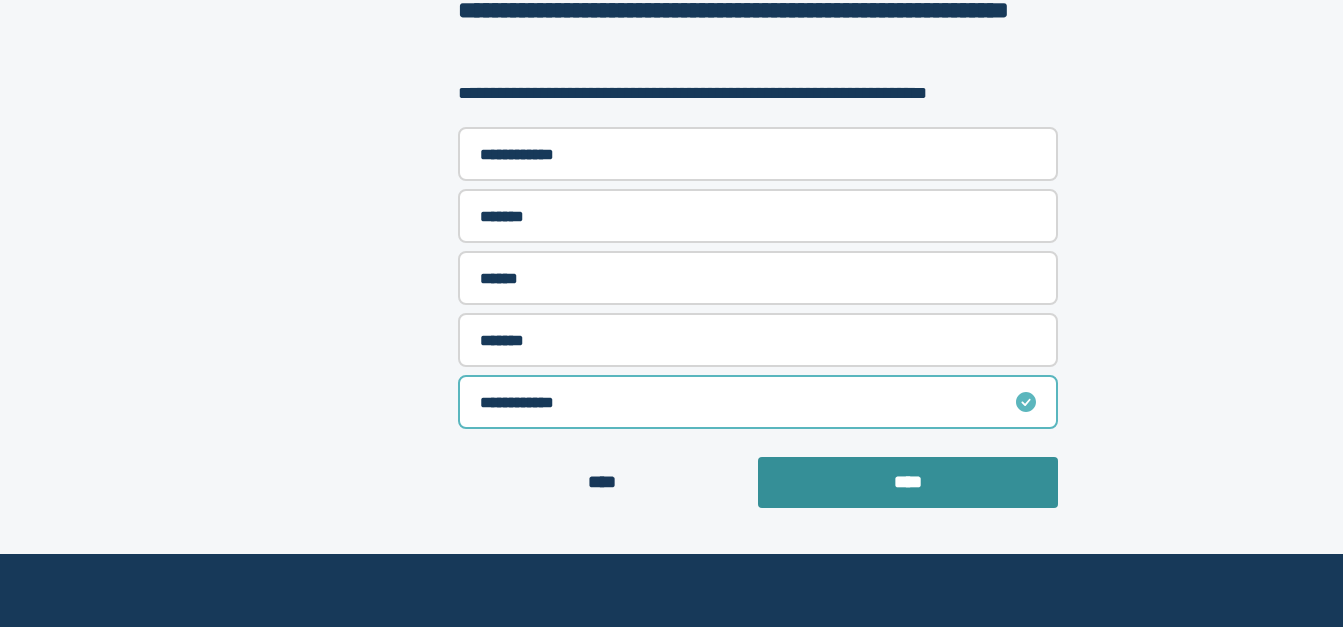 click on "****" at bounding box center (908, 482) 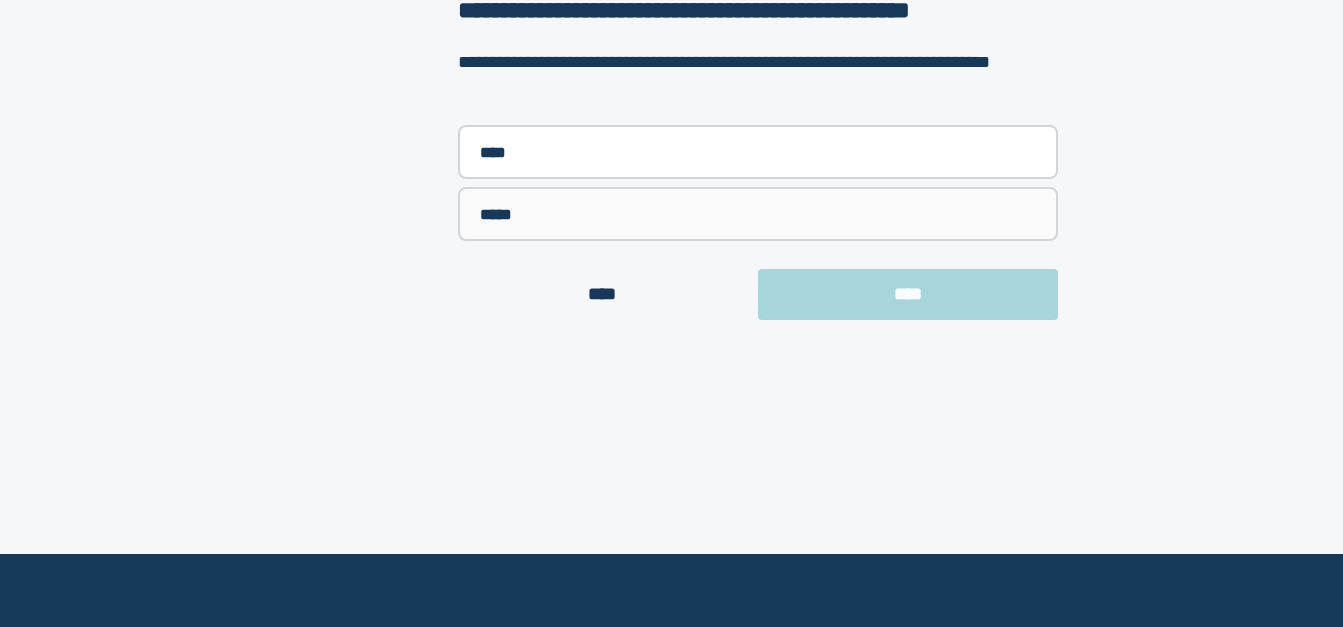 click on "*****" at bounding box center (758, 214) 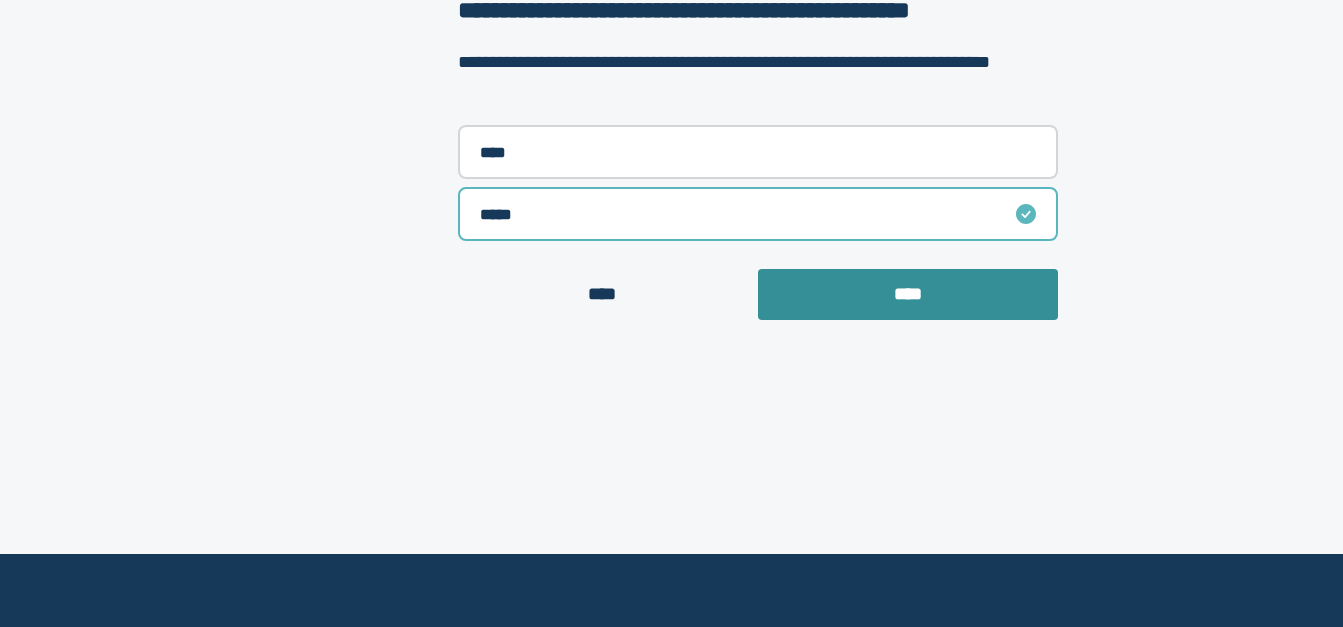 click on "****" at bounding box center [908, 294] 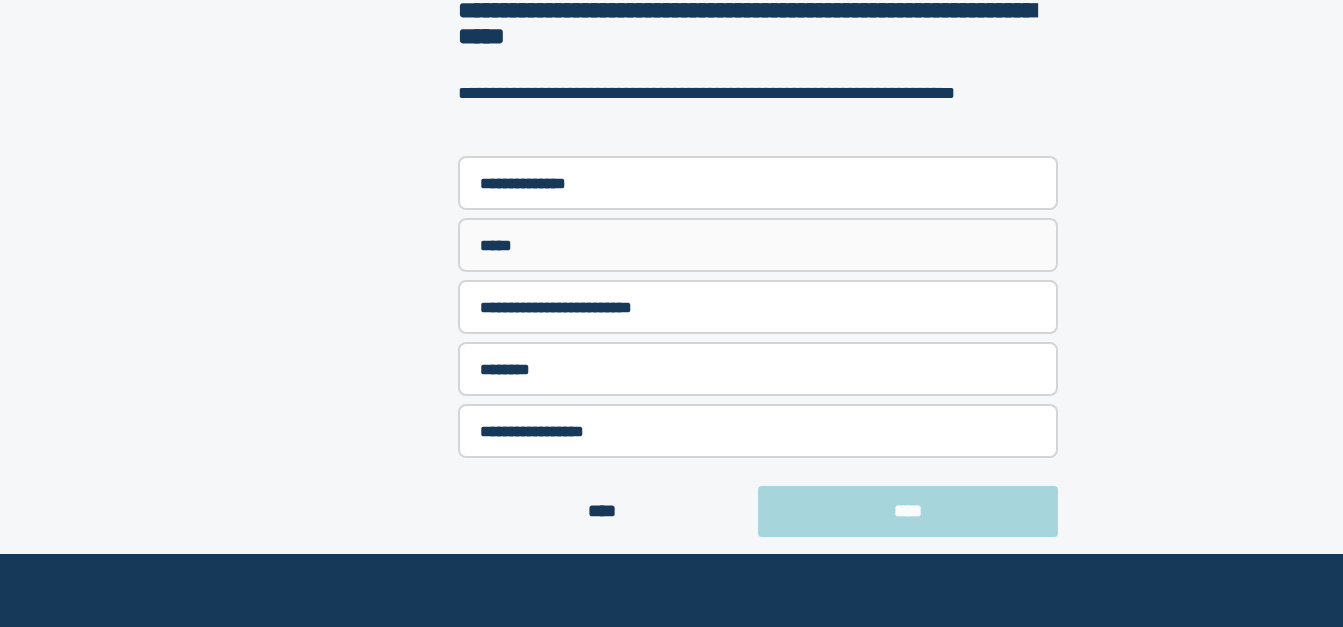 click on "*****" at bounding box center [758, 245] 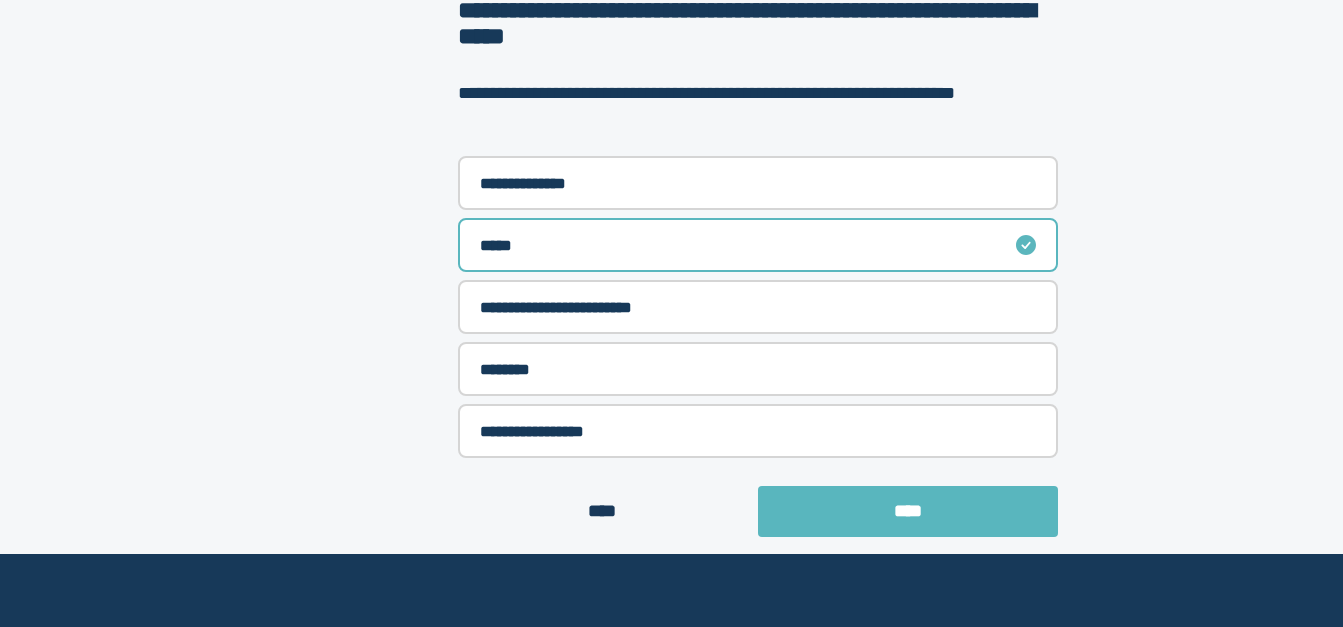click on "****" at bounding box center (908, 511) 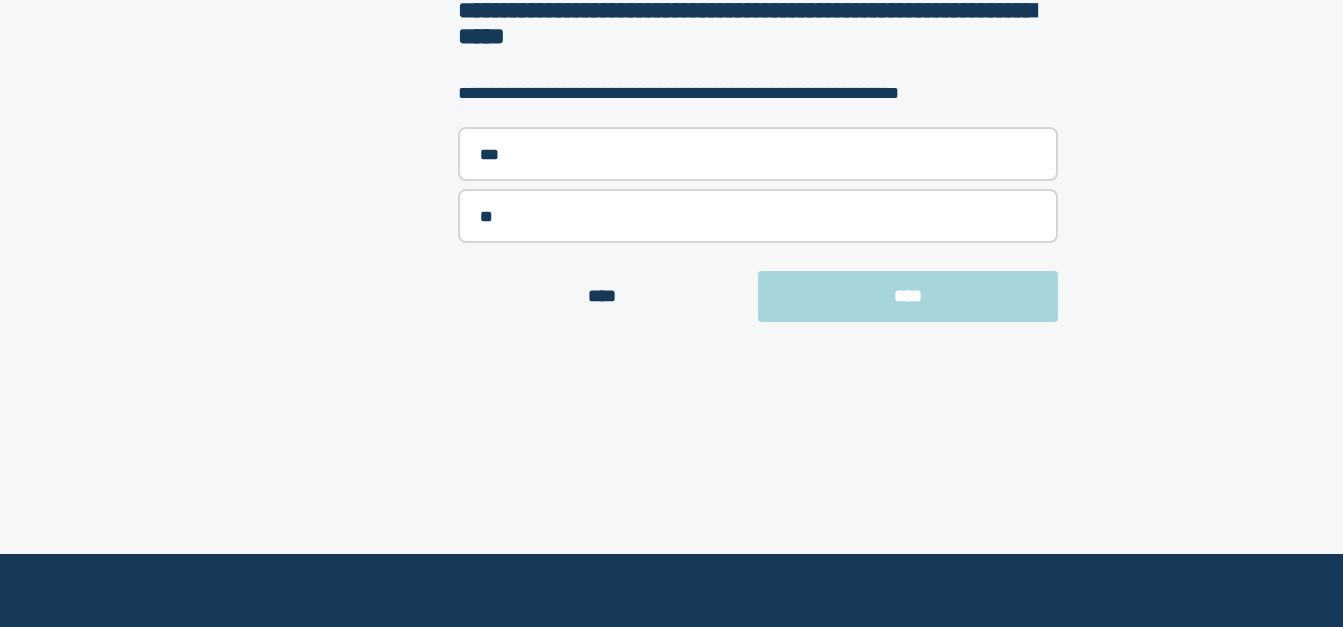 scroll, scrollTop: 0, scrollLeft: 0, axis: both 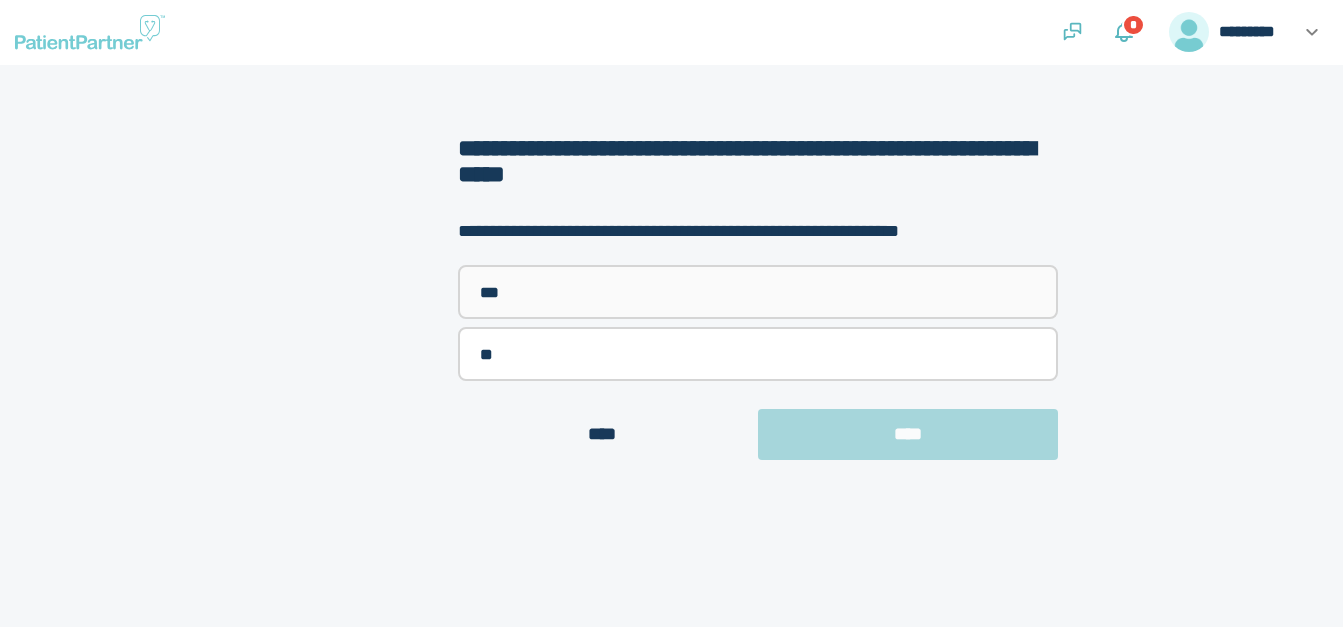 click on "***" at bounding box center (758, 292) 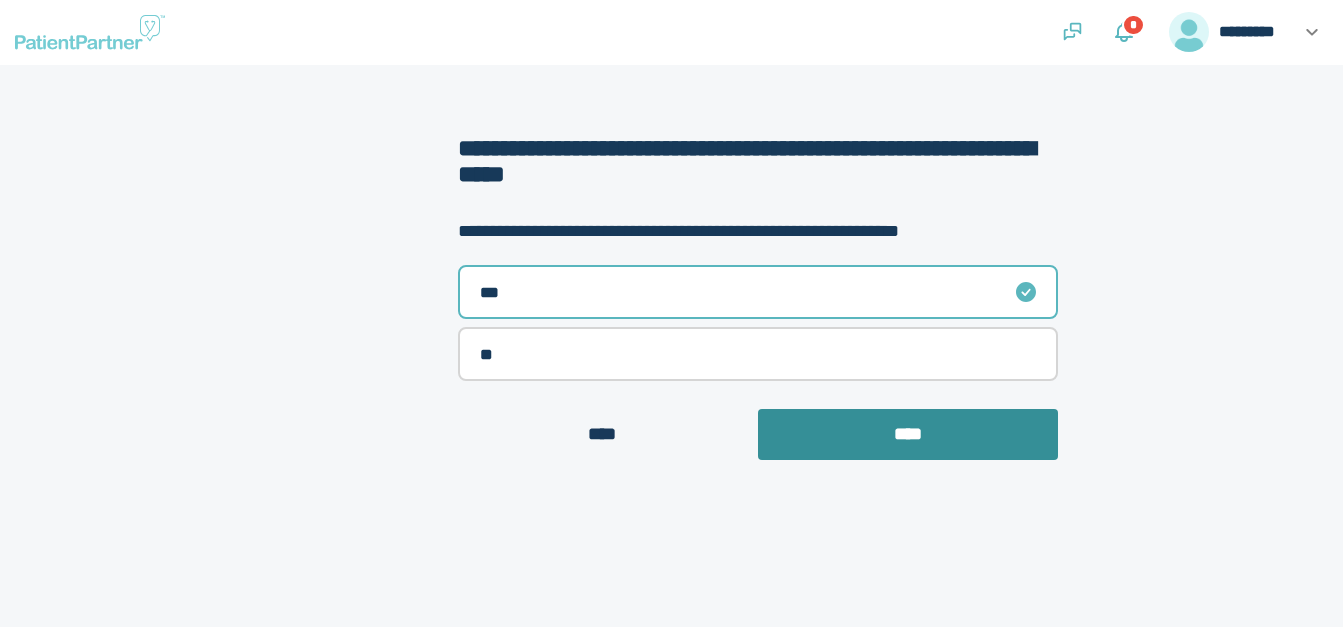 click on "****" at bounding box center [908, 434] 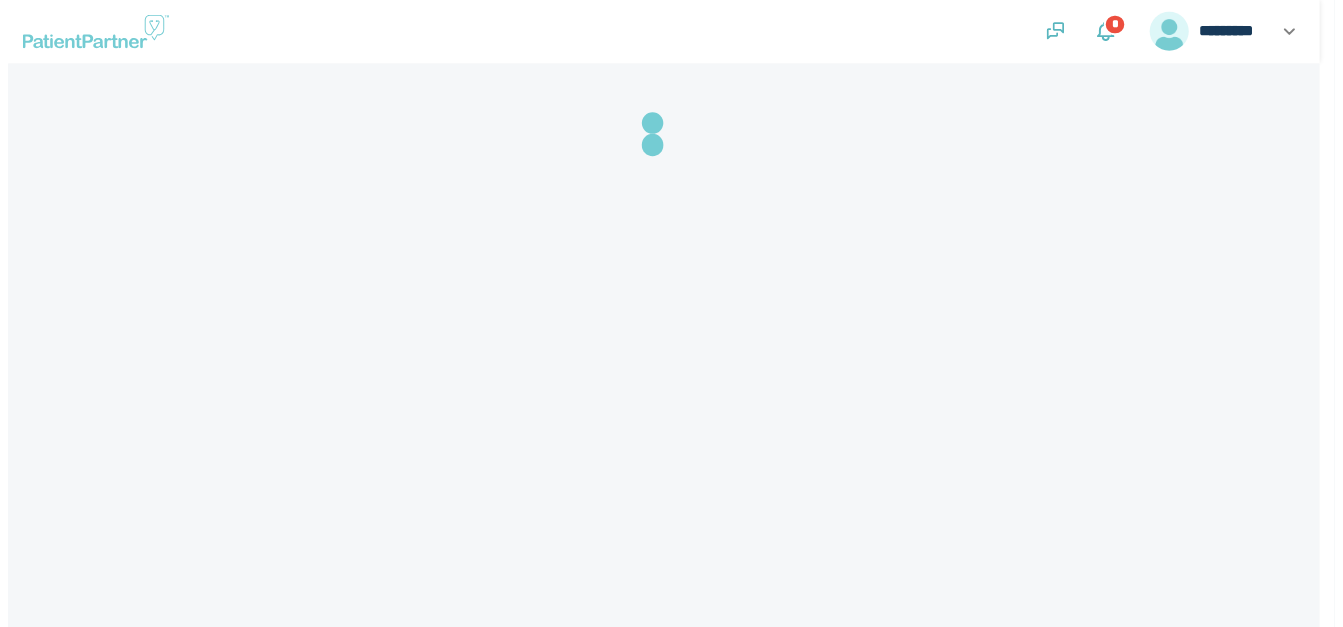 scroll, scrollTop: 0, scrollLeft: 0, axis: both 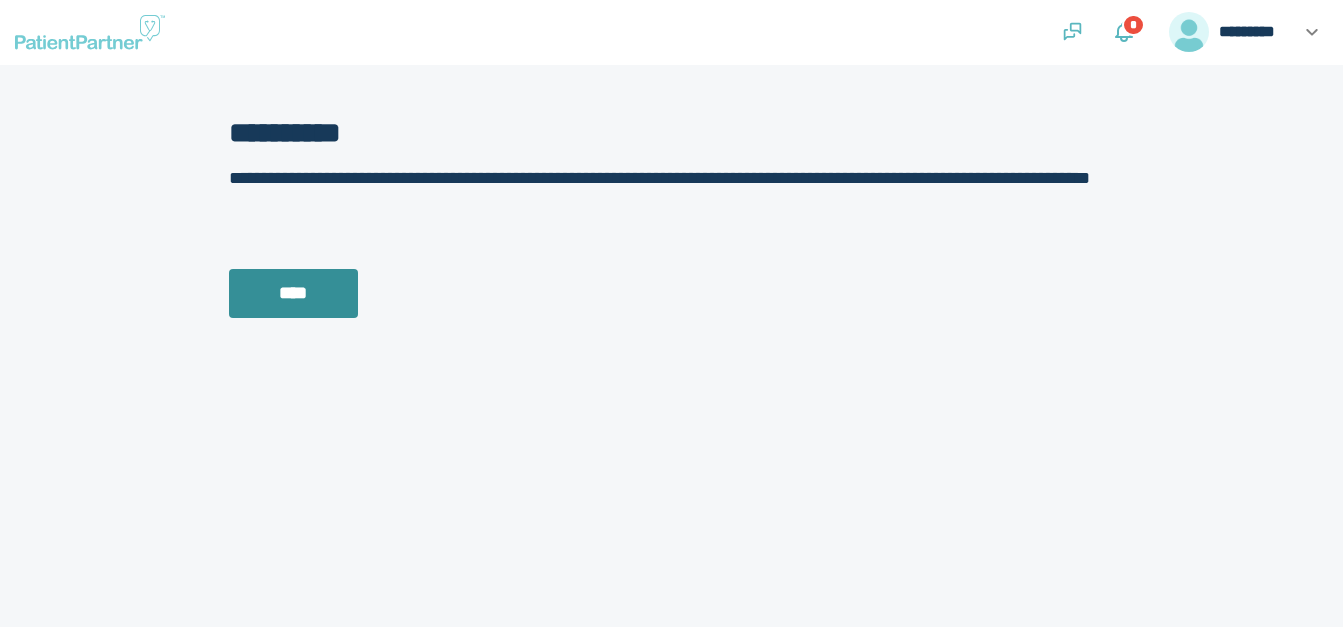 click on "****" at bounding box center [293, 293] 